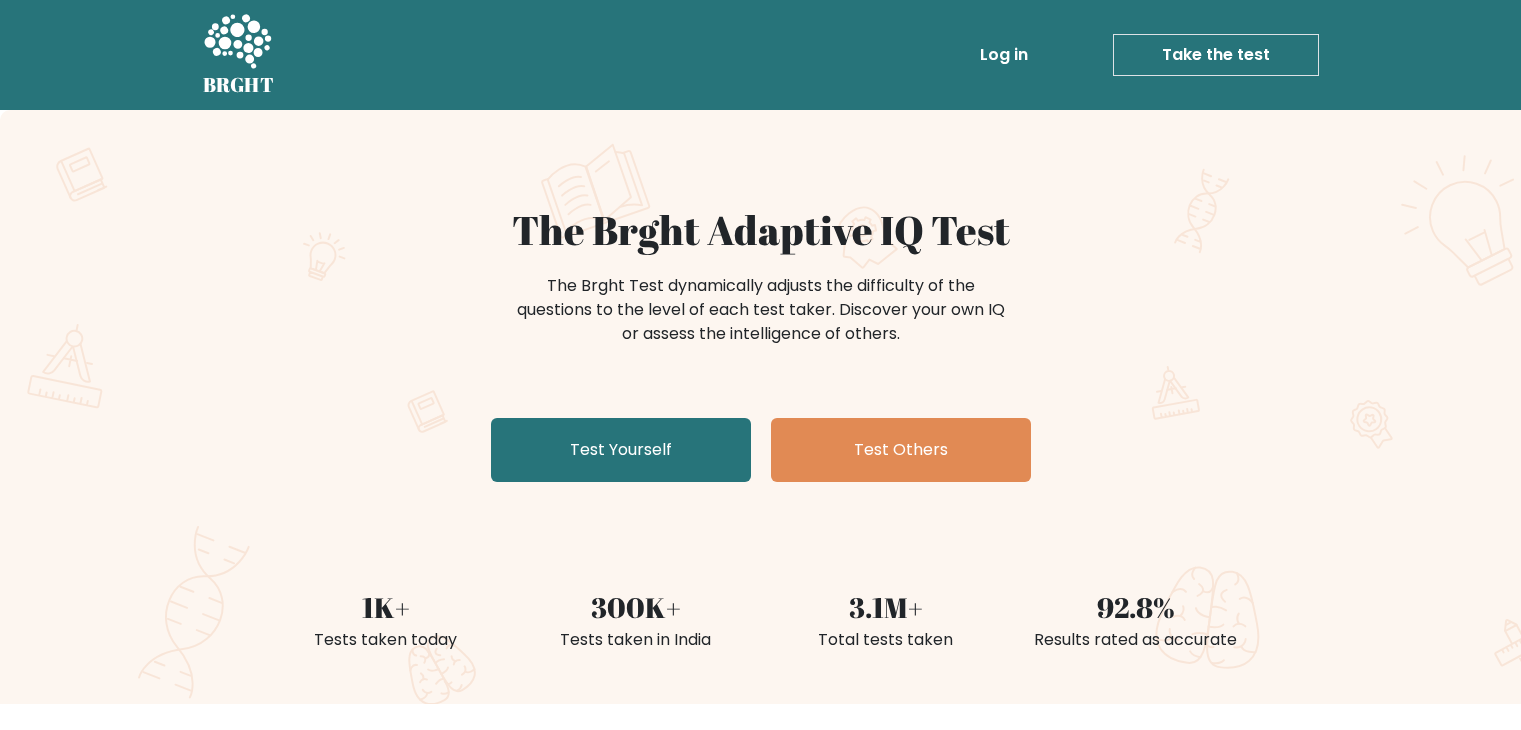 scroll, scrollTop: 0, scrollLeft: 0, axis: both 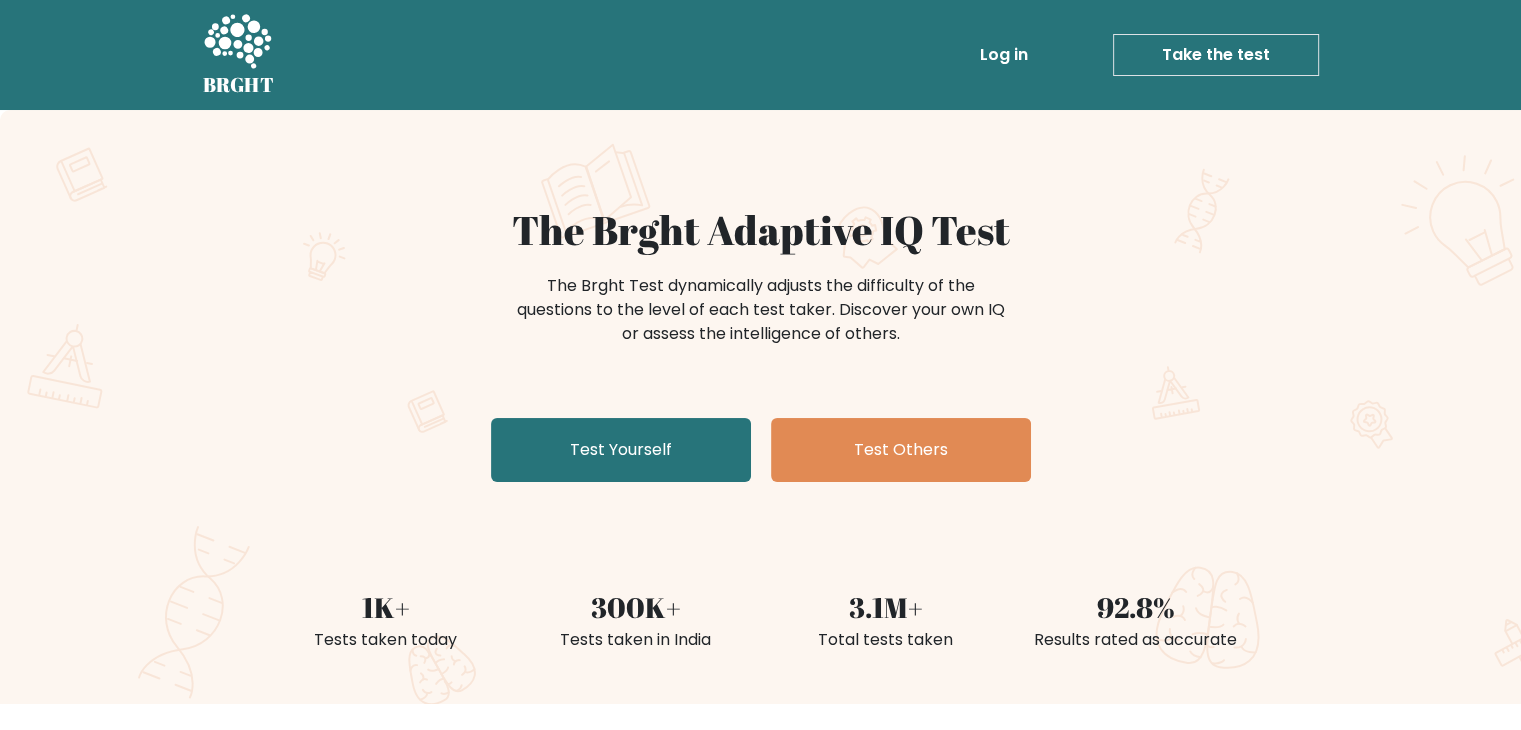 click on "Test Yourself" at bounding box center [621, 450] 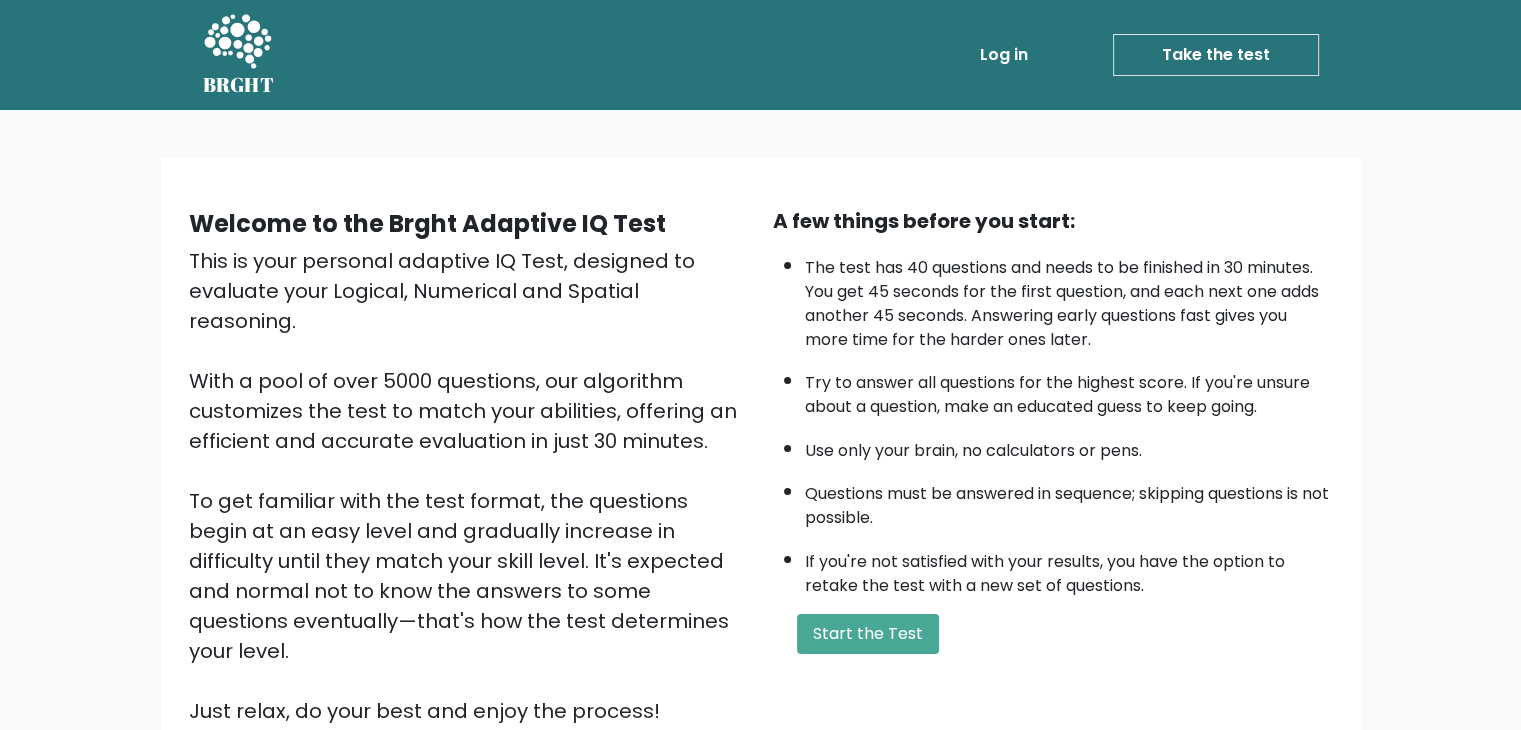 scroll, scrollTop: 186, scrollLeft: 0, axis: vertical 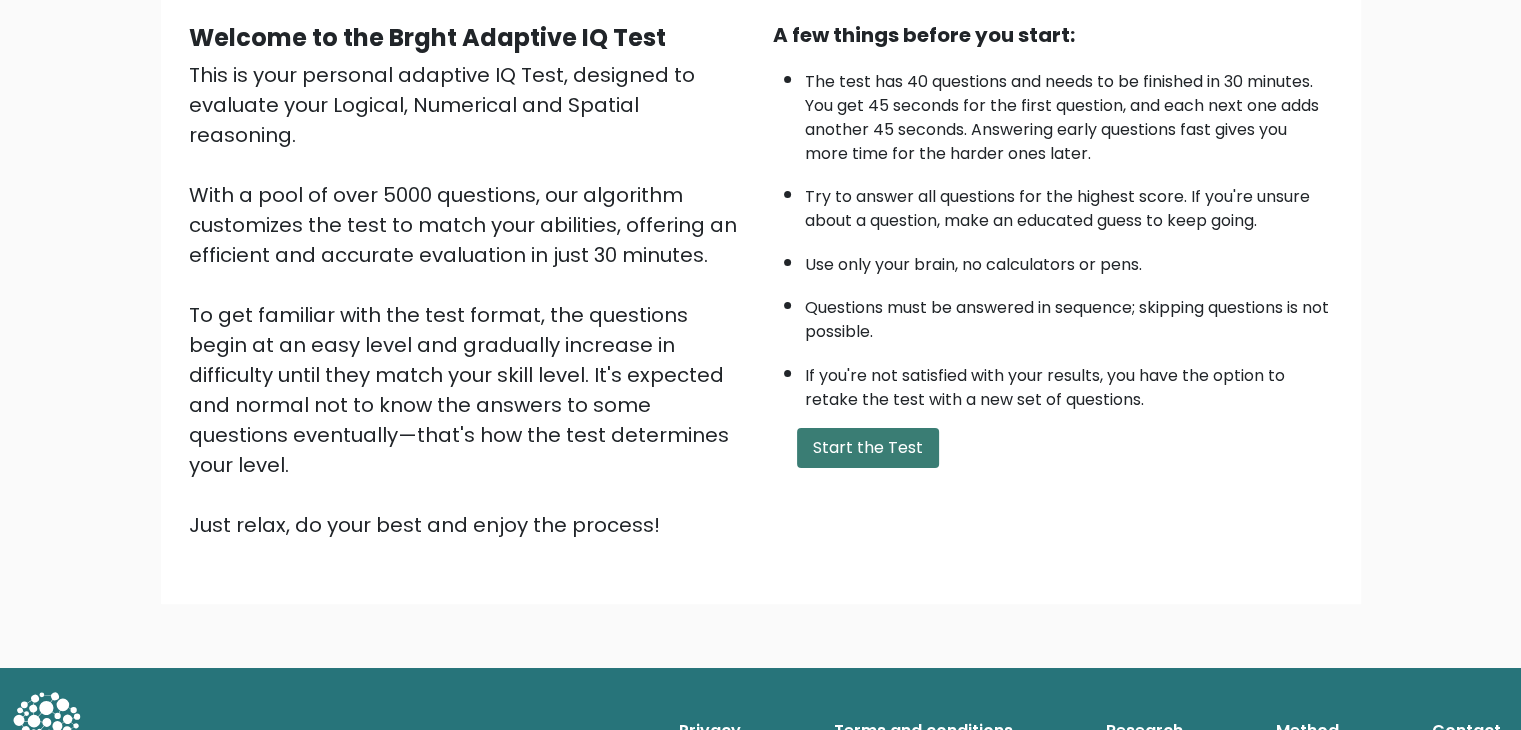 click on "Start the Test" at bounding box center [868, 448] 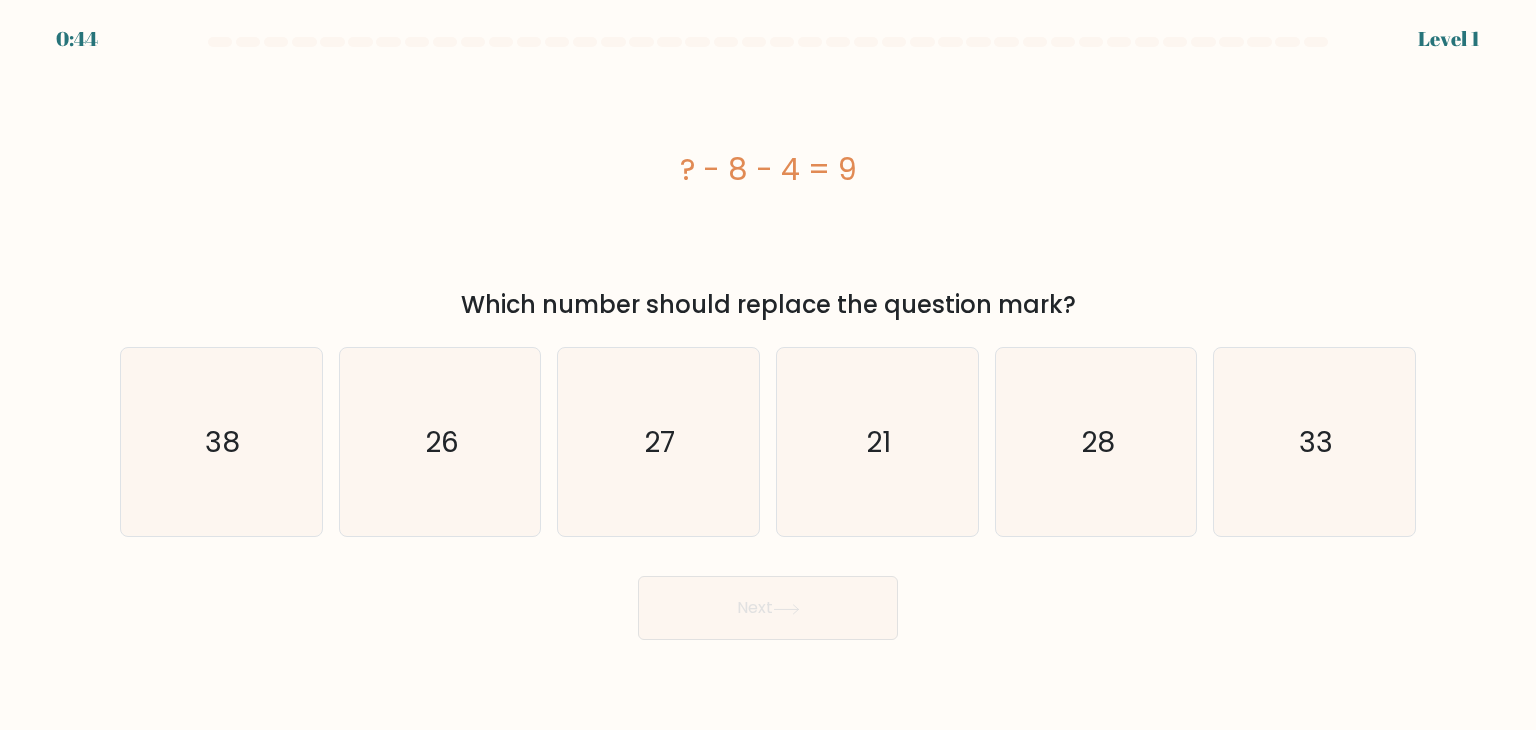 scroll, scrollTop: 0, scrollLeft: 0, axis: both 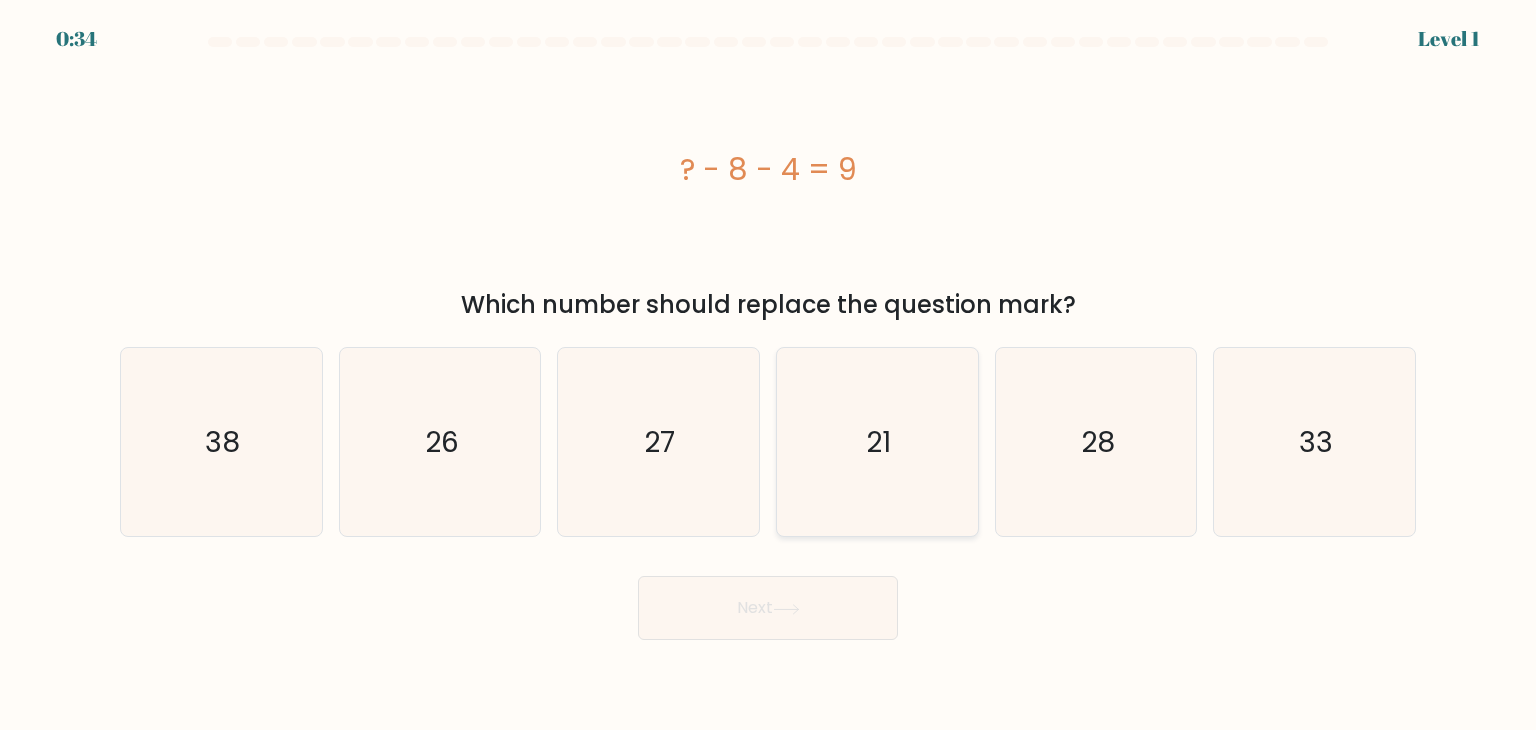 click on "21" at bounding box center [877, 442] 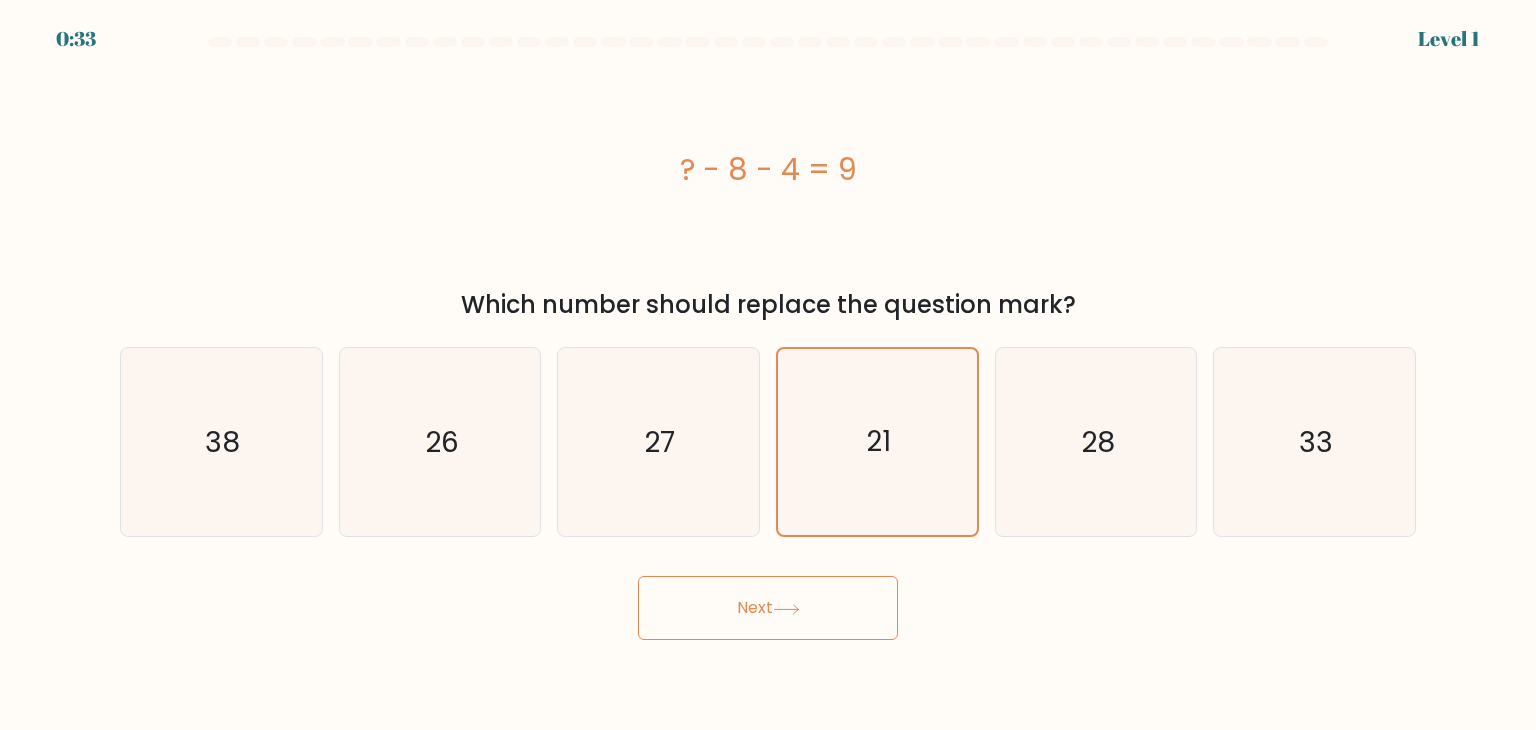 click on "Next" at bounding box center (768, 608) 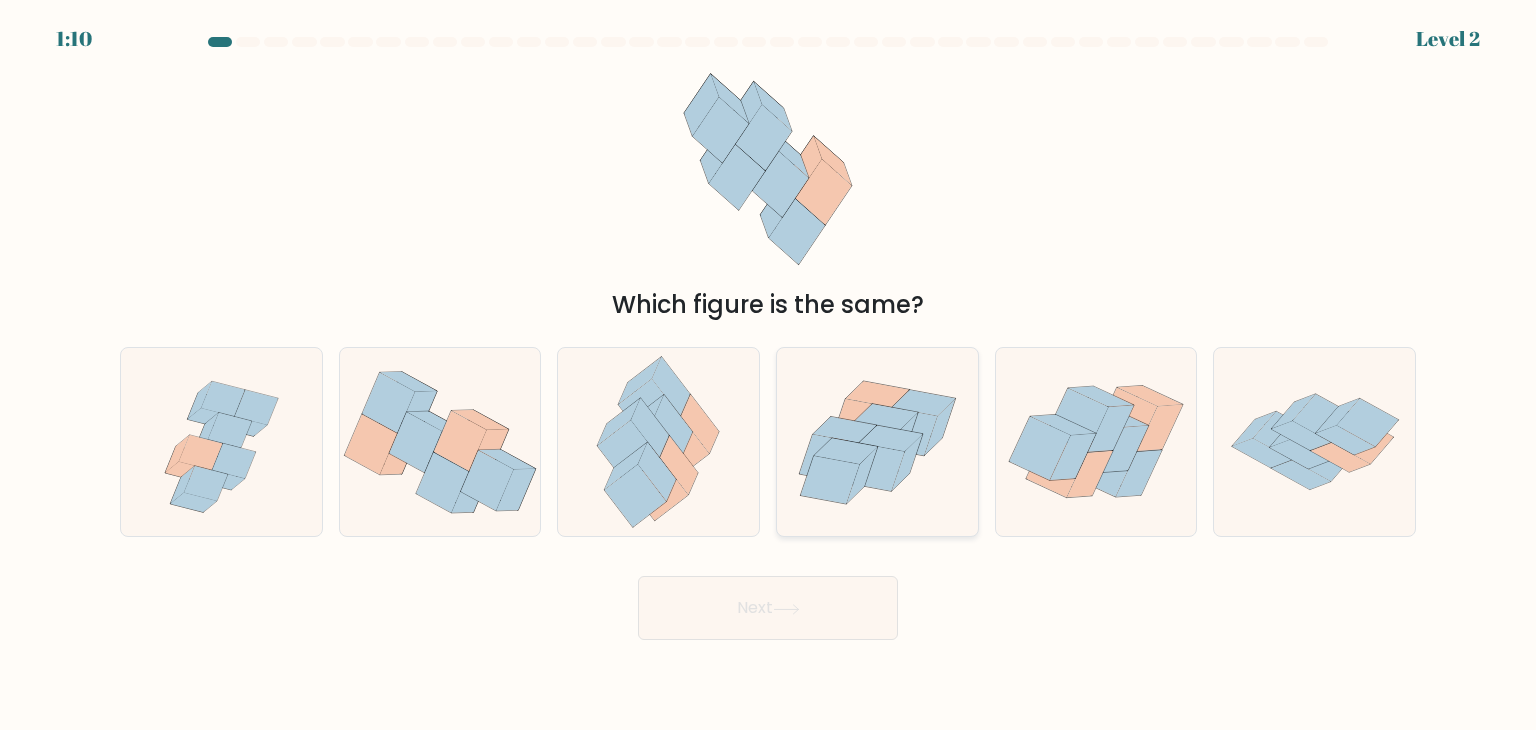 click at bounding box center (877, 442) 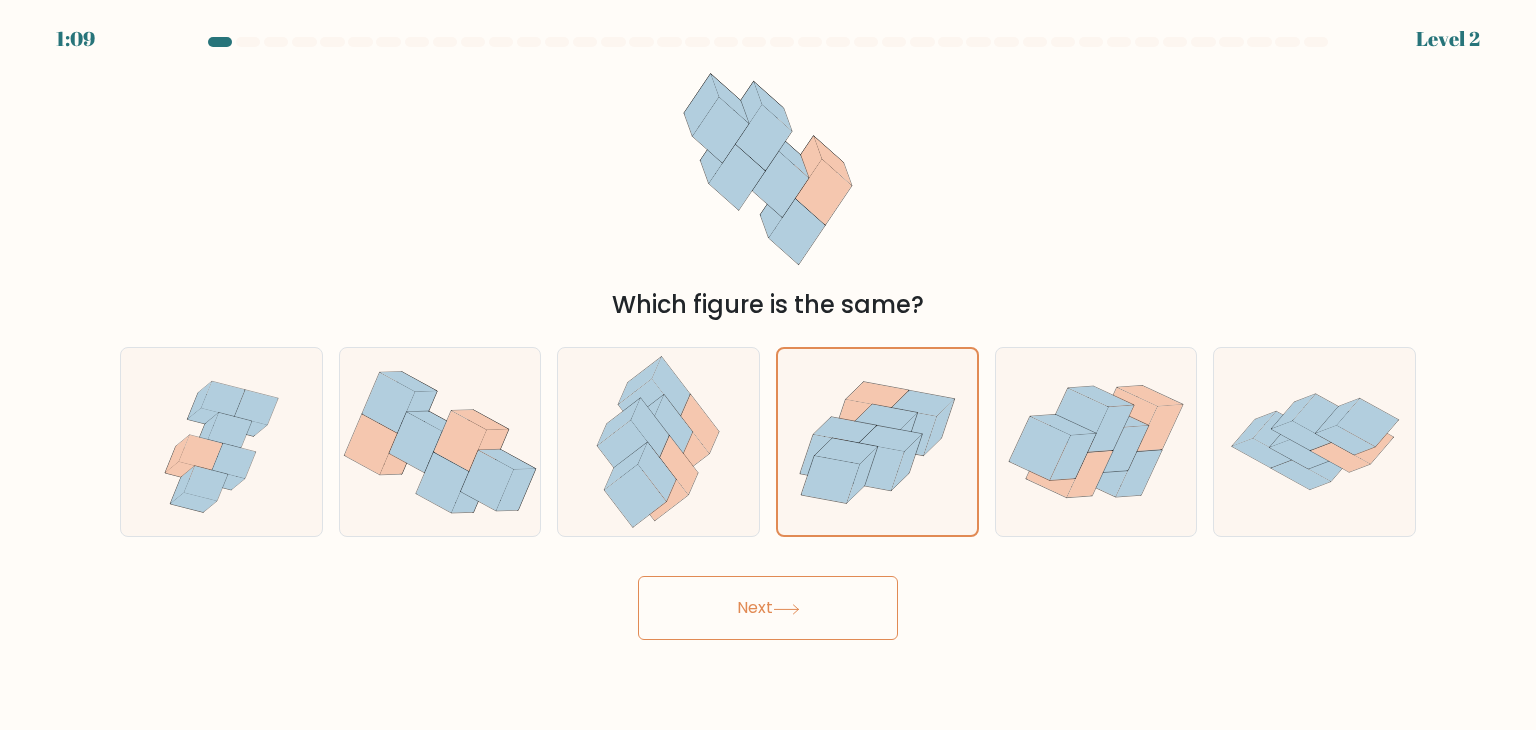 click on "Next" at bounding box center [768, 608] 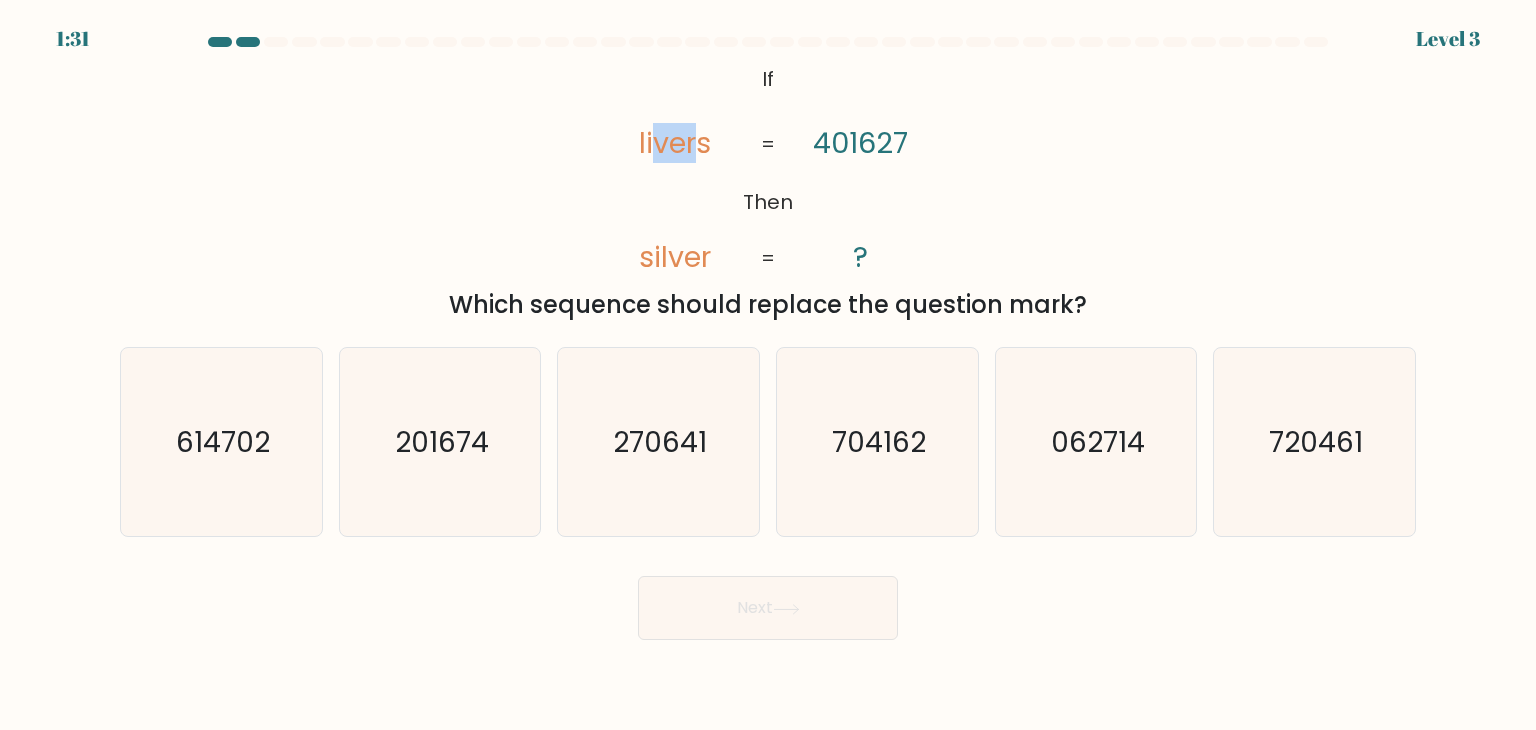 drag, startPoint x: 652, startPoint y: 140, endPoint x: 696, endPoint y: 141, distance: 44.011364 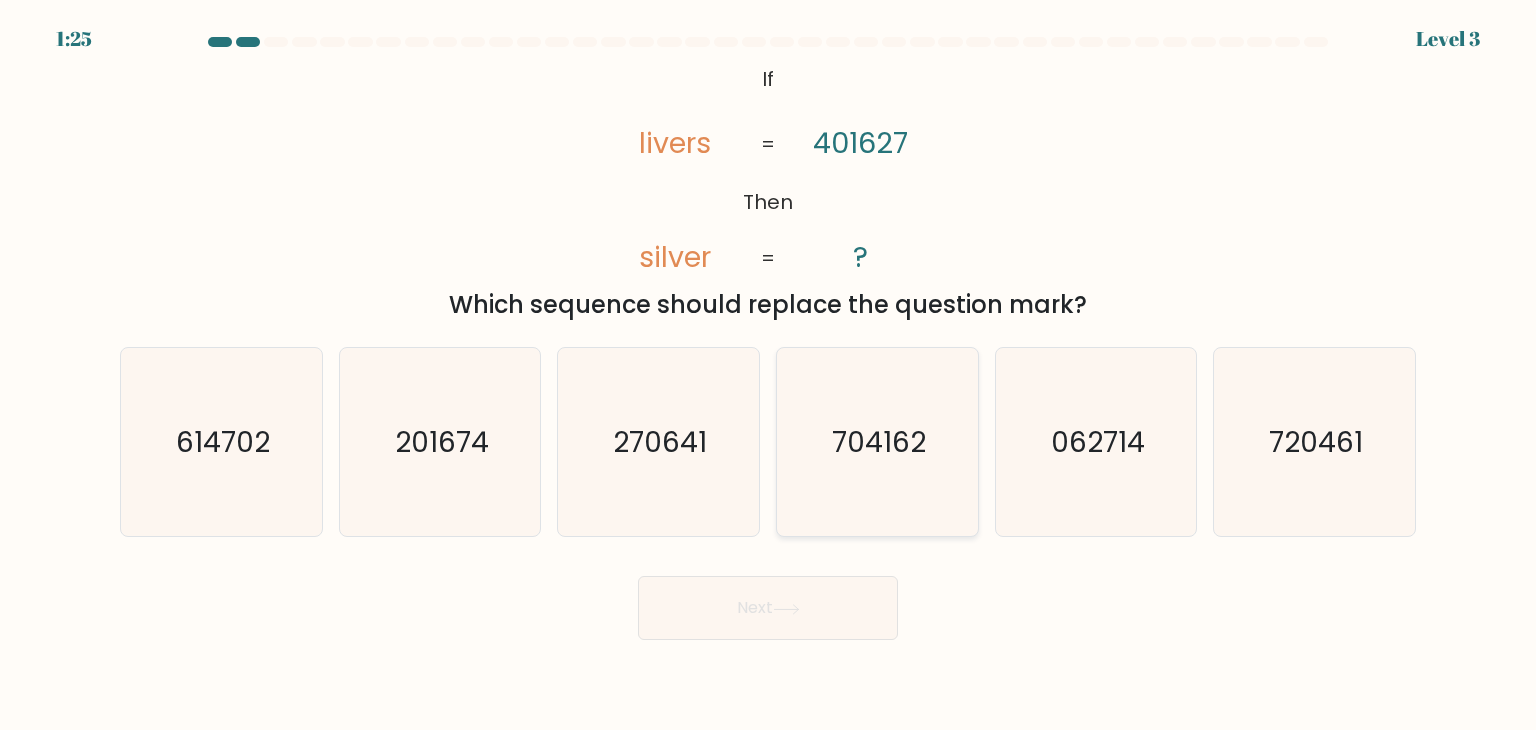 click on "704162" at bounding box center [877, 442] 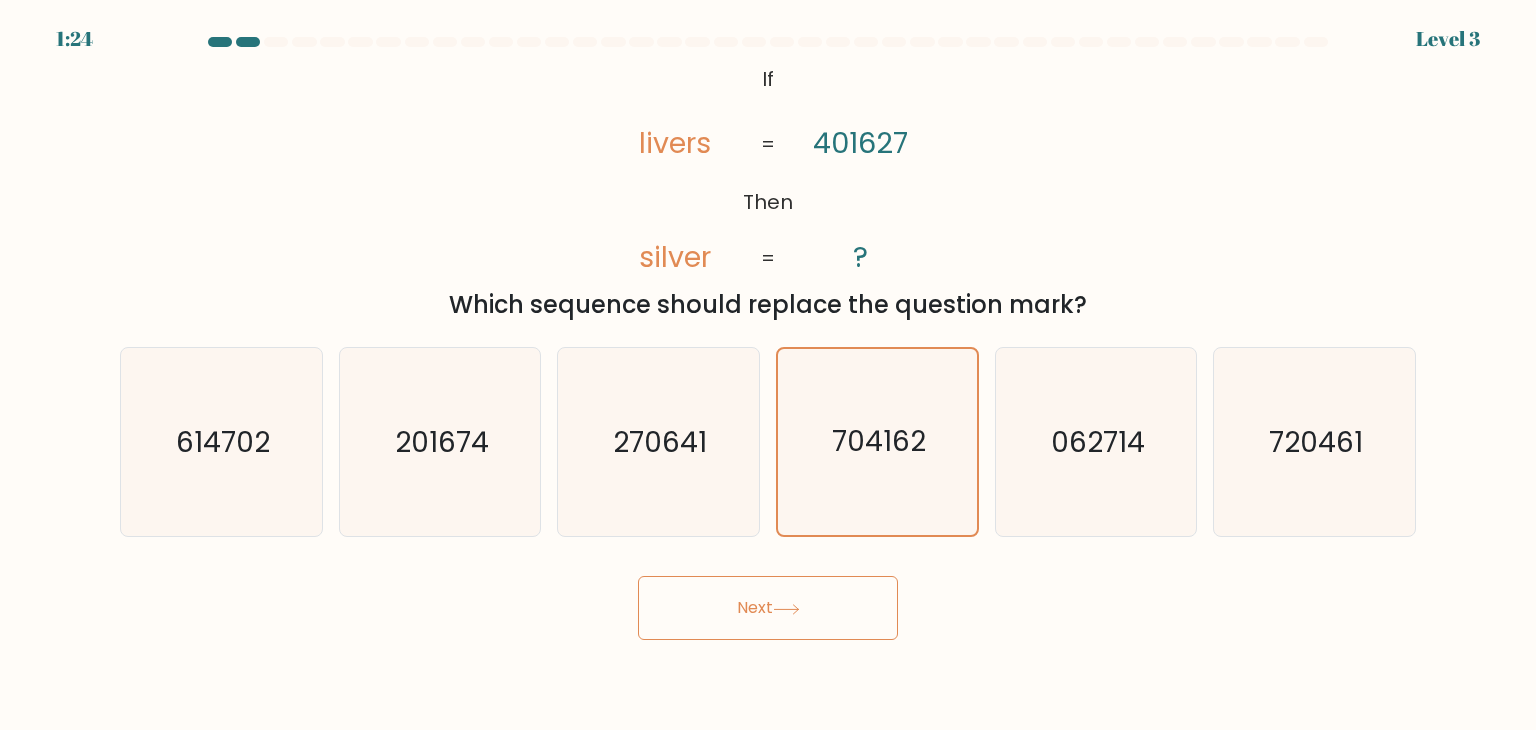 click on "Next" at bounding box center (768, 608) 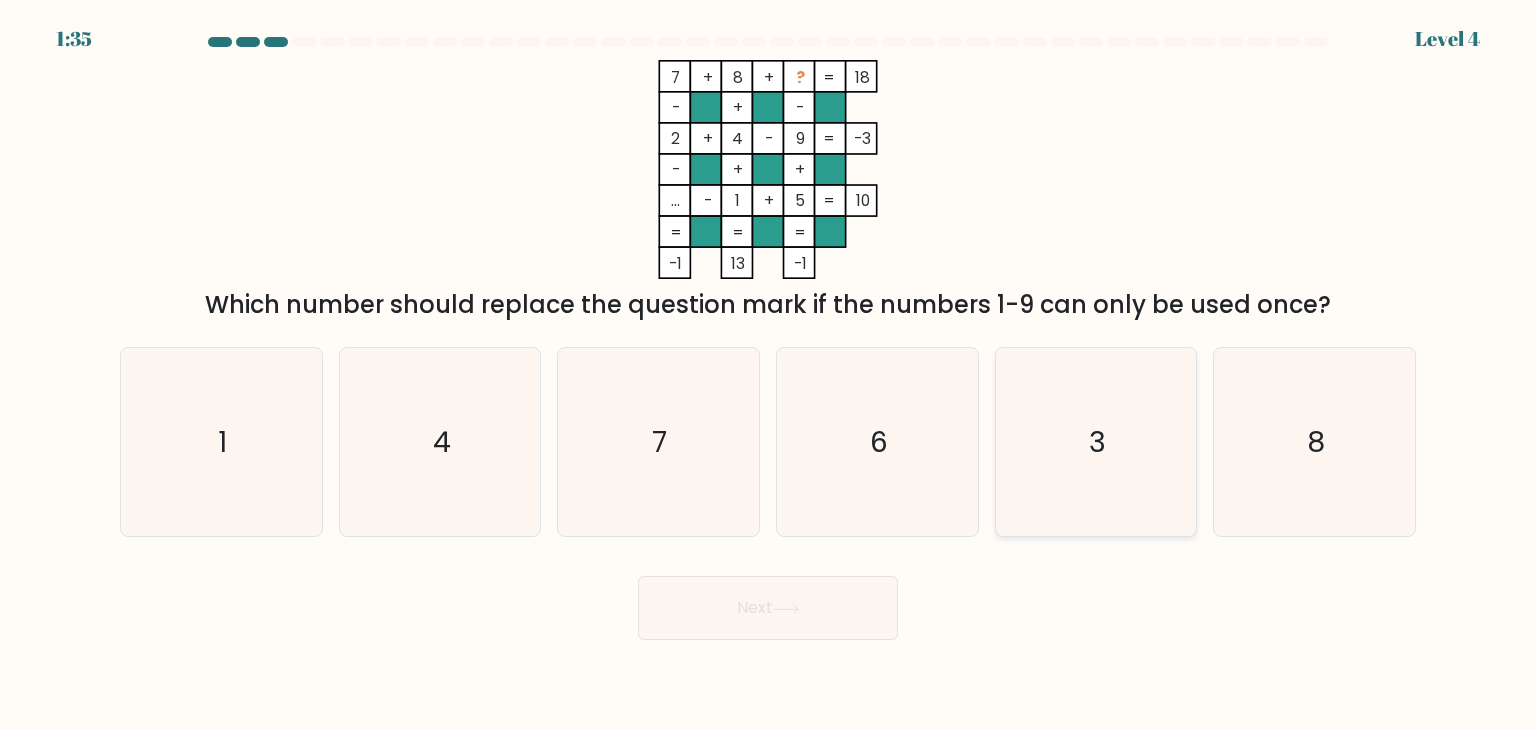 click on "3" at bounding box center [1096, 442] 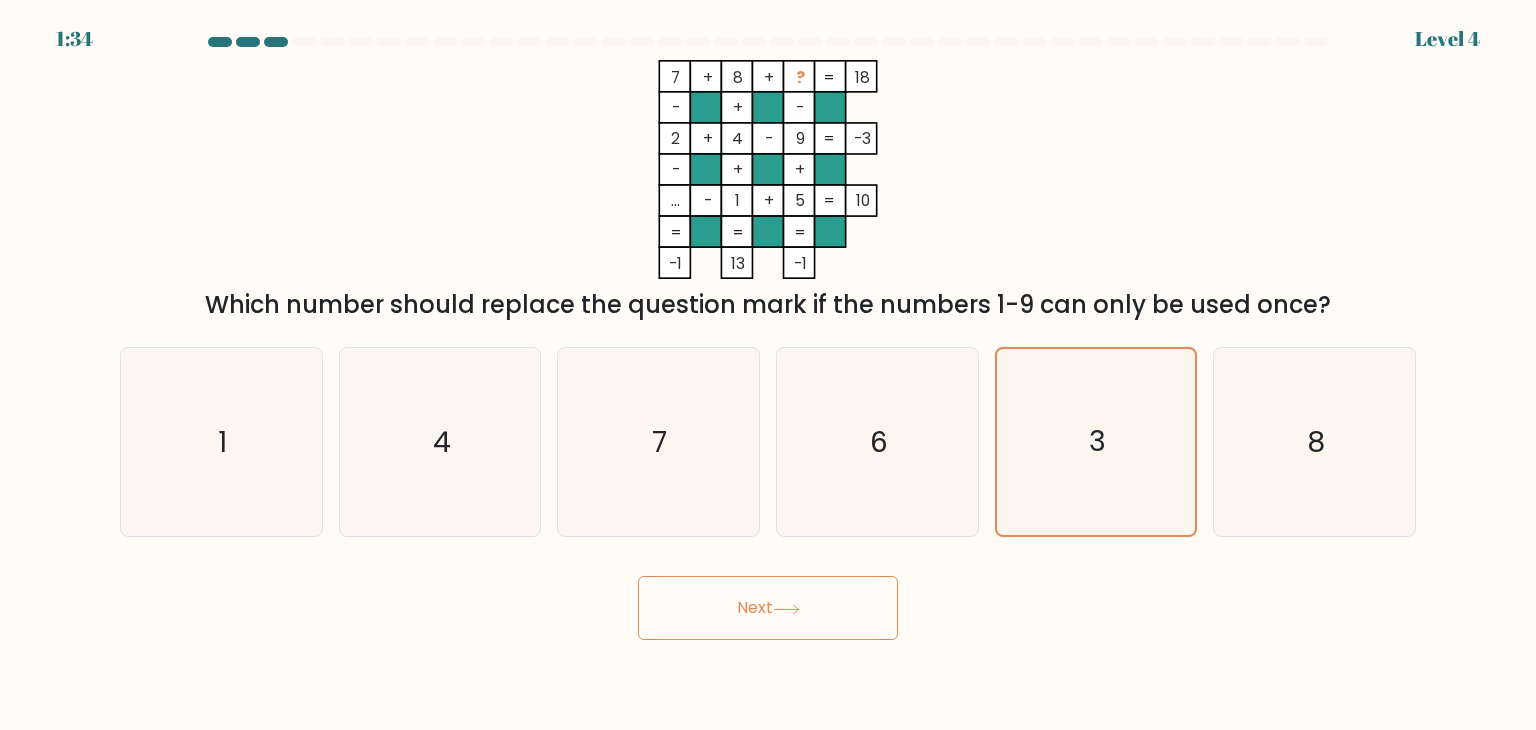 click on "Next" at bounding box center (768, 608) 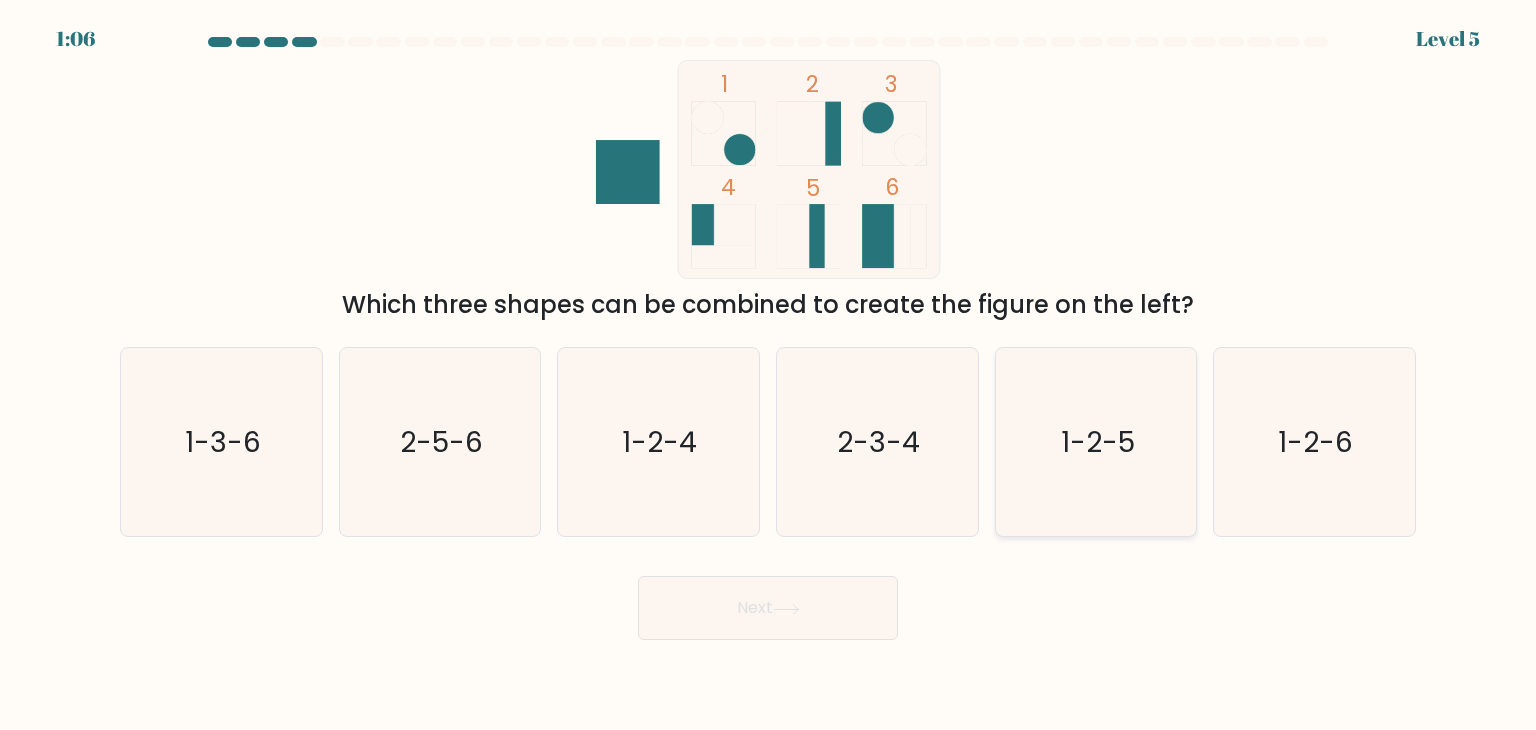 click on "1-2-5" at bounding box center (1096, 442) 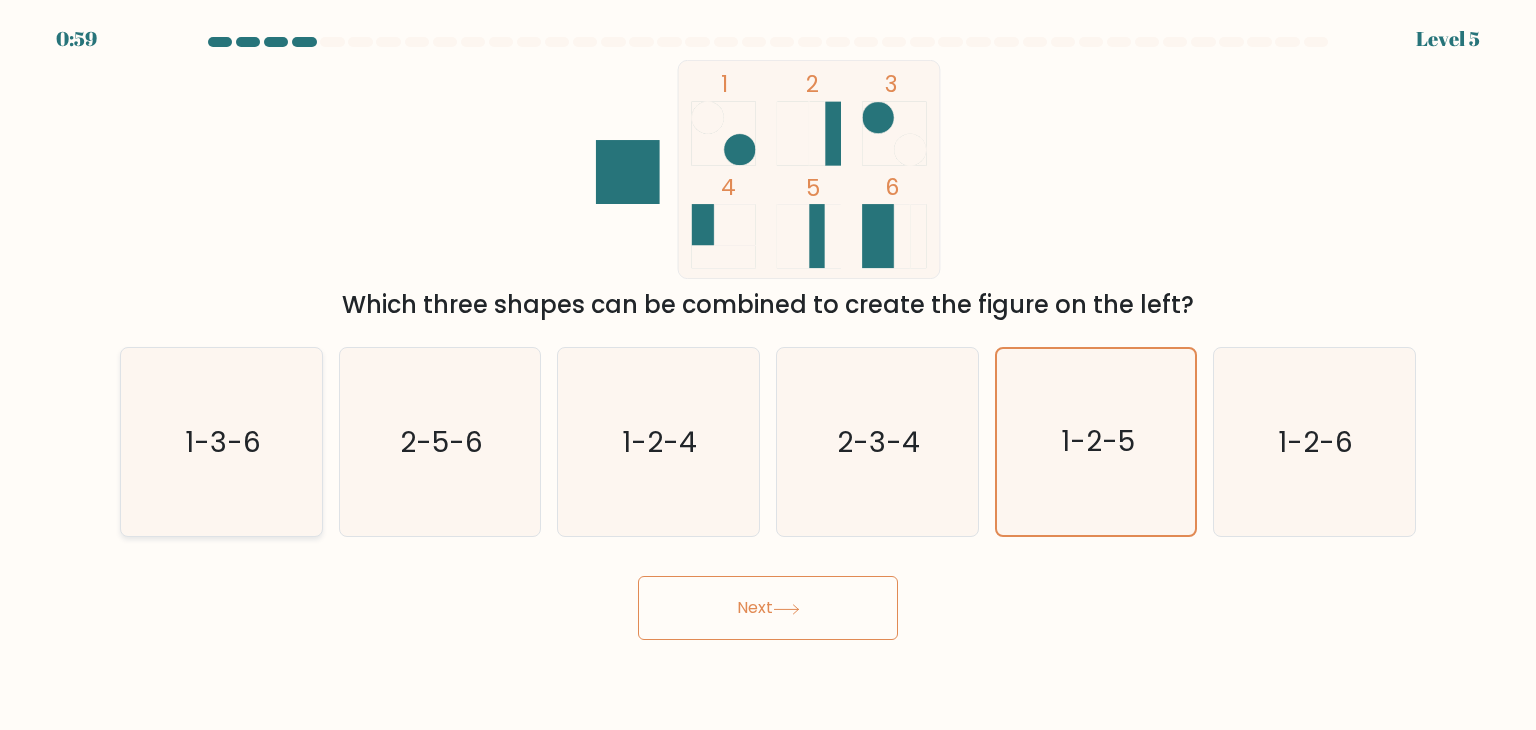 click on "1-3-6" at bounding box center (223, 442) 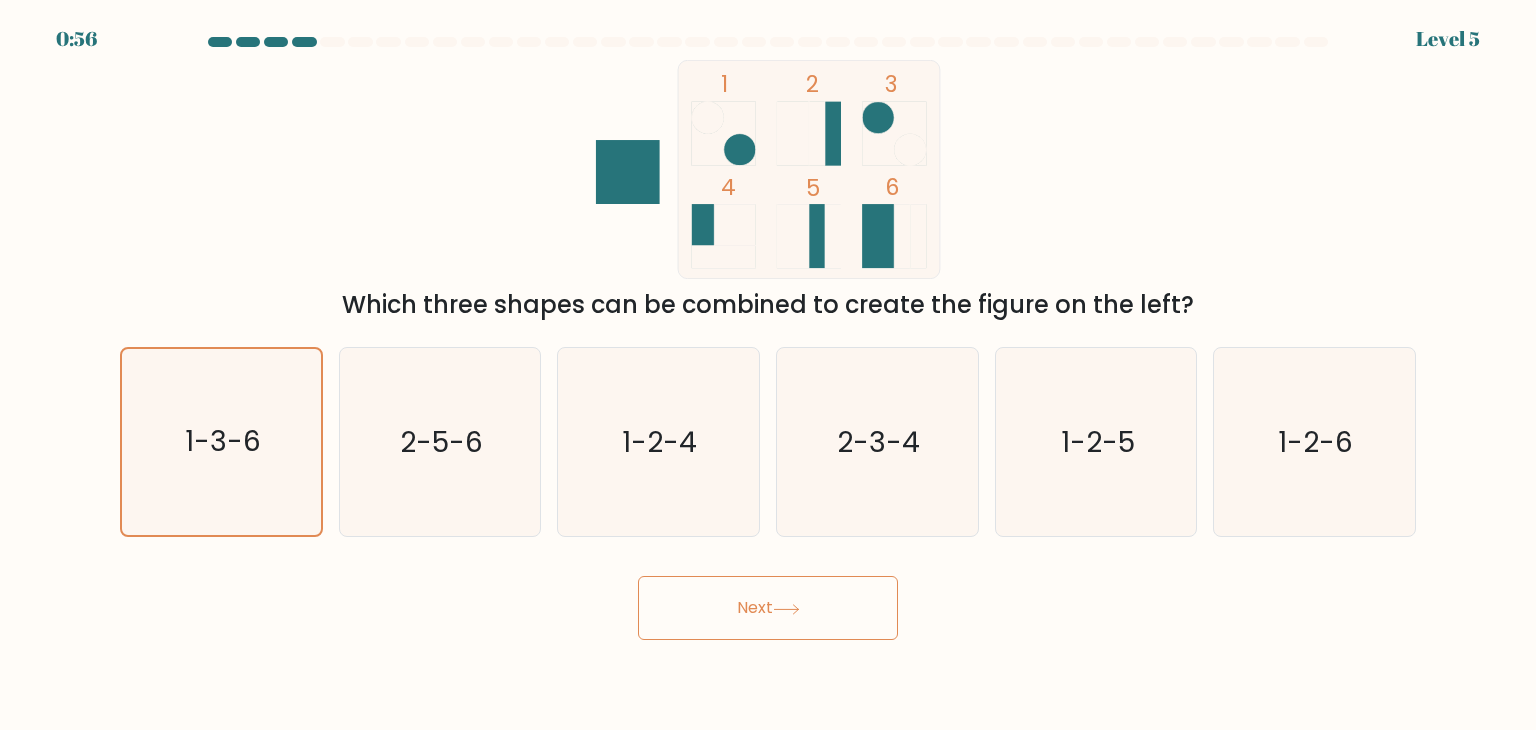 click on "Next" at bounding box center [768, 608] 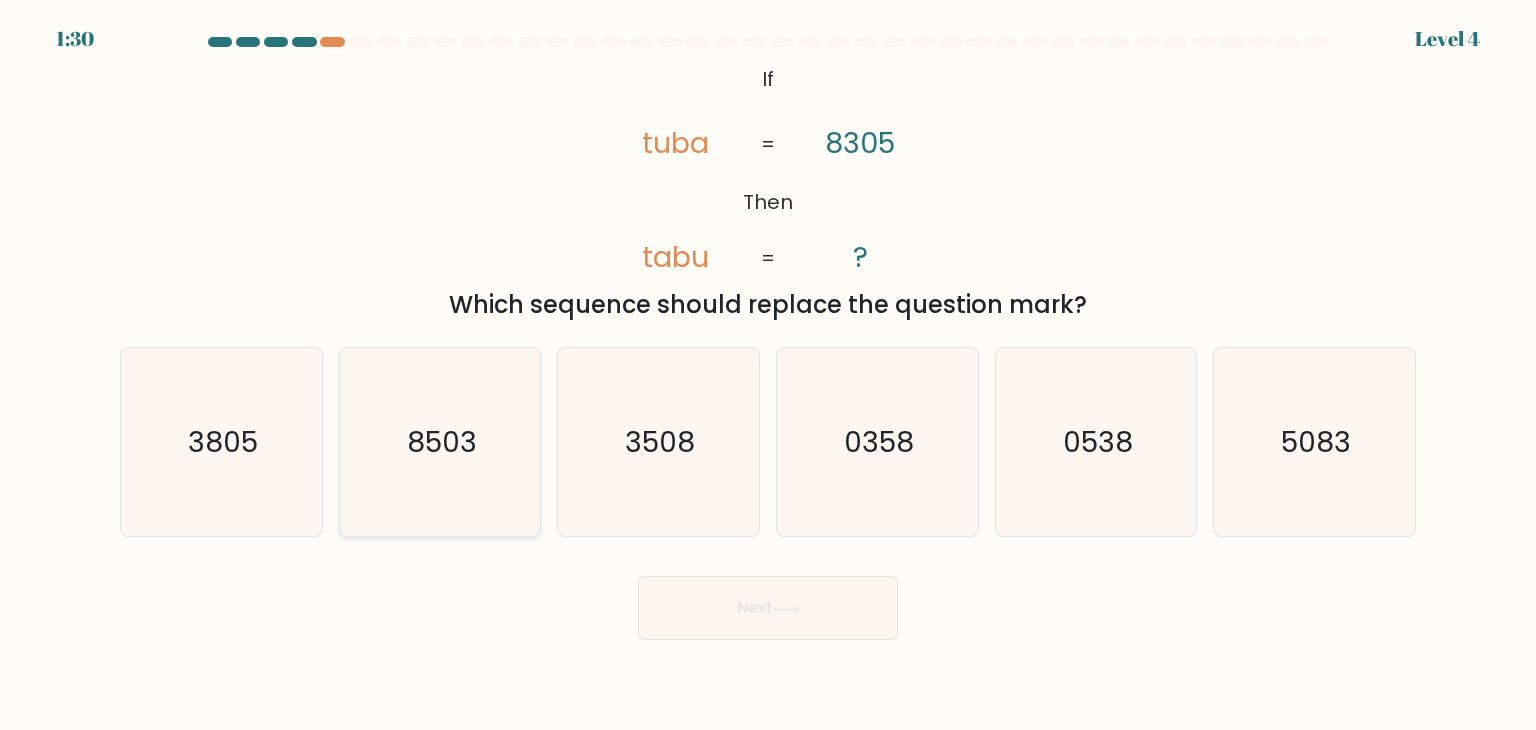 click on "8503" at bounding box center (442, 442) 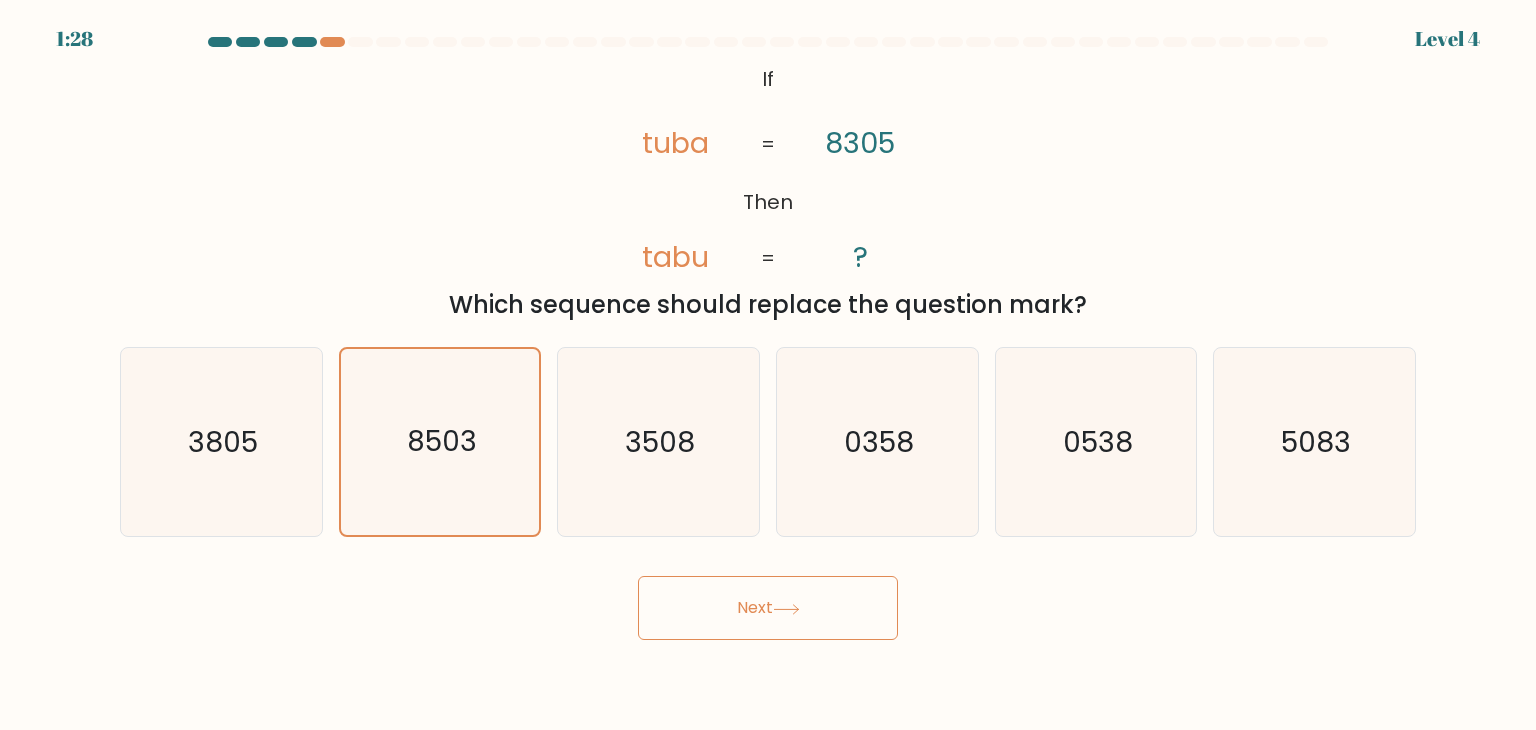 click on "Next" at bounding box center (768, 608) 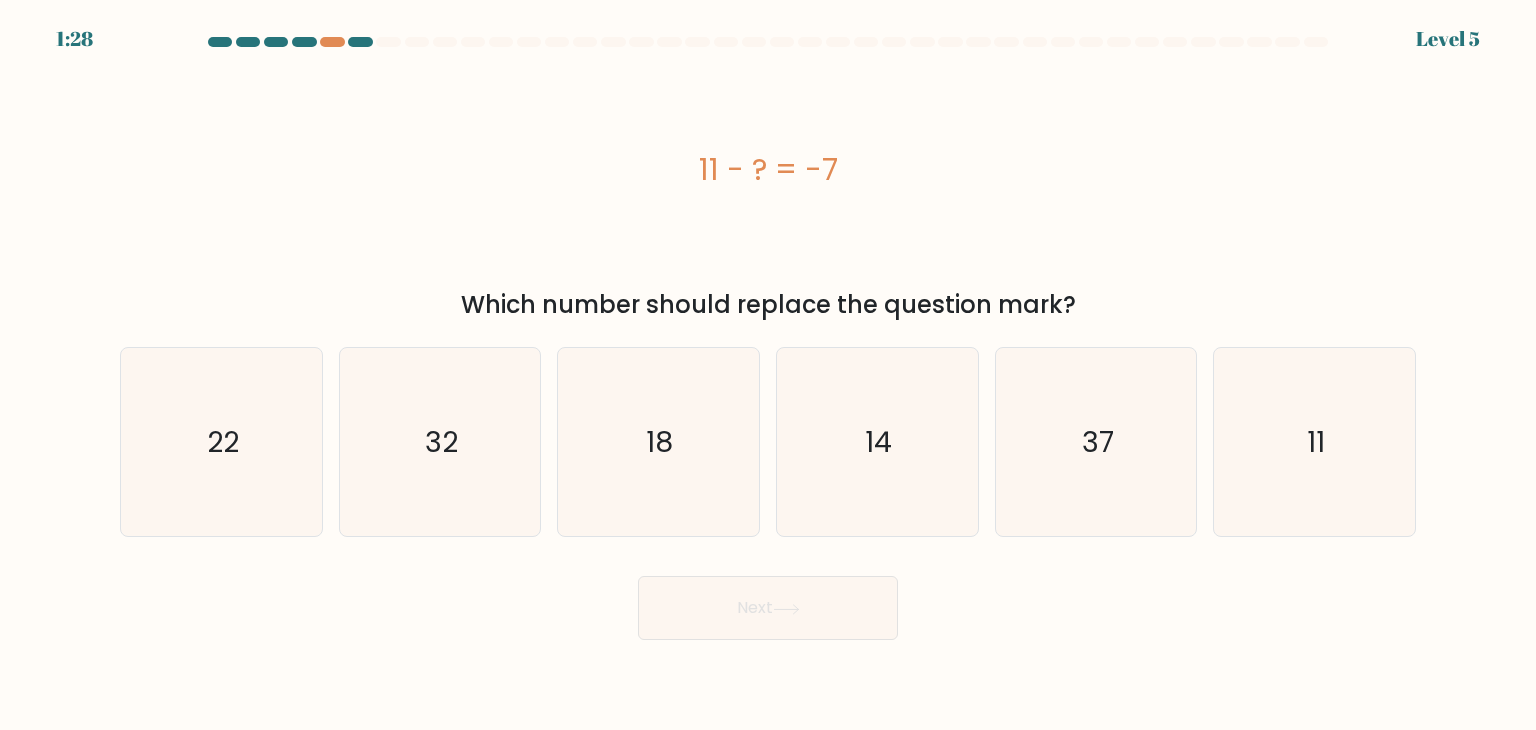 click on "Next" at bounding box center (768, 608) 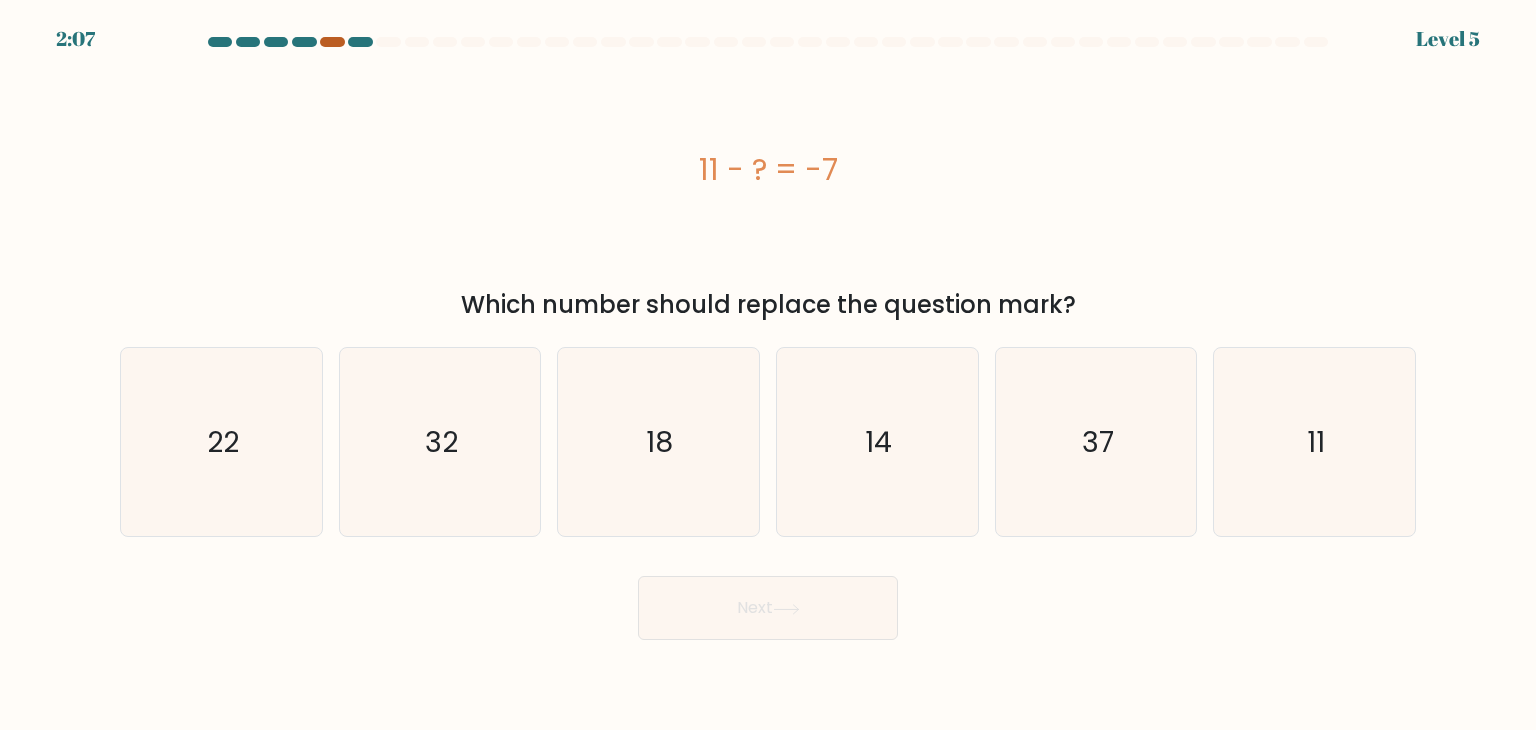click at bounding box center (332, 42) 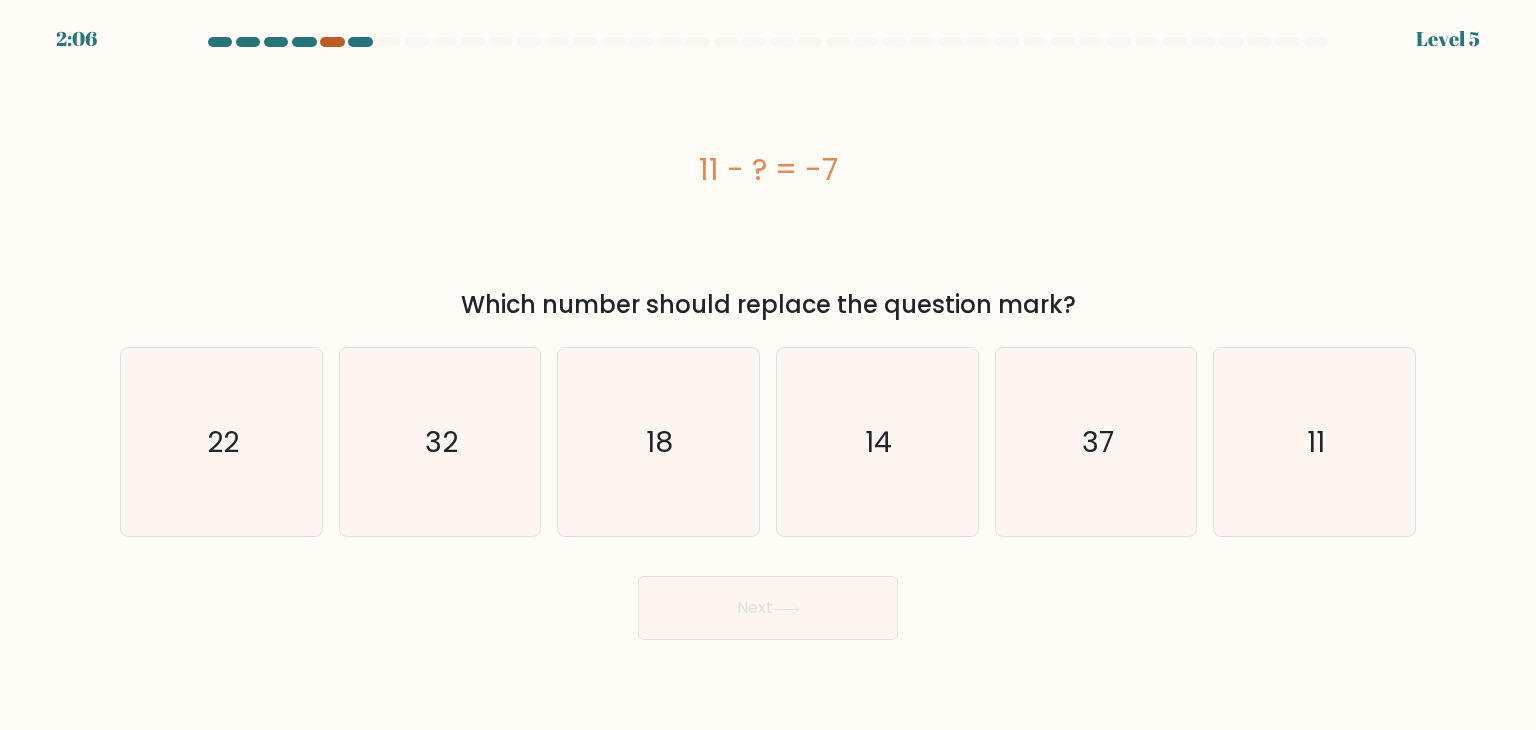 click at bounding box center [332, 42] 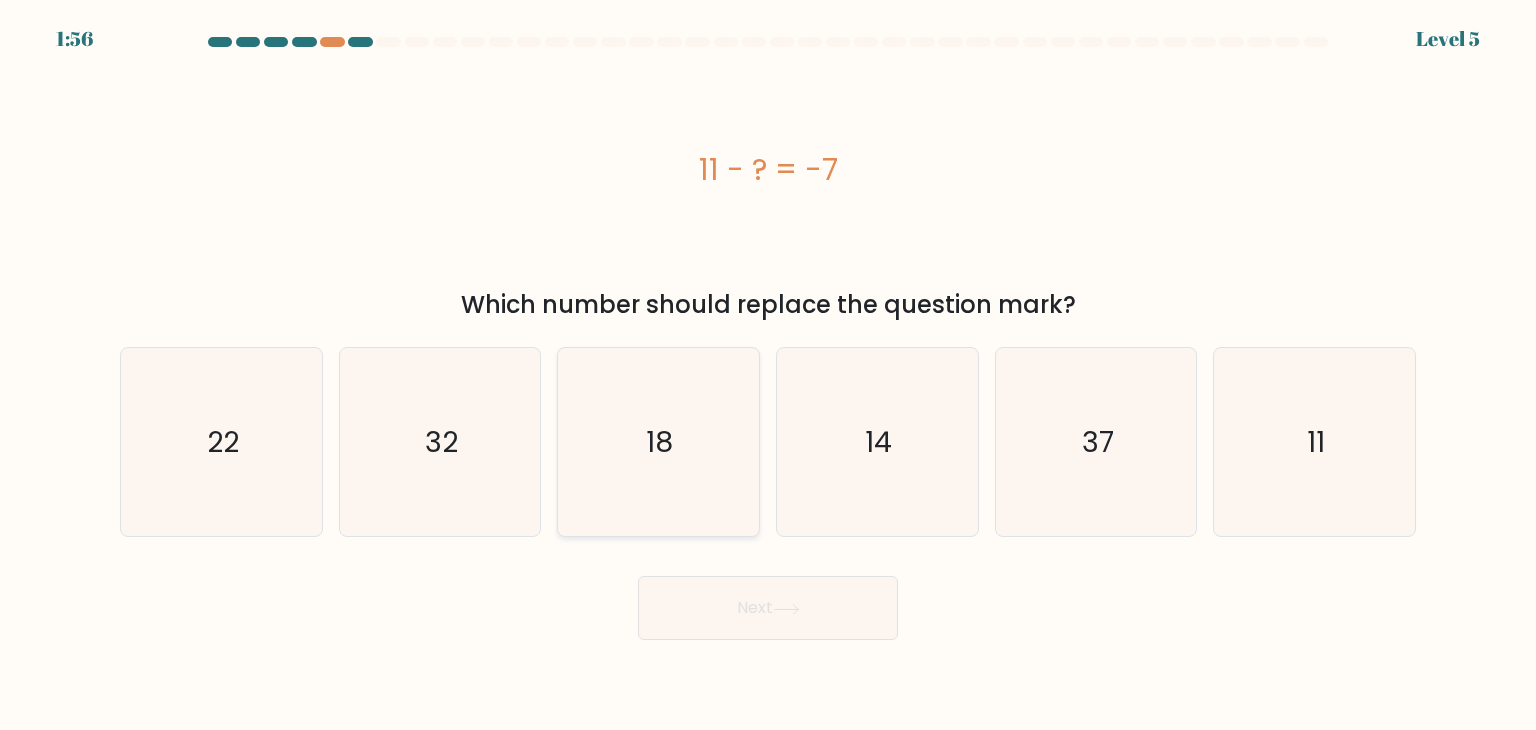 click on "18" at bounding box center (658, 442) 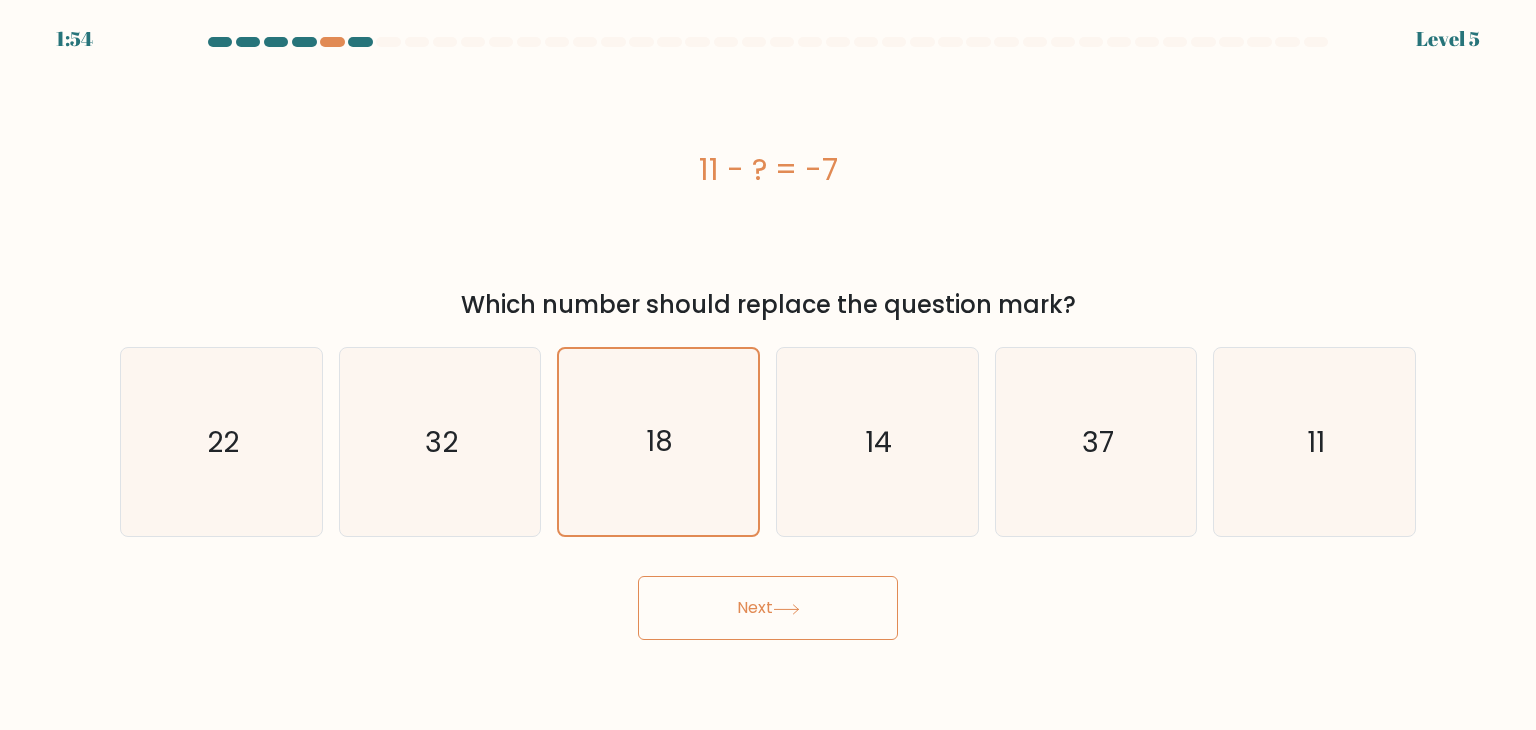 click on "Next" at bounding box center [768, 608] 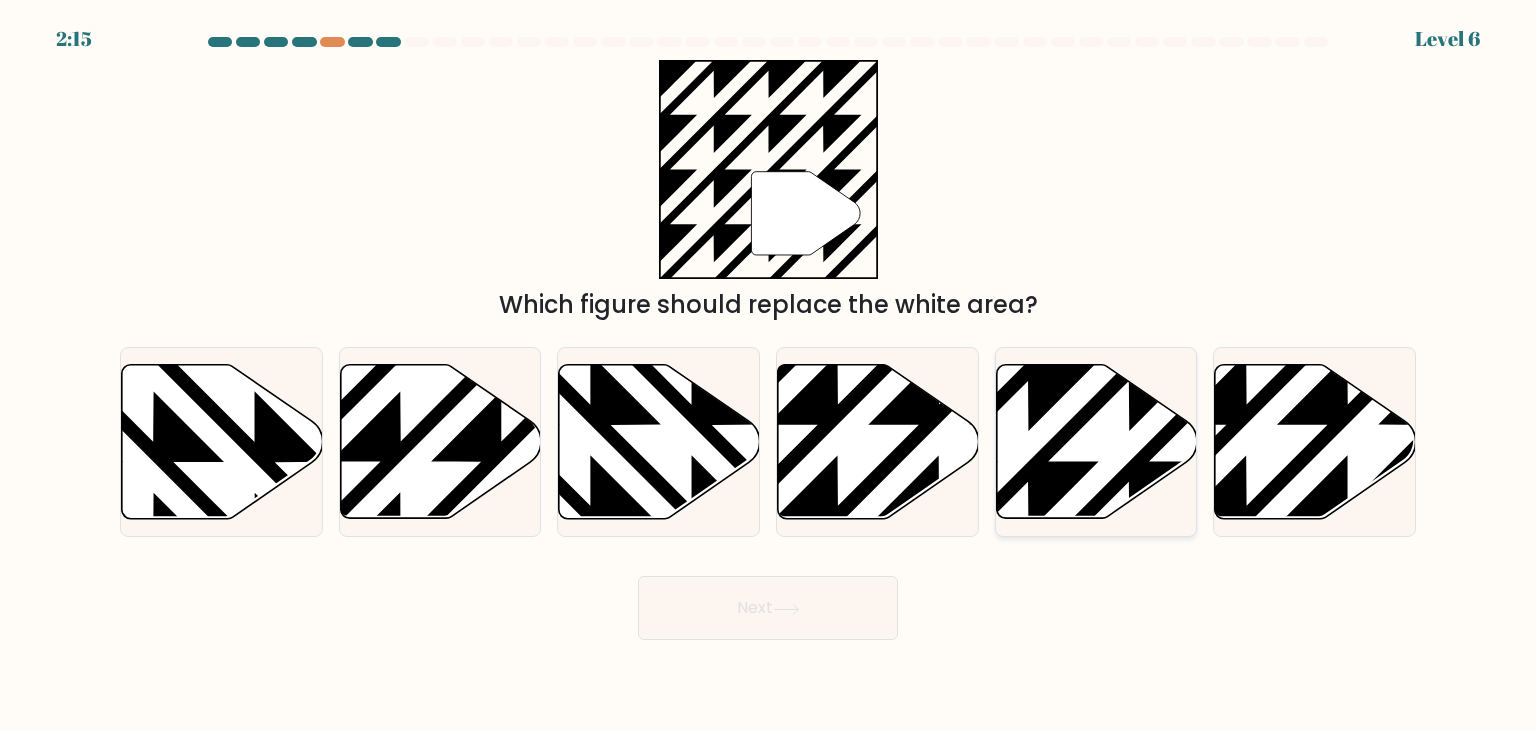 click at bounding box center (1096, 442) 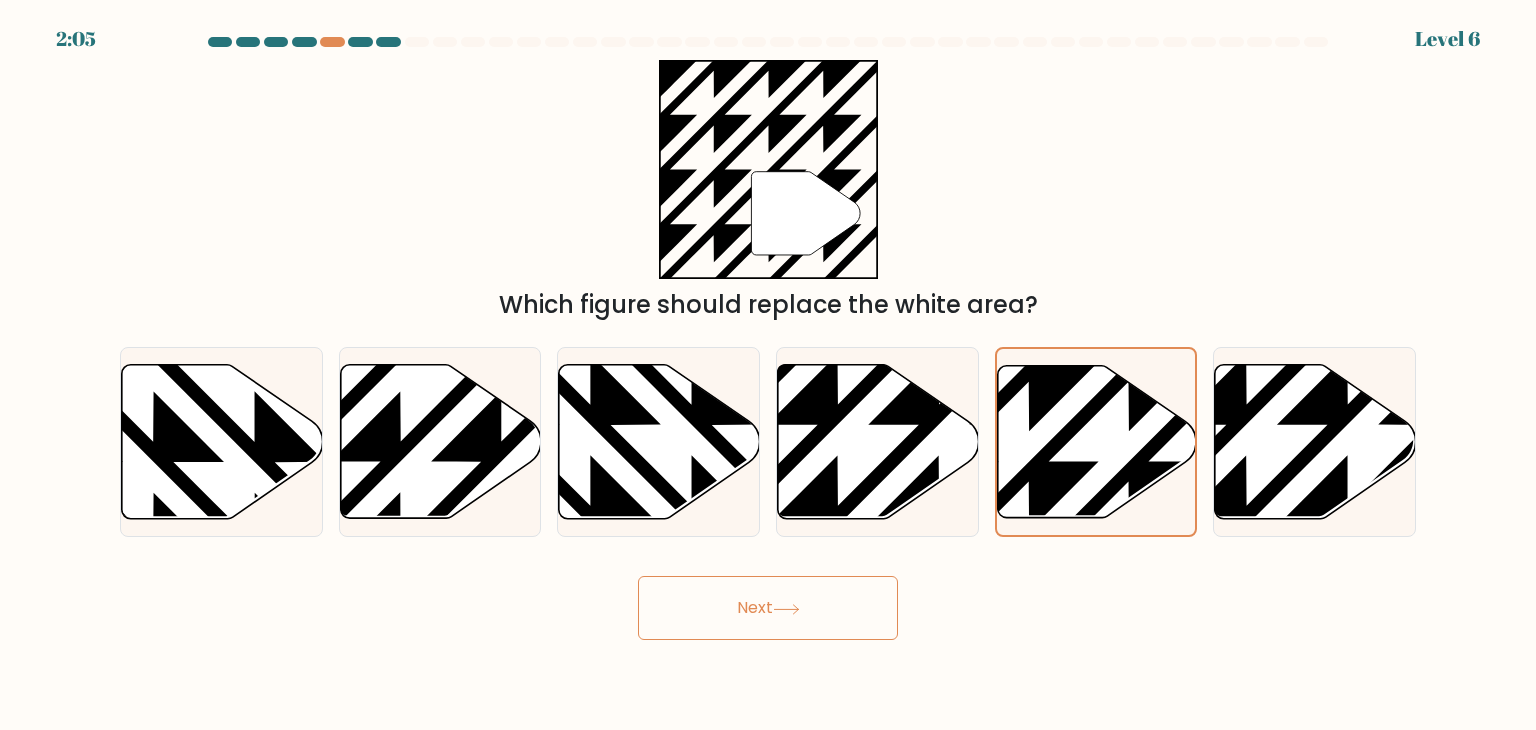 click on "Next" at bounding box center [768, 608] 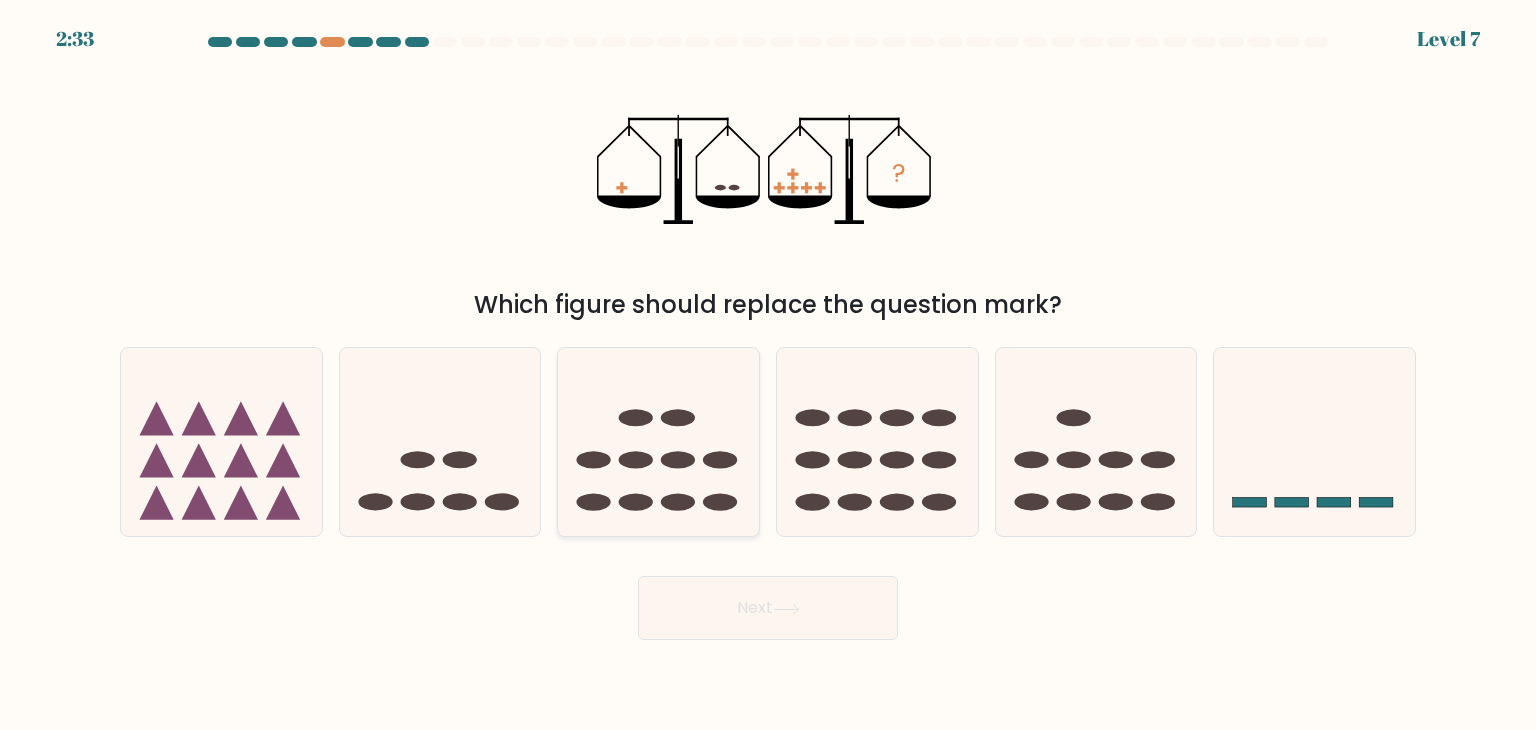 click at bounding box center [636, 502] 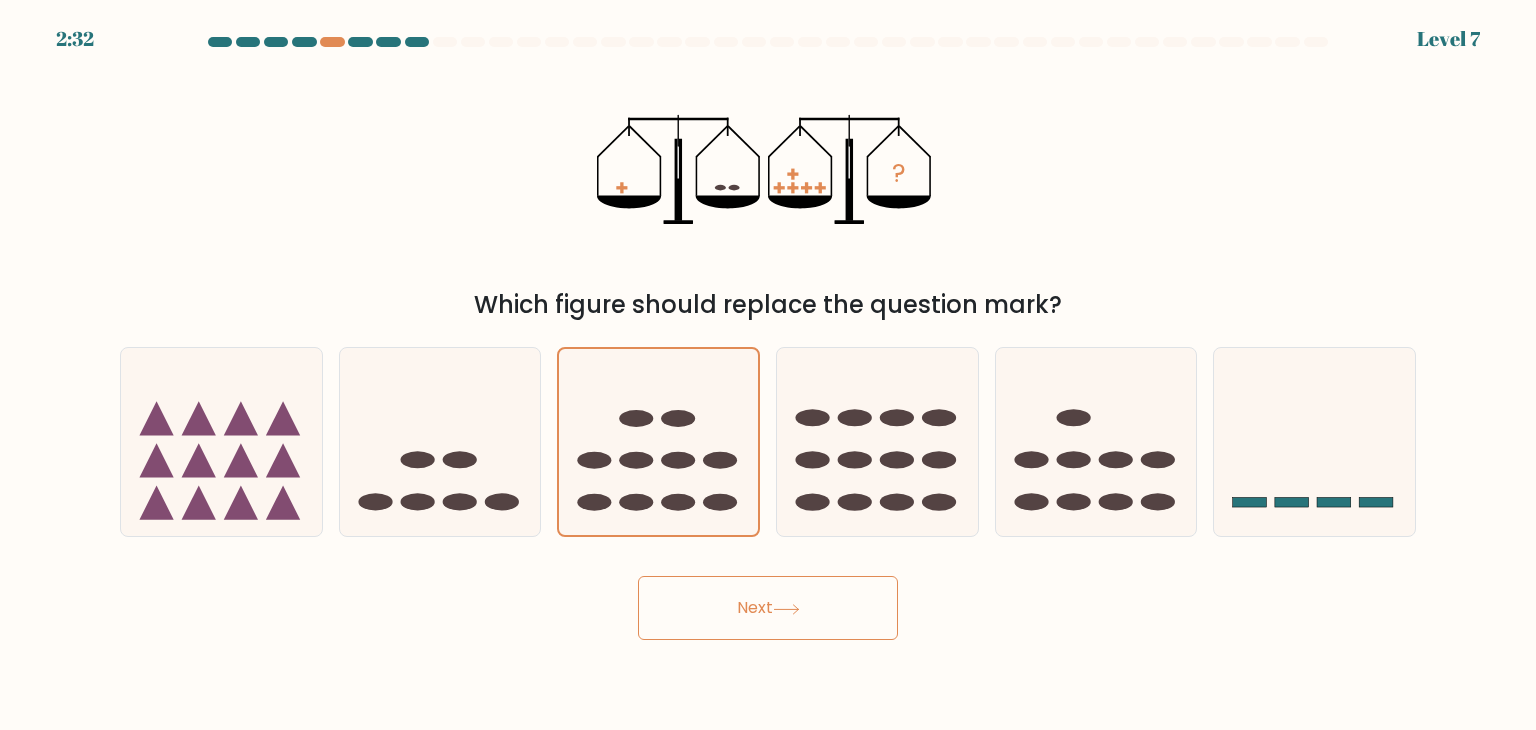 click on "Next" at bounding box center [768, 608] 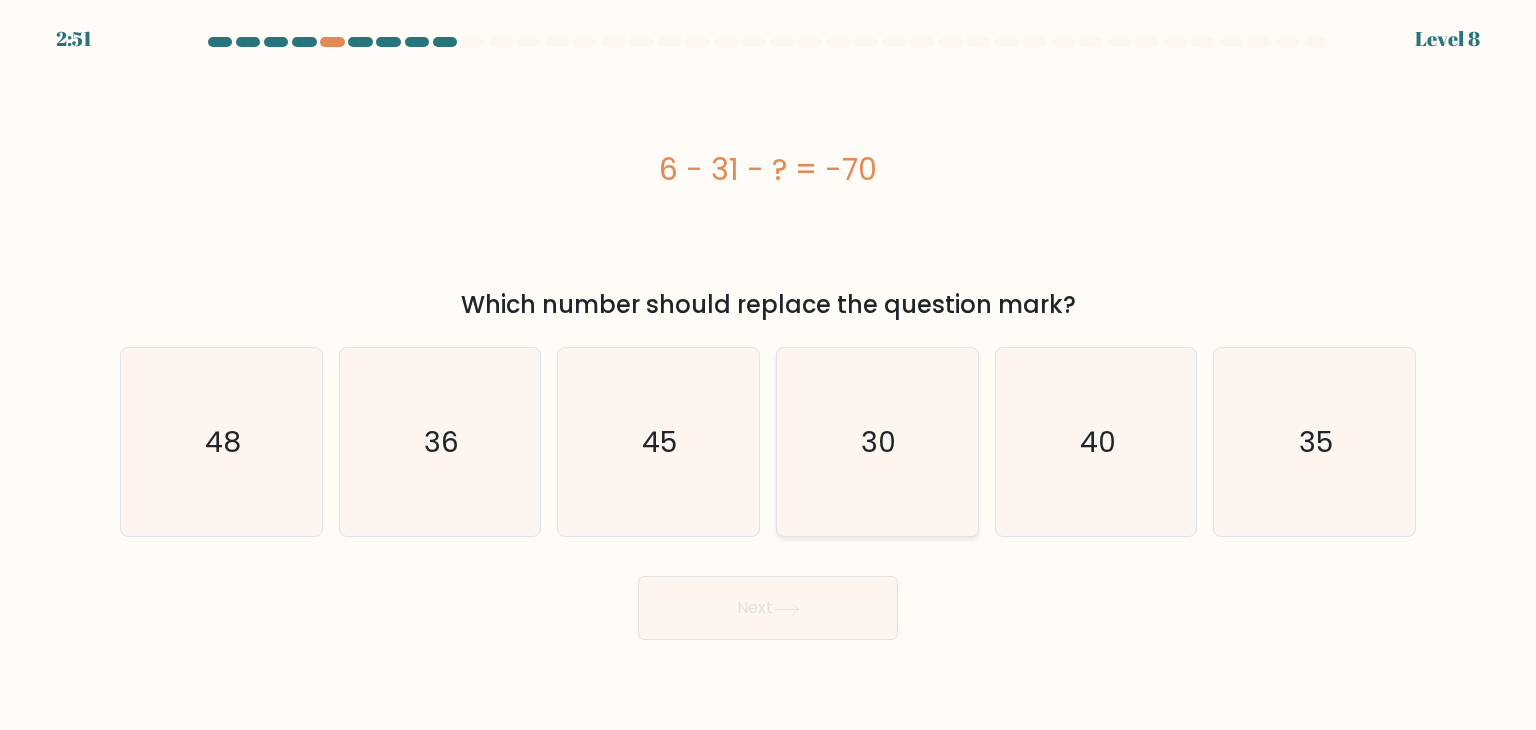 click on "30" at bounding box center [877, 442] 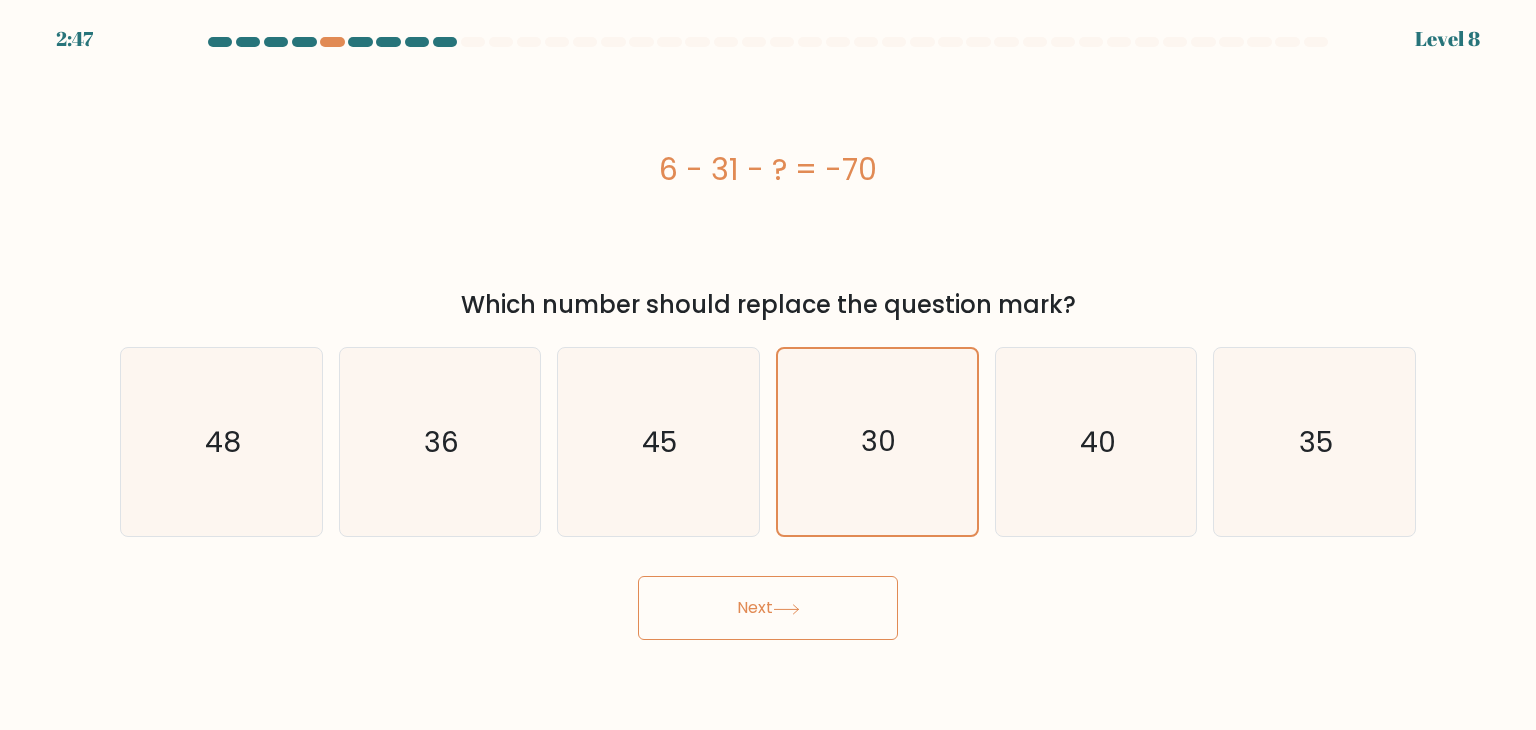 click on "6 - 31 - ? = -70" at bounding box center (768, 169) 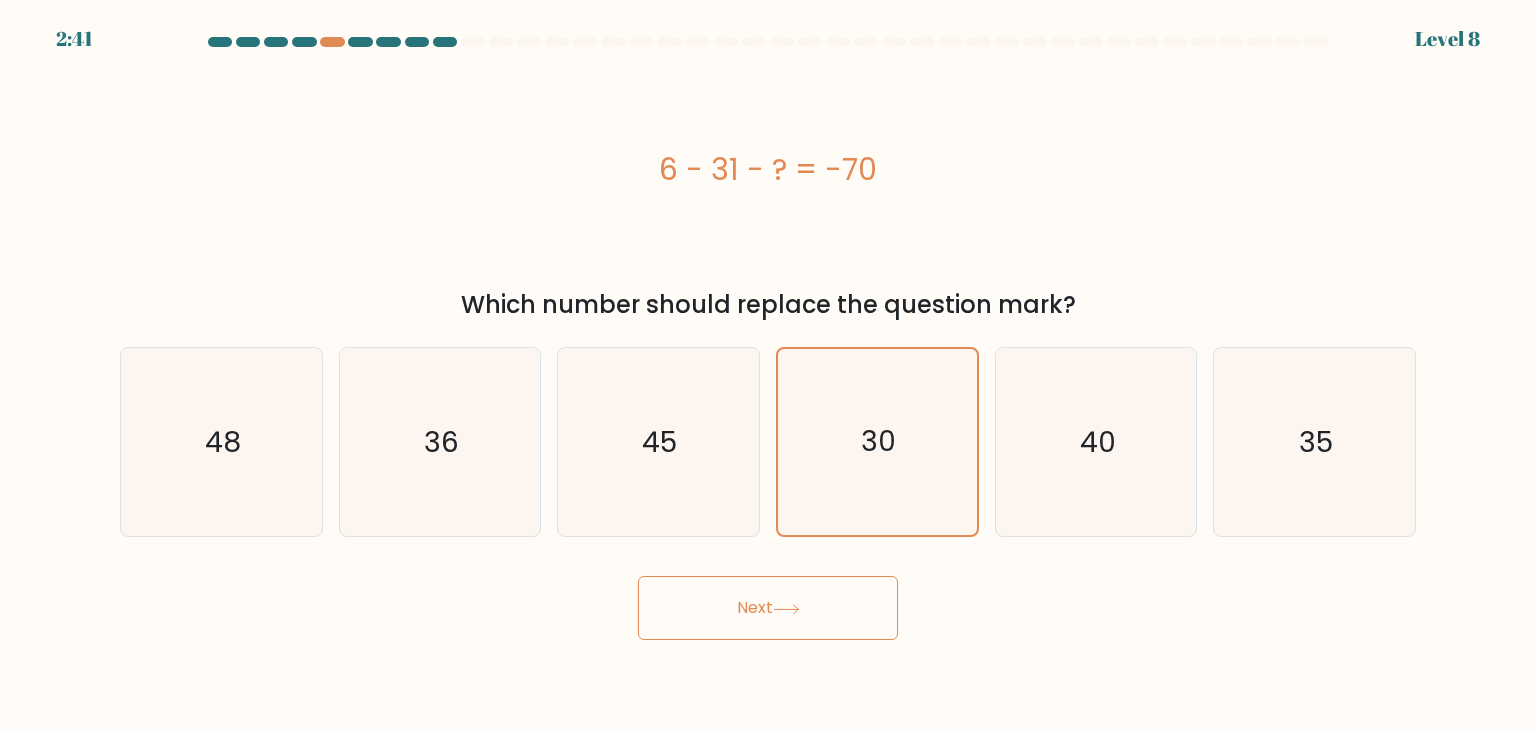 click on "b.
36" at bounding box center [440, 442] 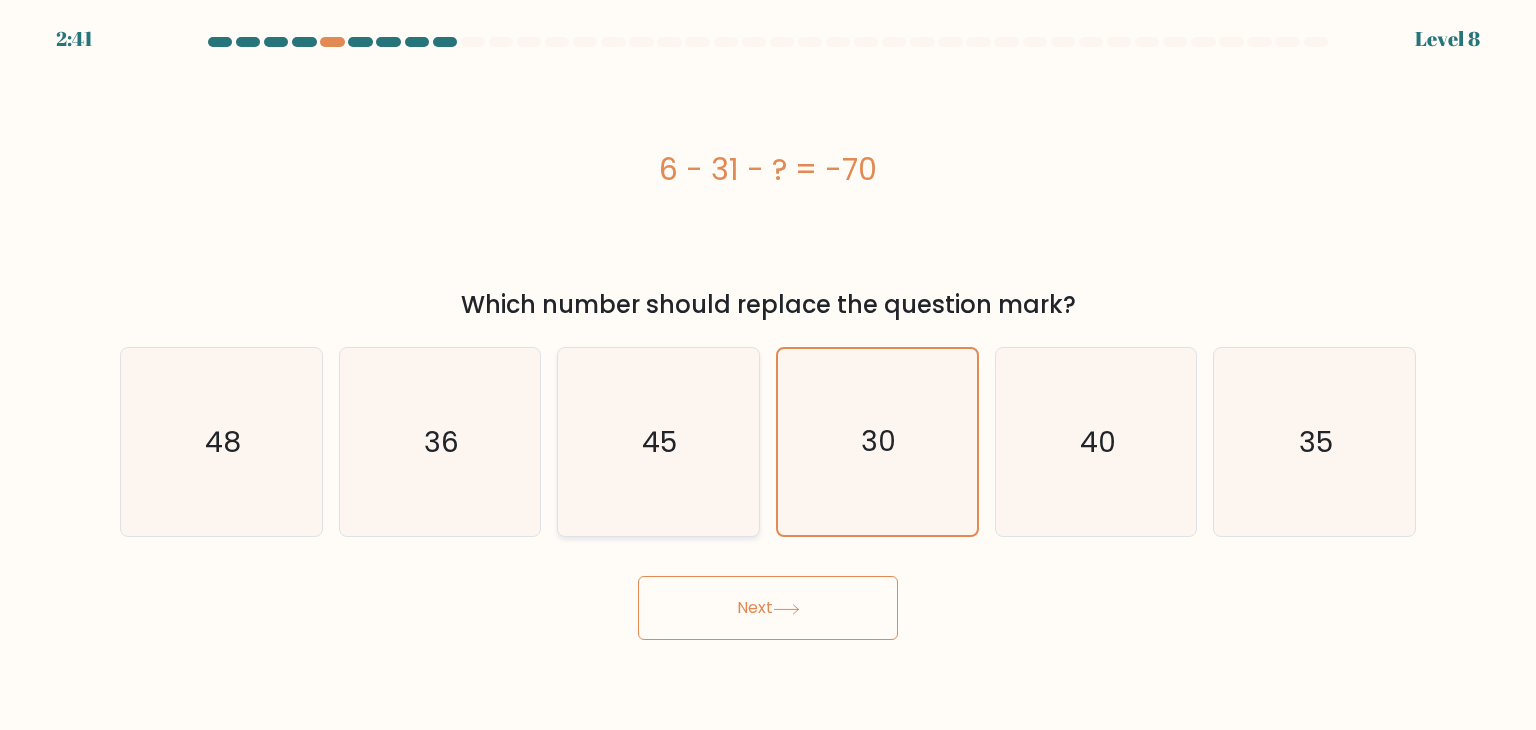 click on "45" at bounding box center (660, 442) 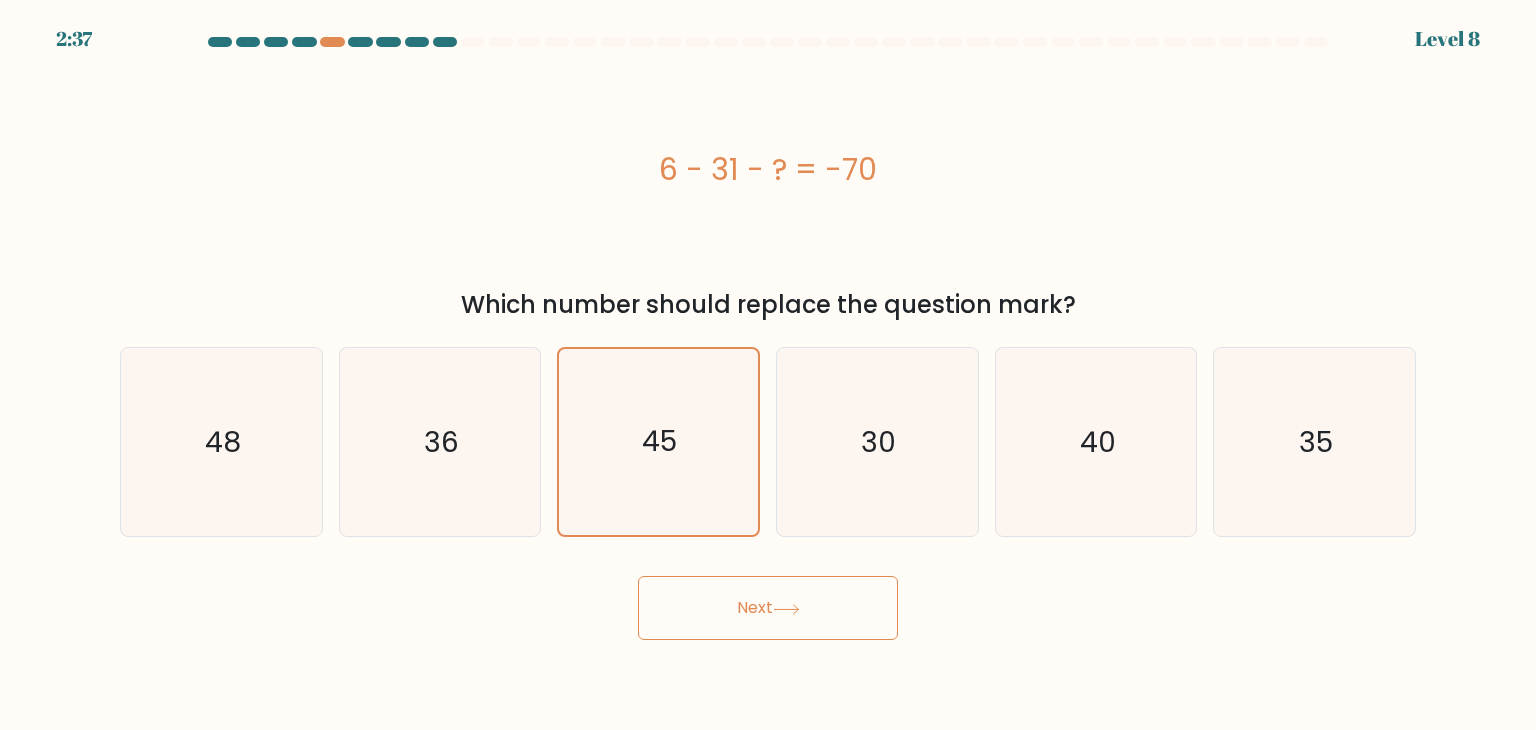 click on "Next" at bounding box center (768, 608) 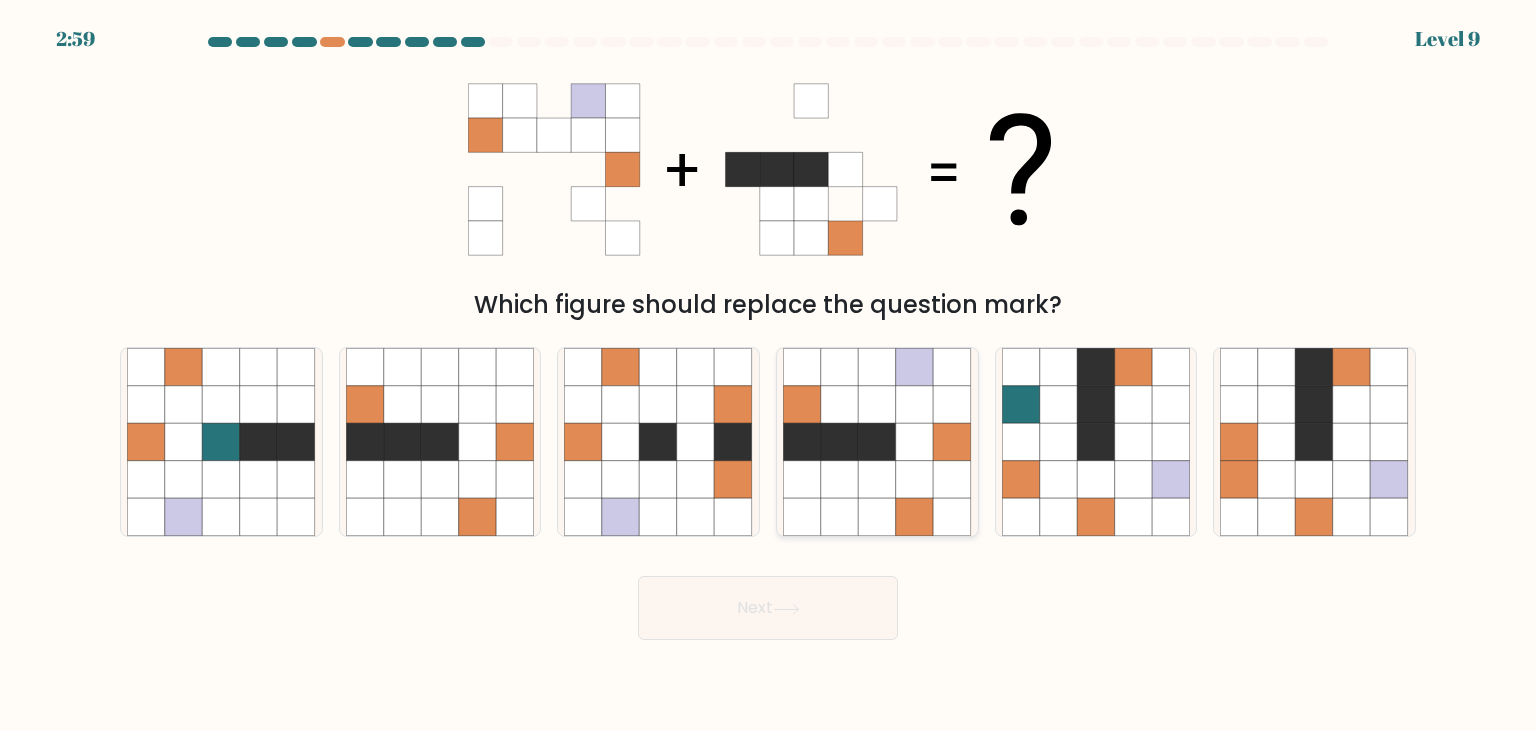 click at bounding box center (802, 442) 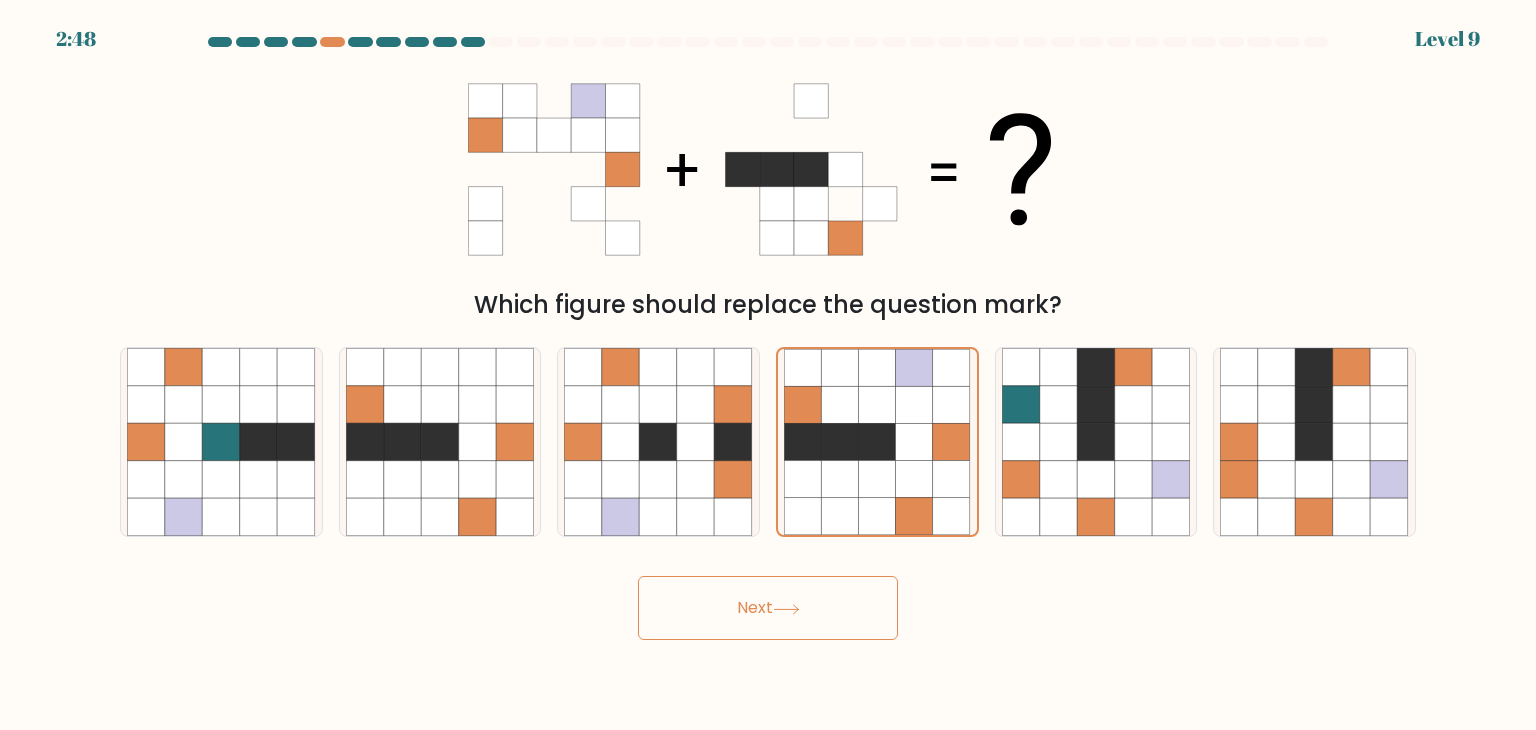 click on "Next" at bounding box center (768, 608) 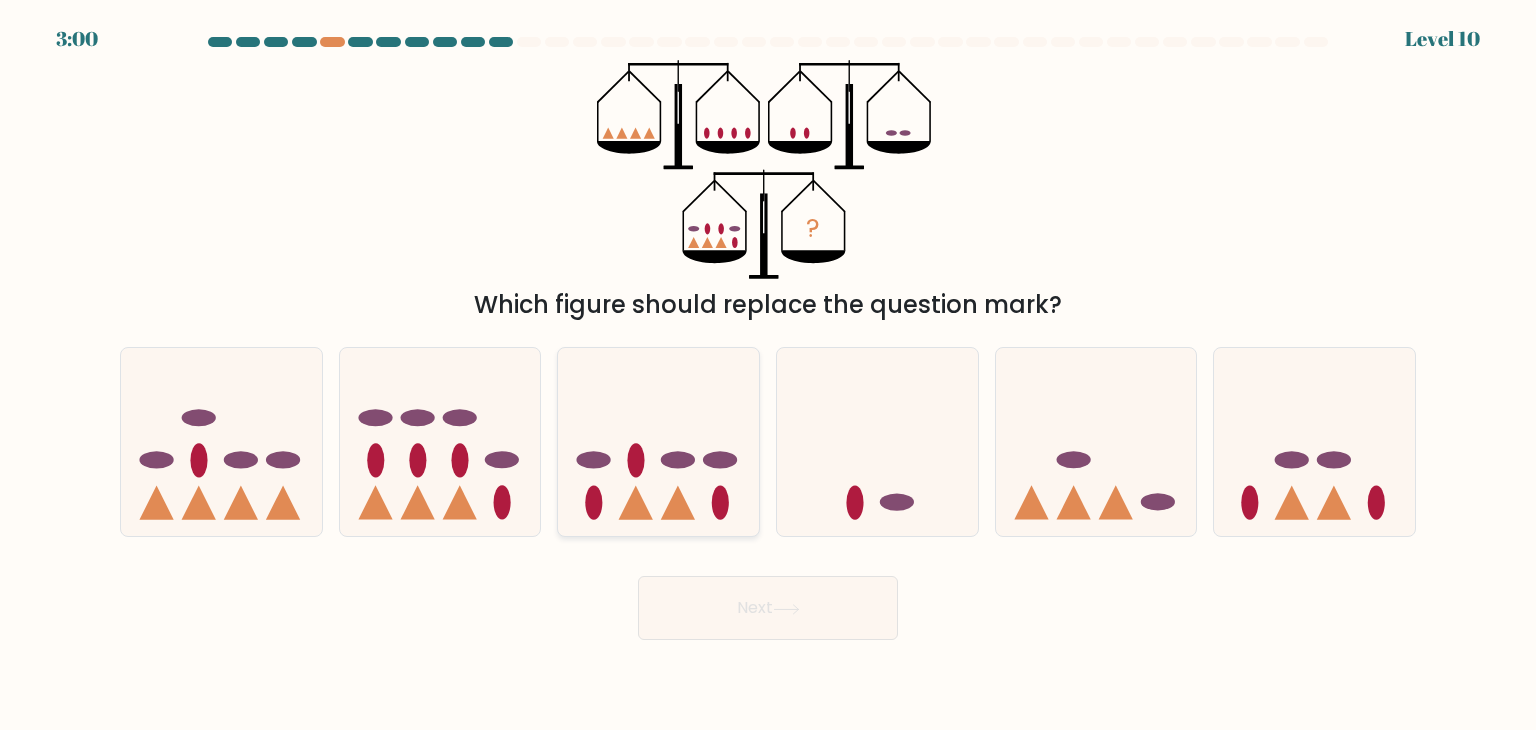 click at bounding box center (658, 442) 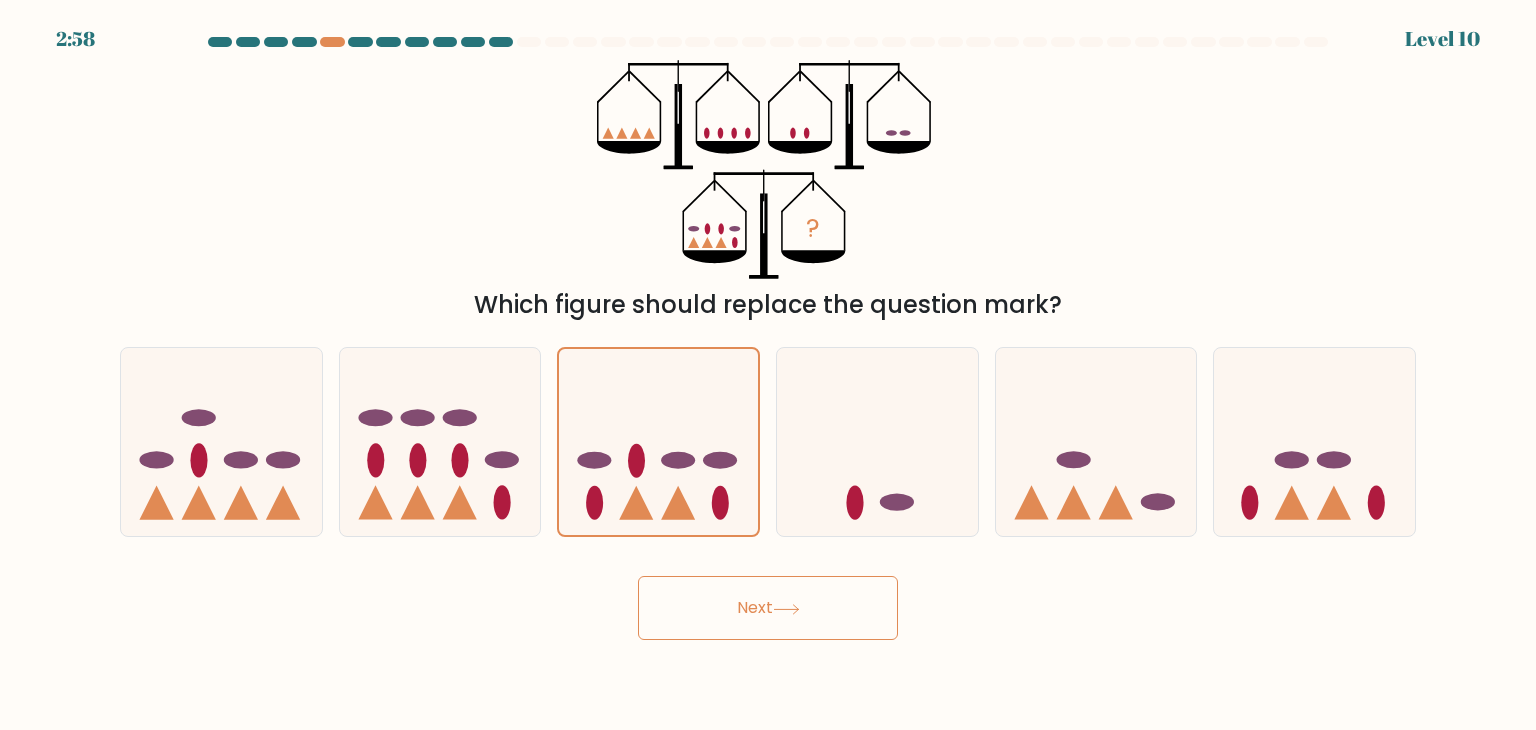 click on "Next" at bounding box center (768, 608) 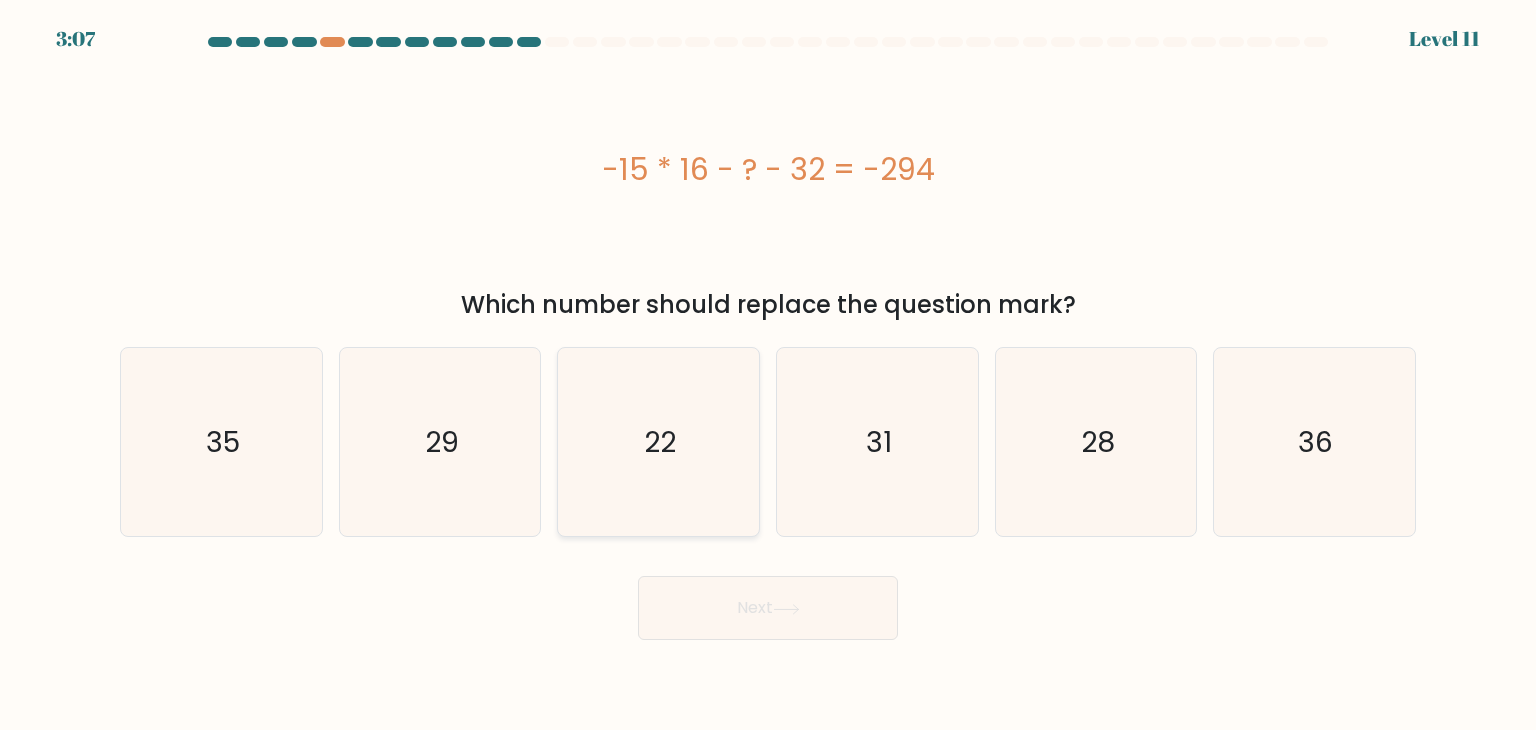 click on "22" at bounding box center (658, 442) 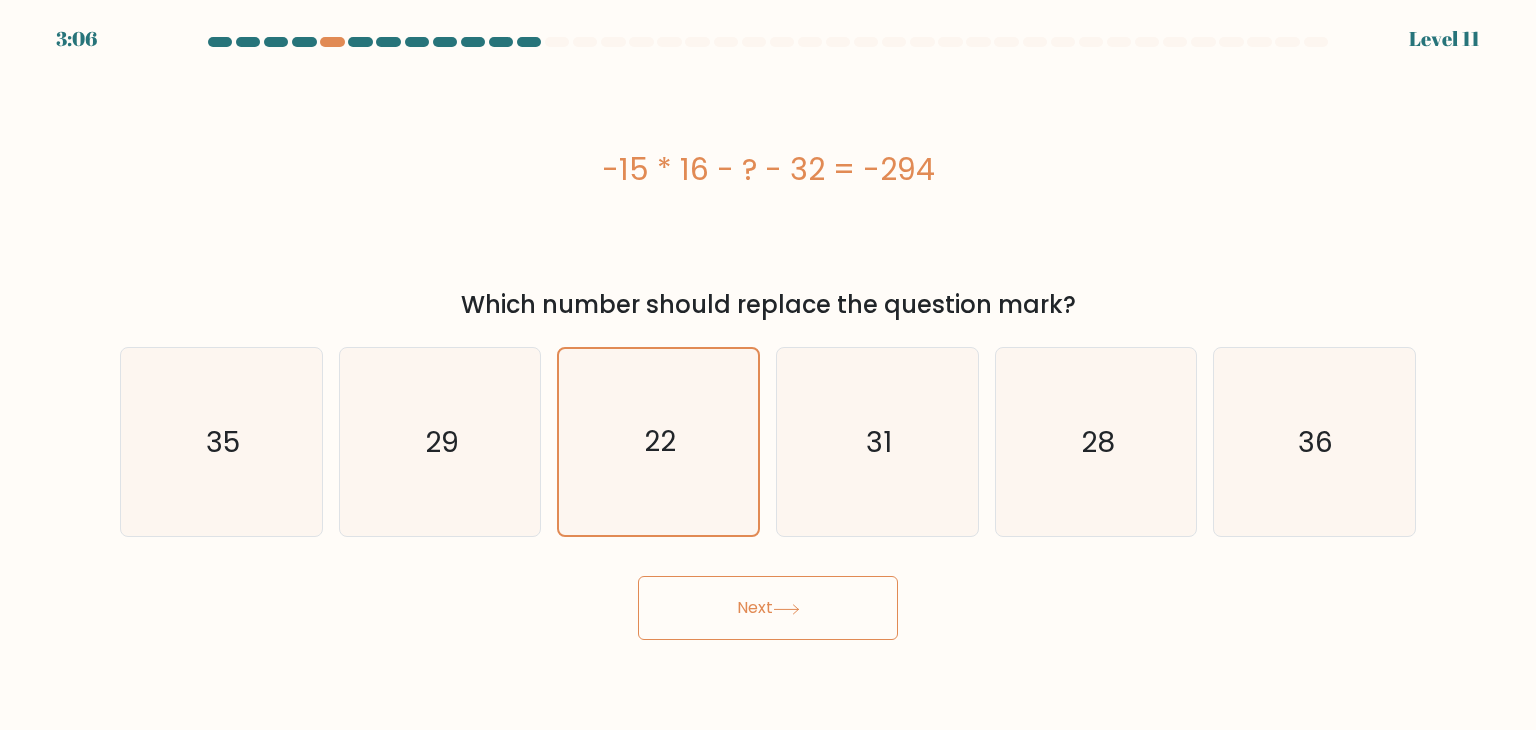 click on "Next" at bounding box center [768, 608] 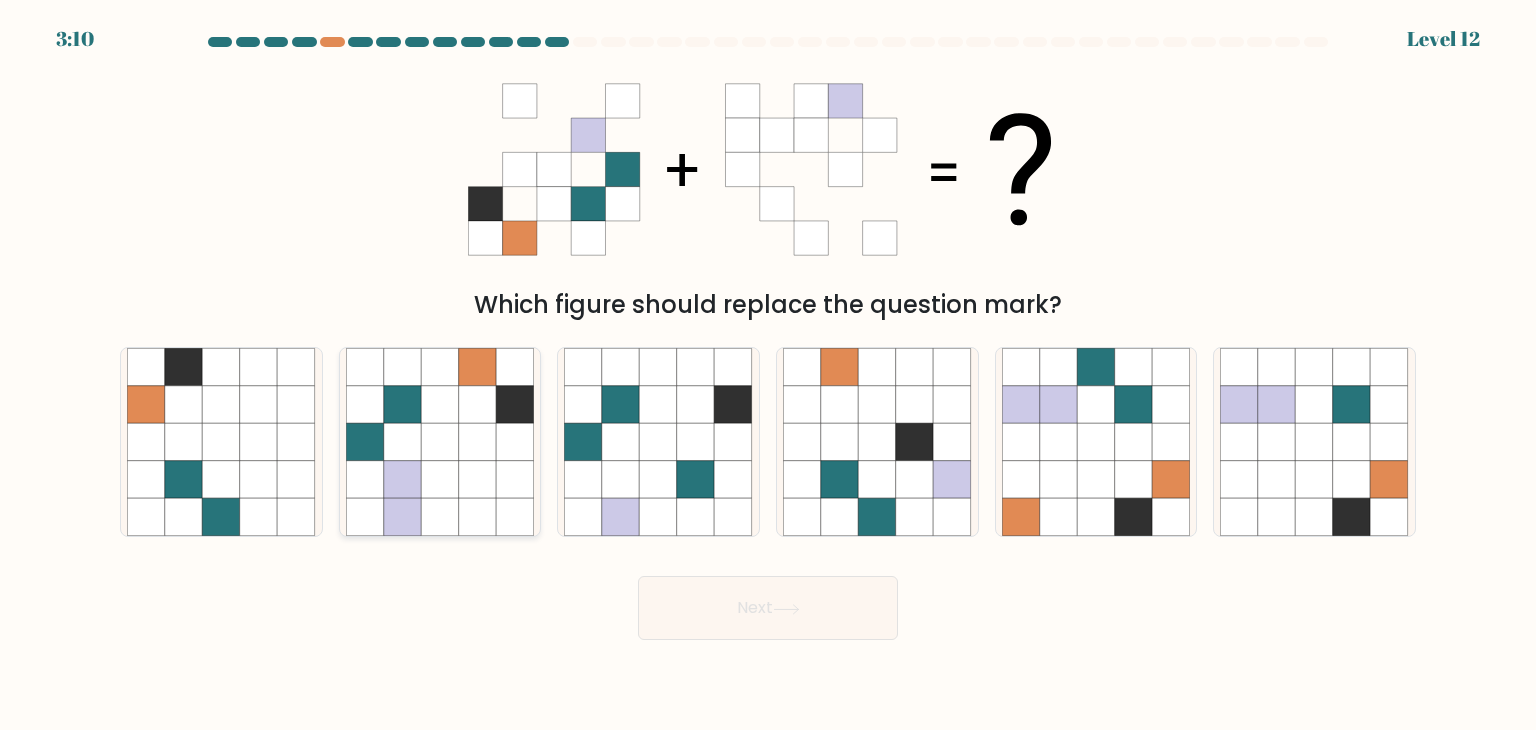 click at bounding box center (403, 405) 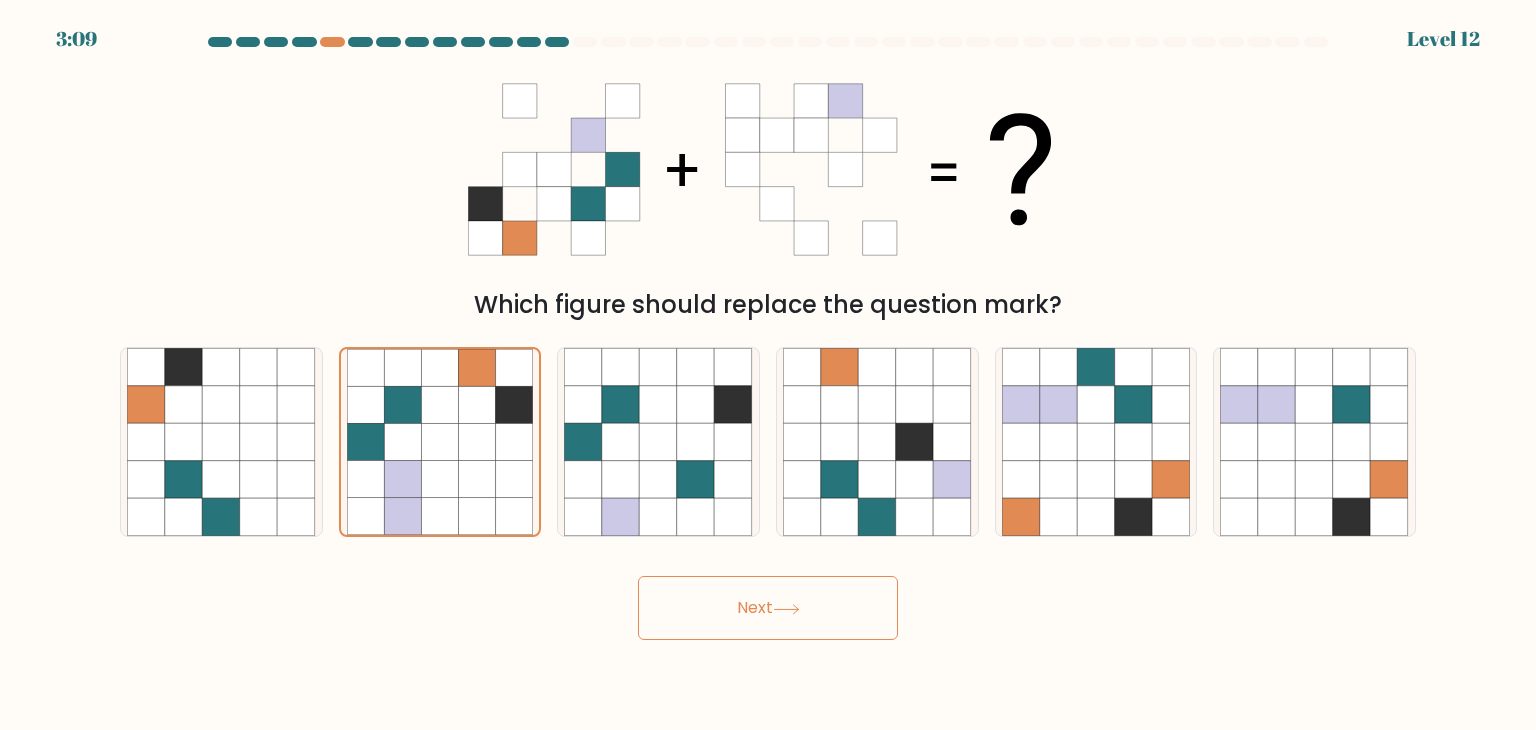 click on "Next" at bounding box center [768, 608] 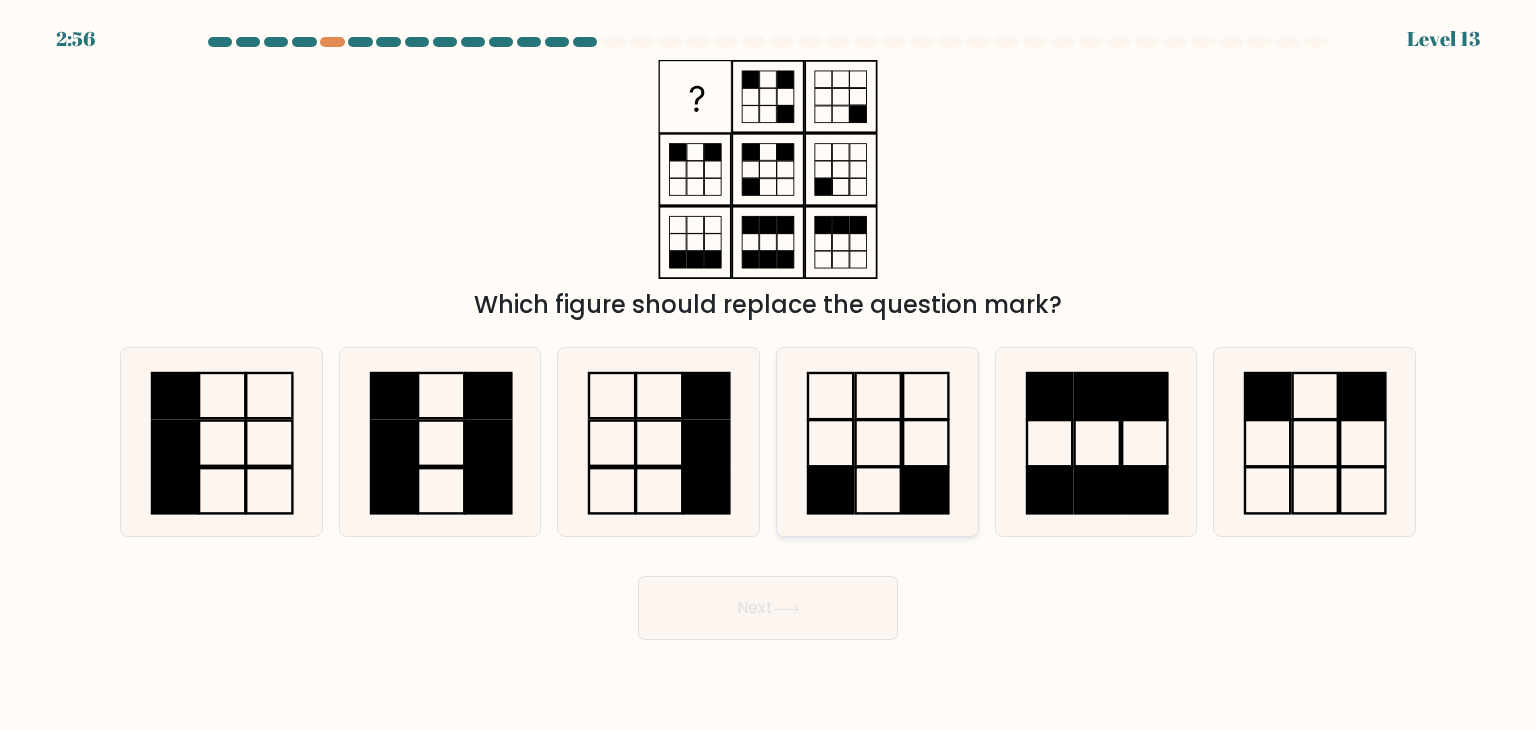 click at bounding box center [877, 442] 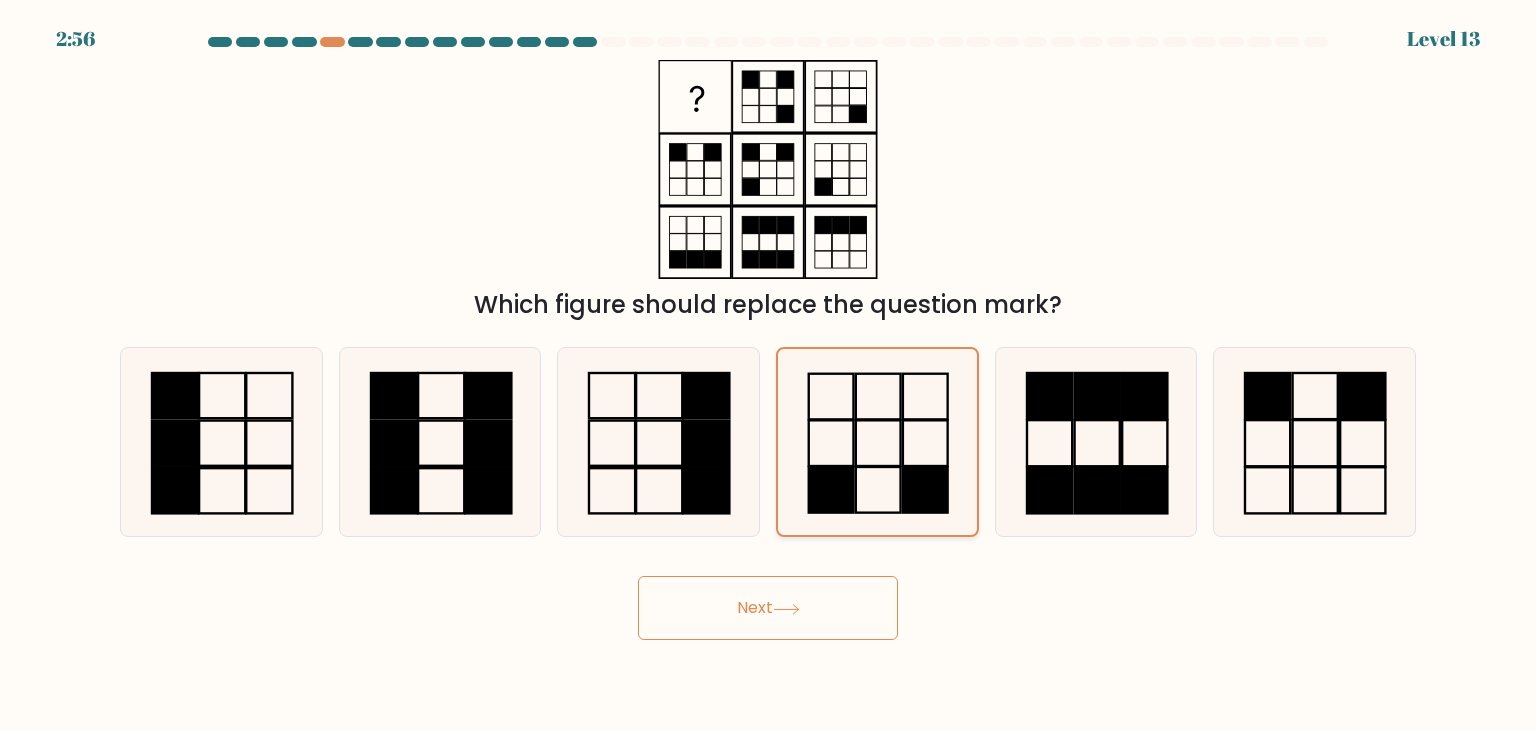 click at bounding box center (877, 442) 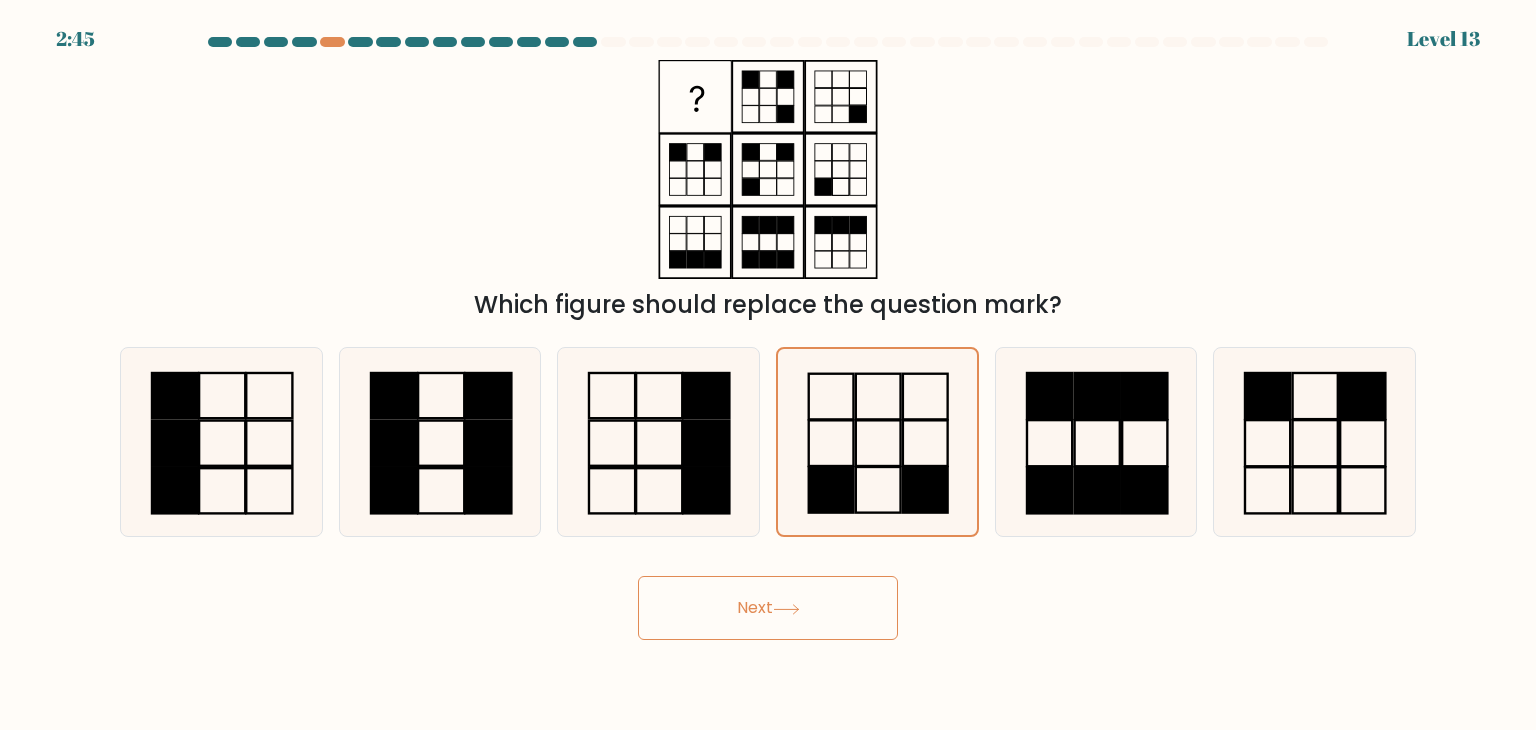 click on "Next" at bounding box center (768, 608) 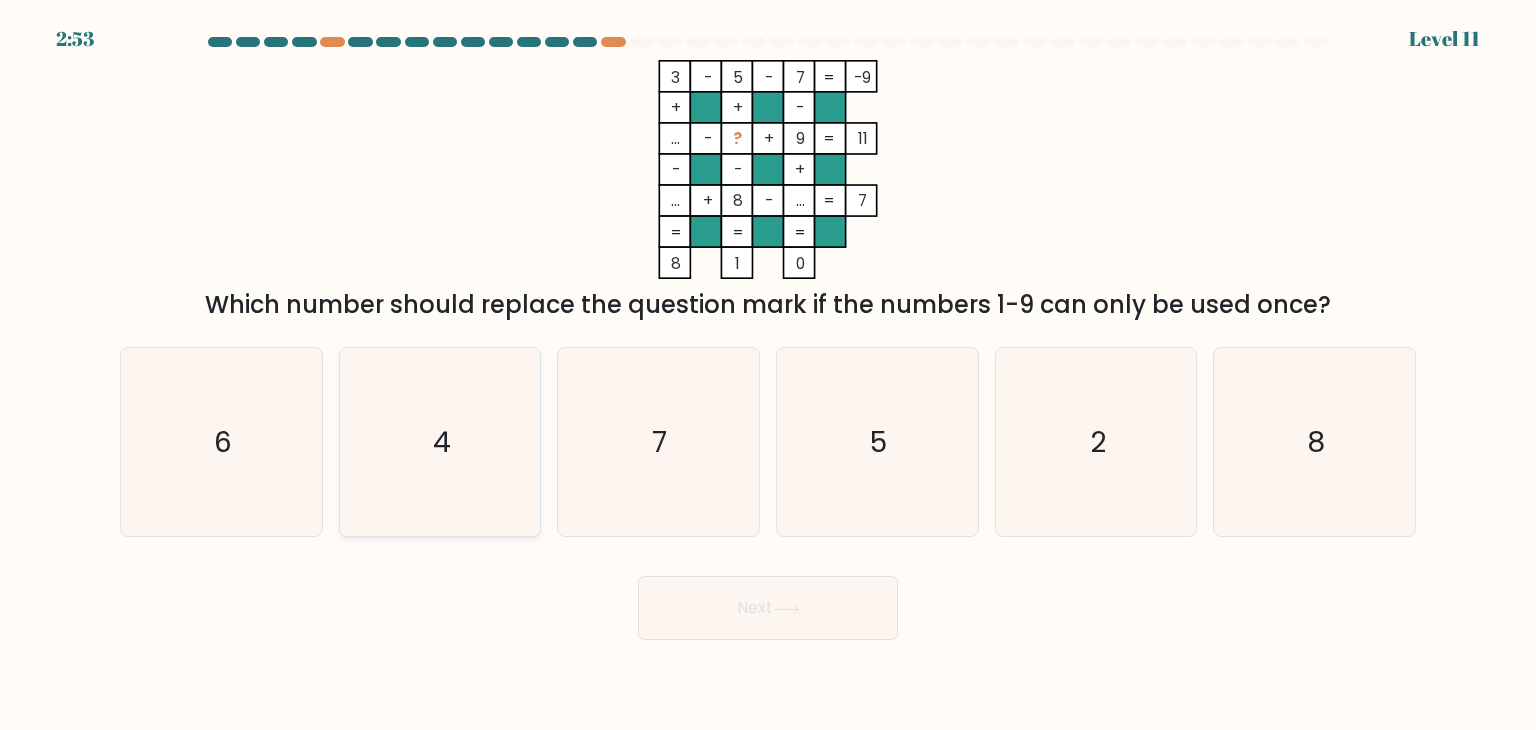 click on "4" at bounding box center (440, 442) 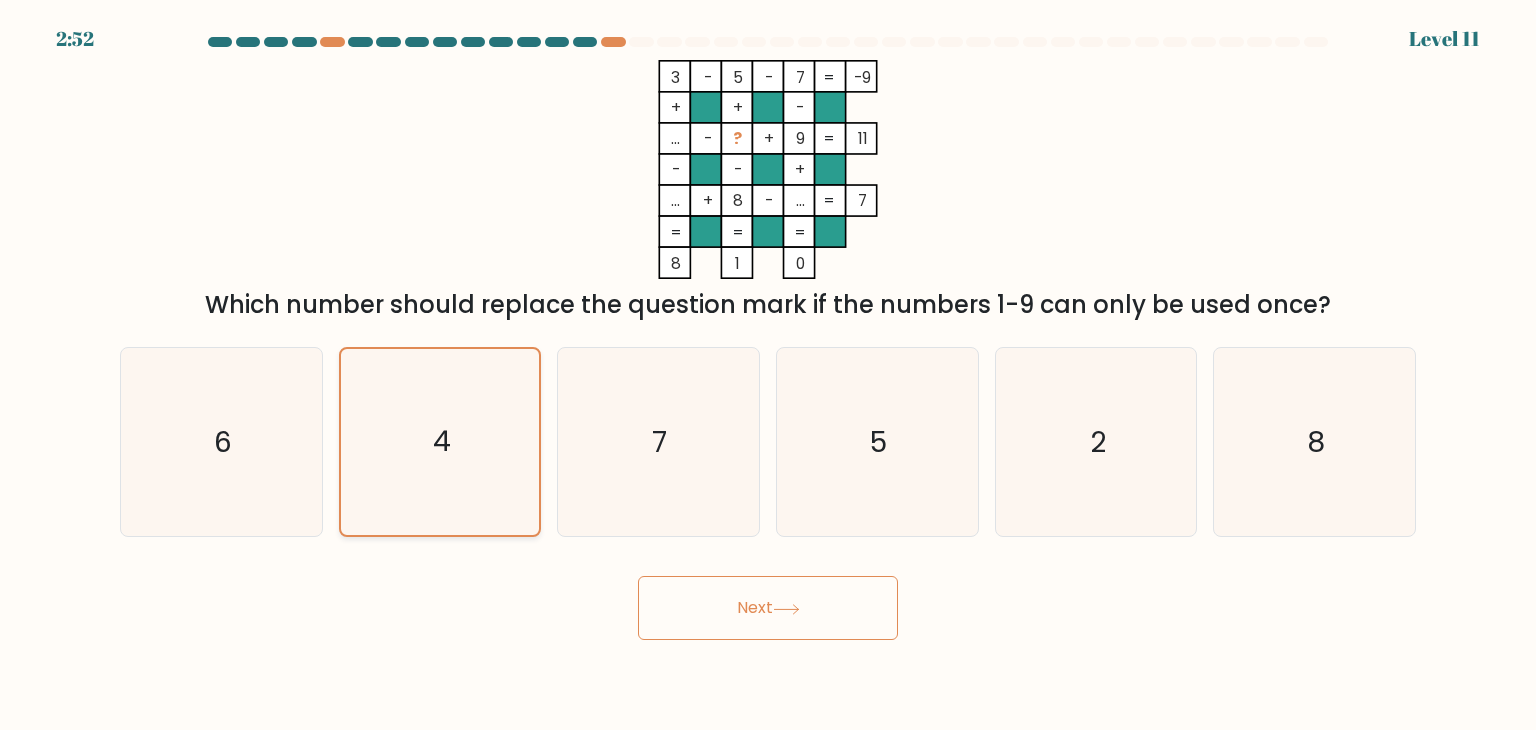 click on "4" at bounding box center [440, 442] 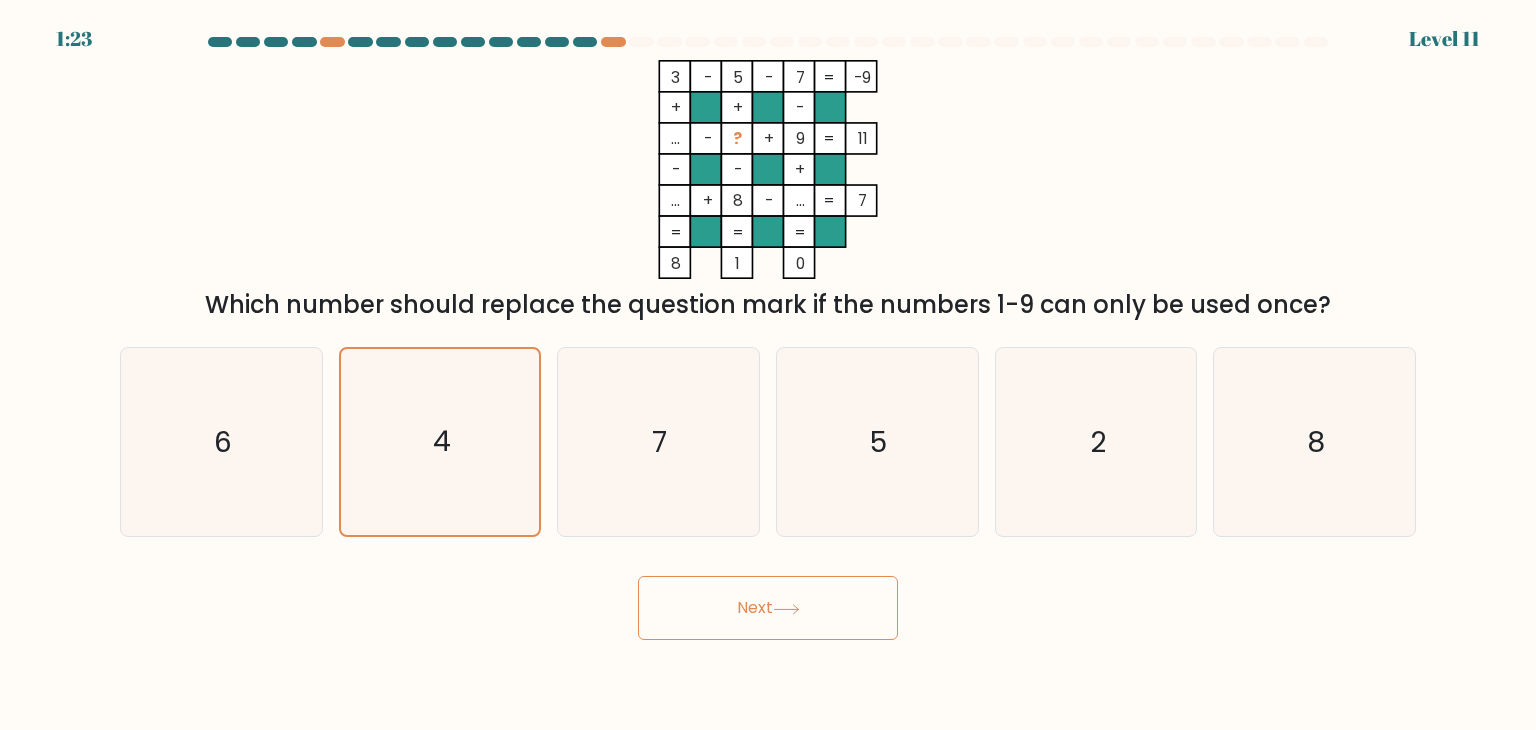 click on "Next" at bounding box center (768, 608) 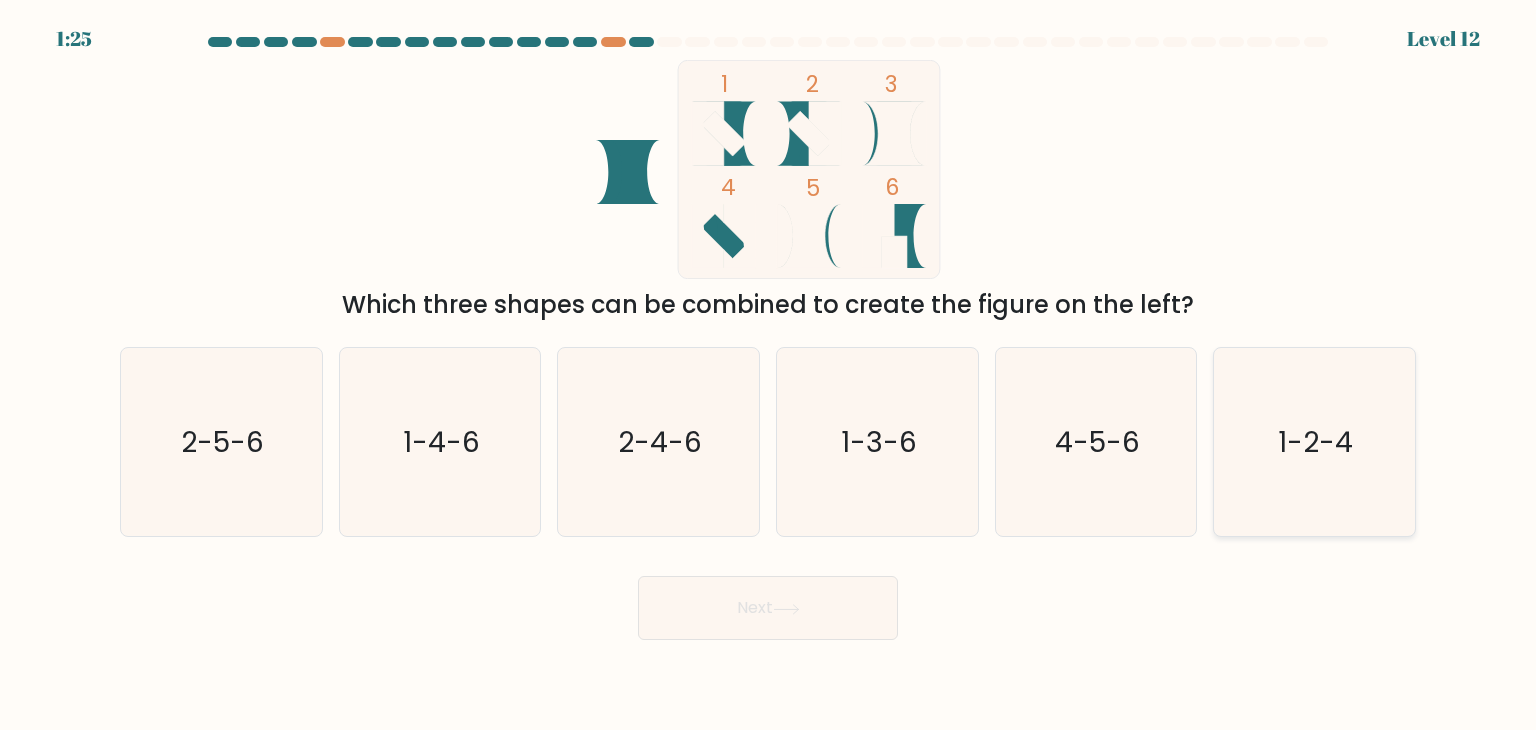 click on "1-2-4" at bounding box center (1314, 442) 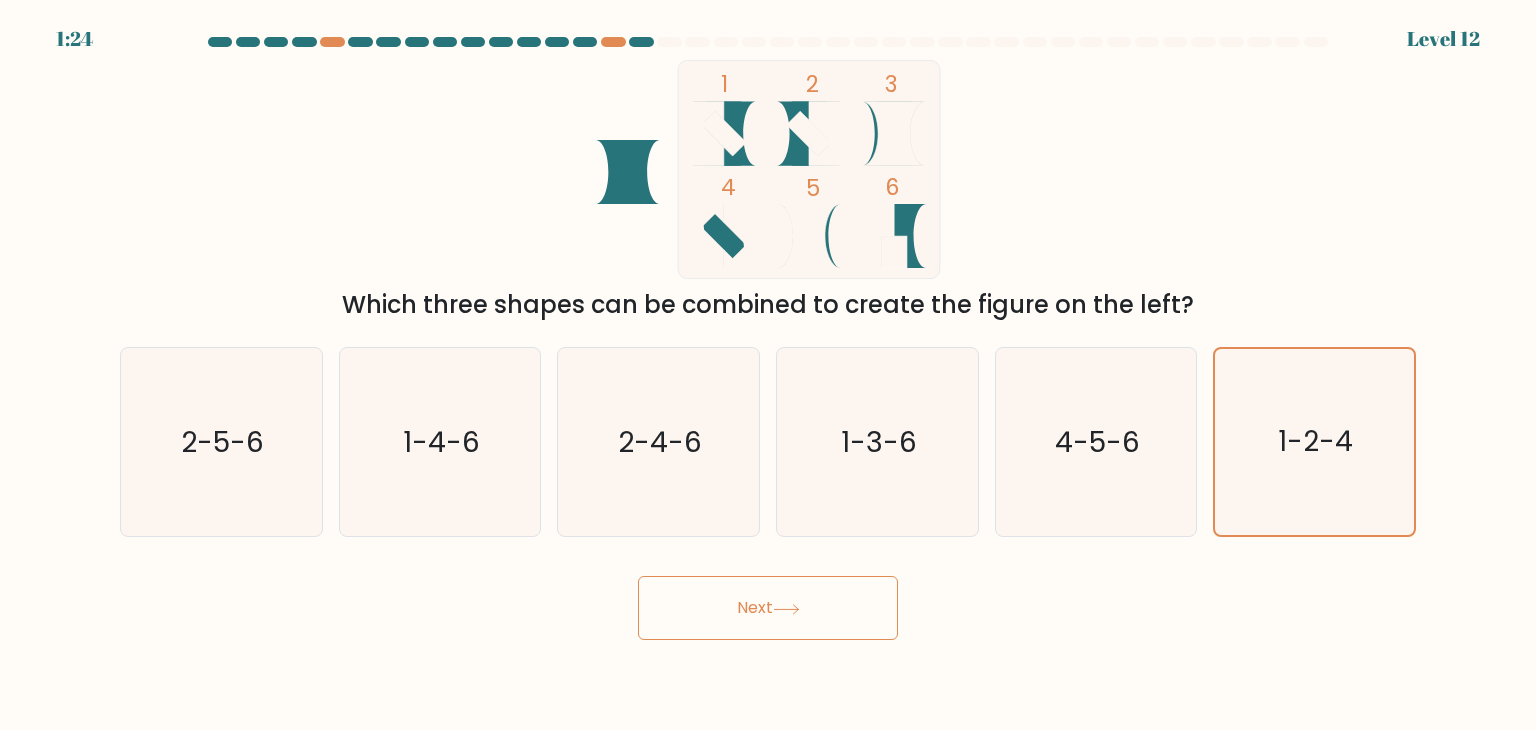 click on "Next" at bounding box center [768, 608] 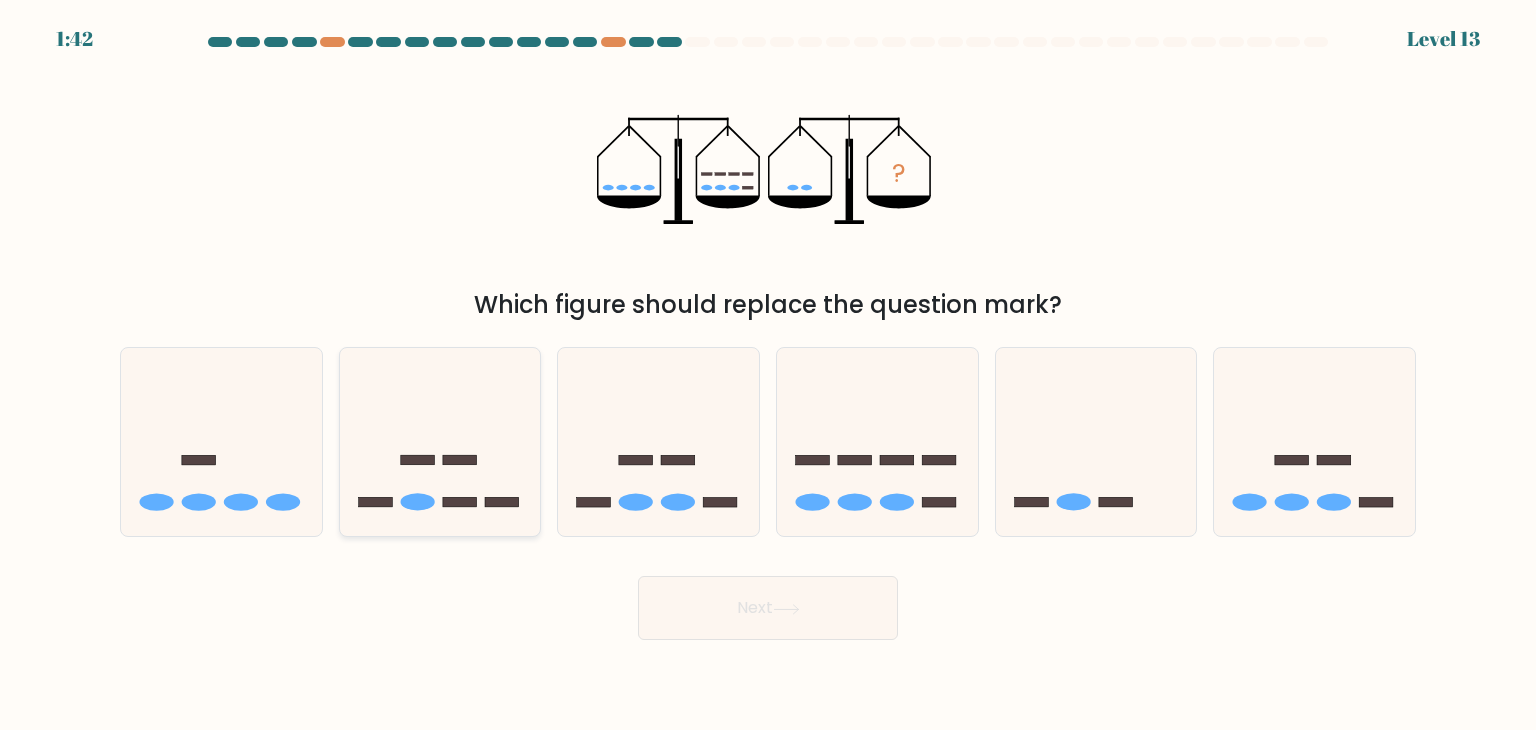 click at bounding box center (440, 442) 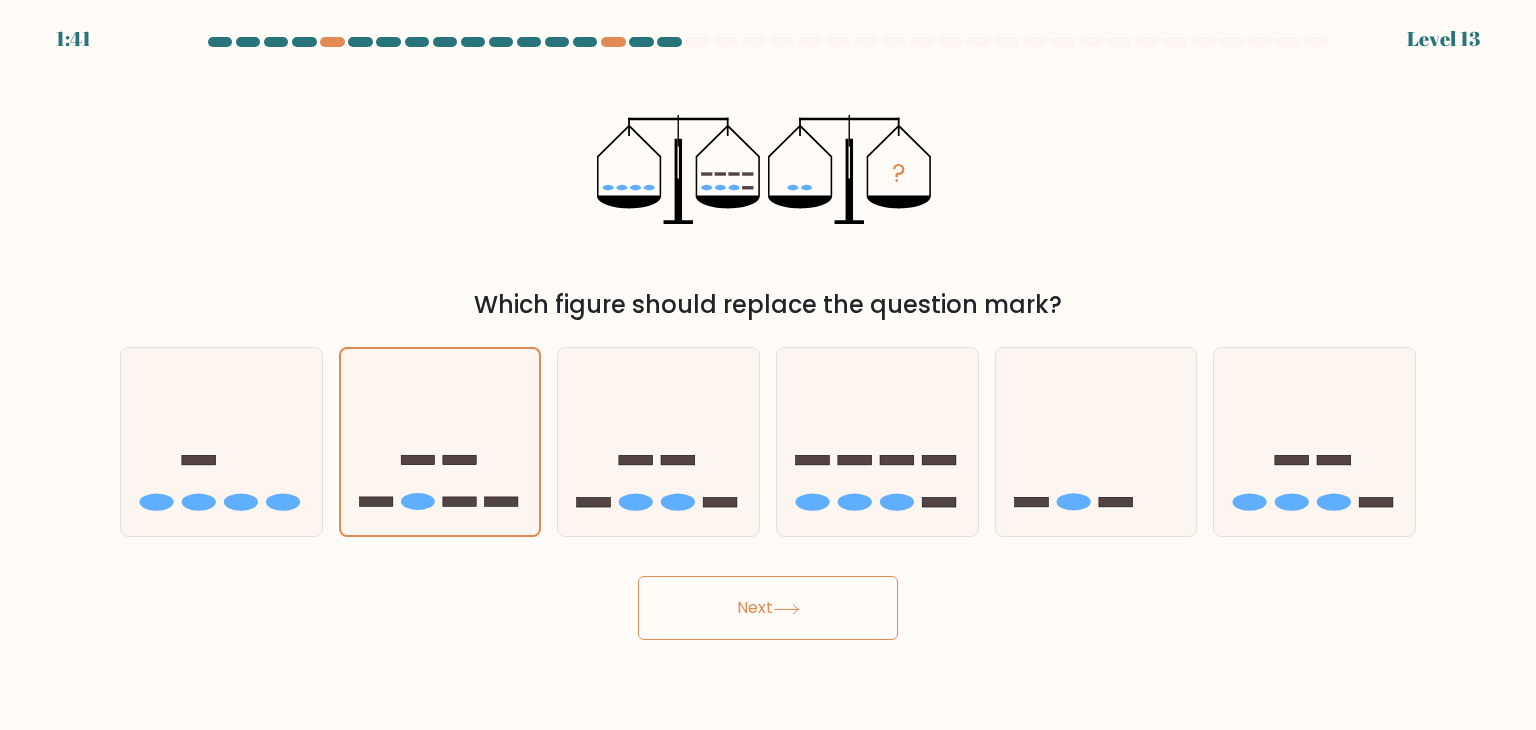 click on "Next" at bounding box center (768, 608) 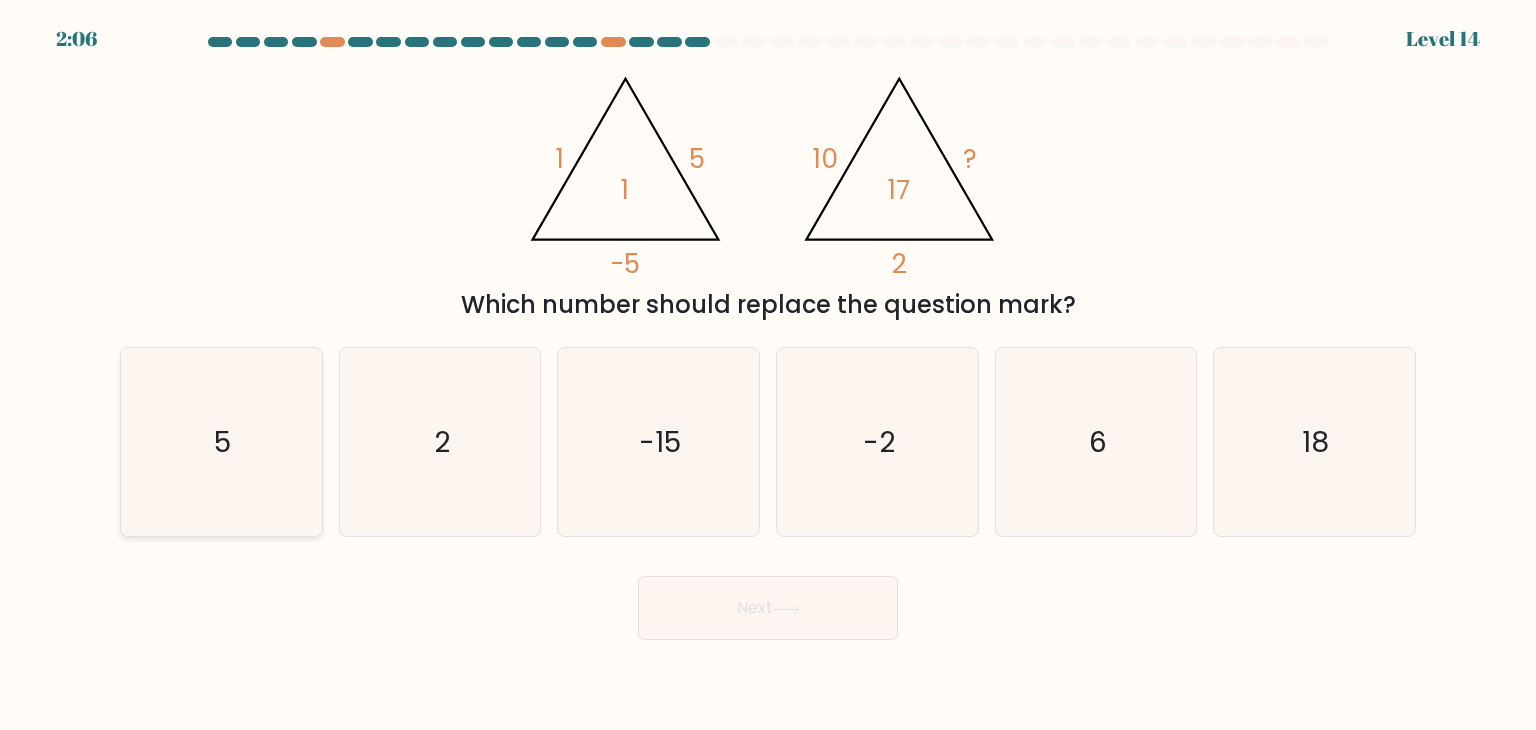 click on "5" at bounding box center [221, 442] 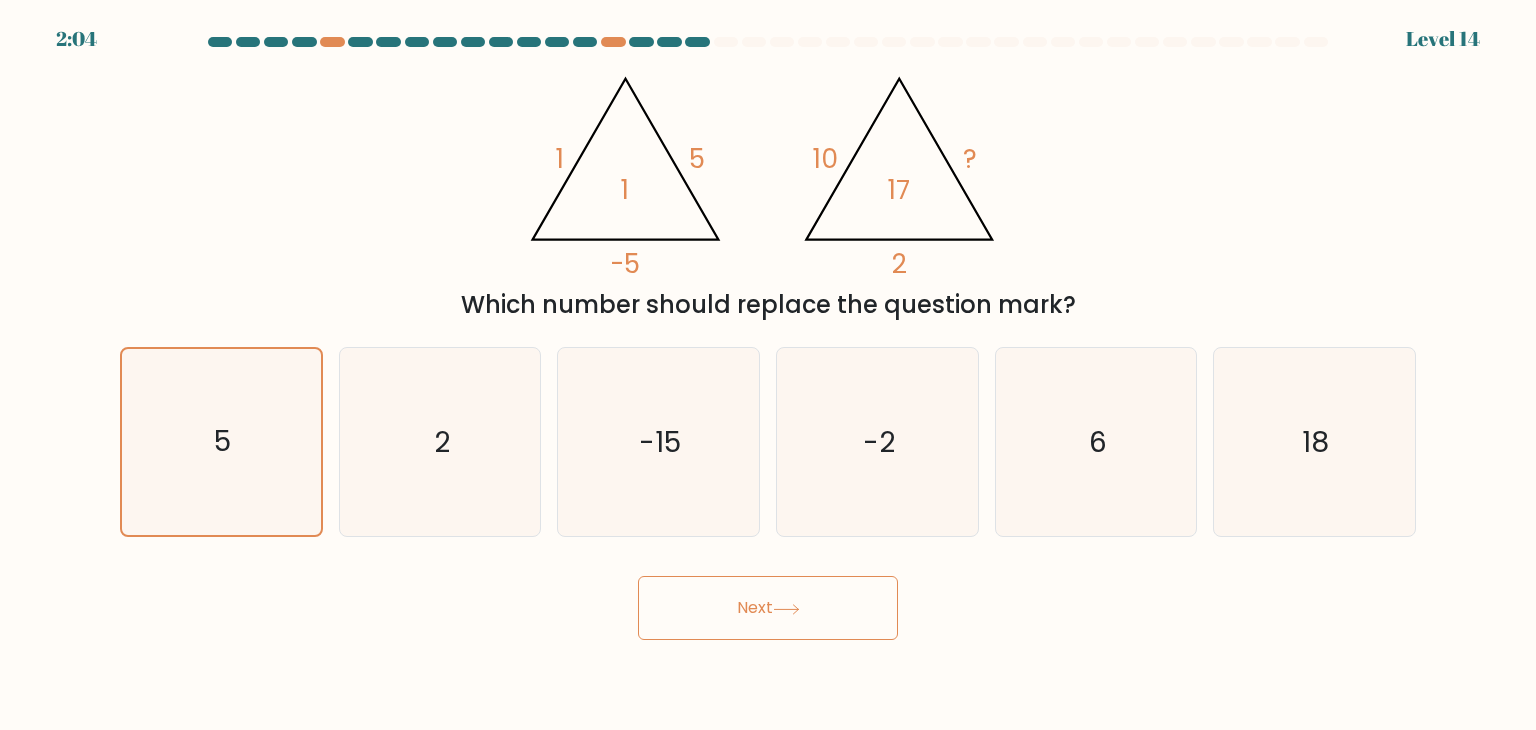 click on "Next" at bounding box center [768, 608] 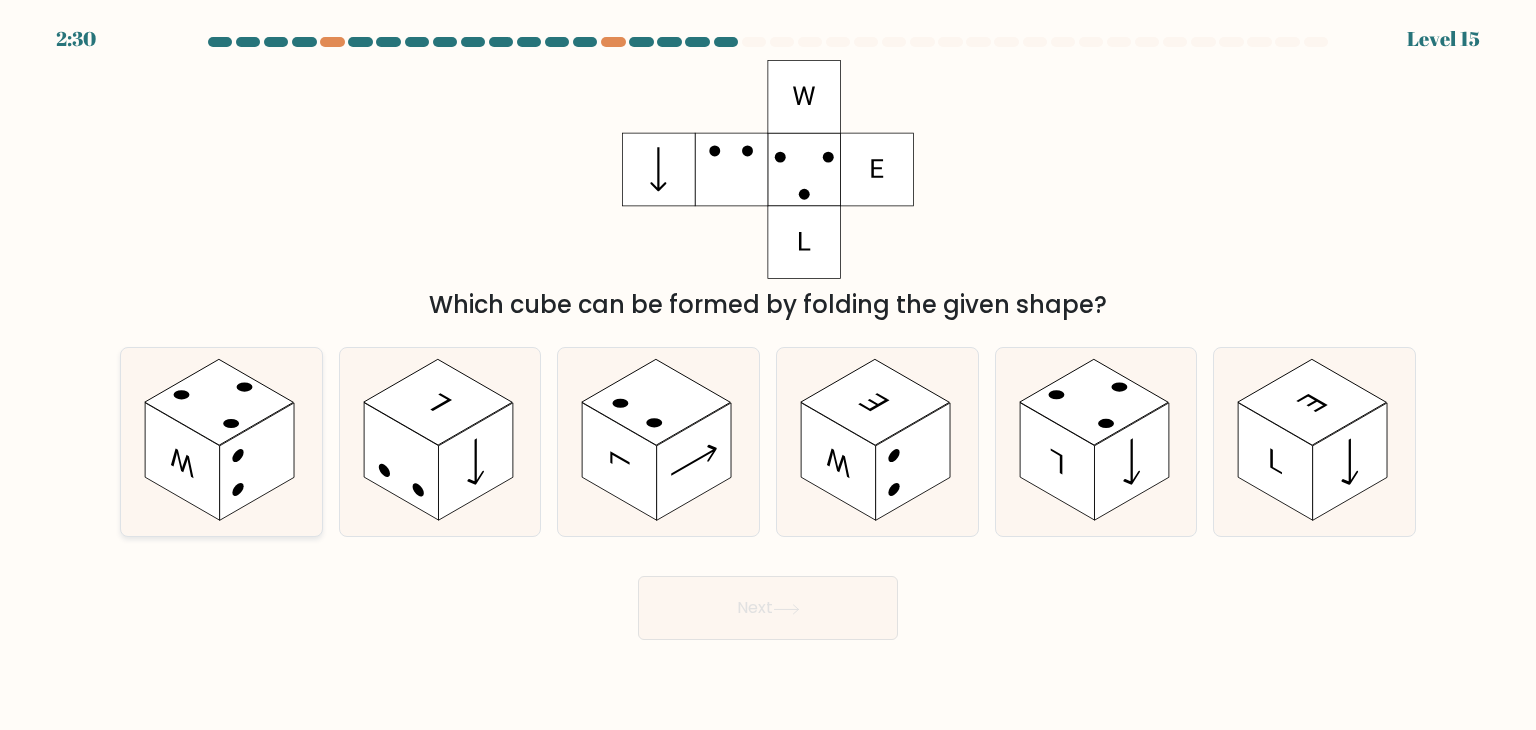 click at bounding box center [219, 402] 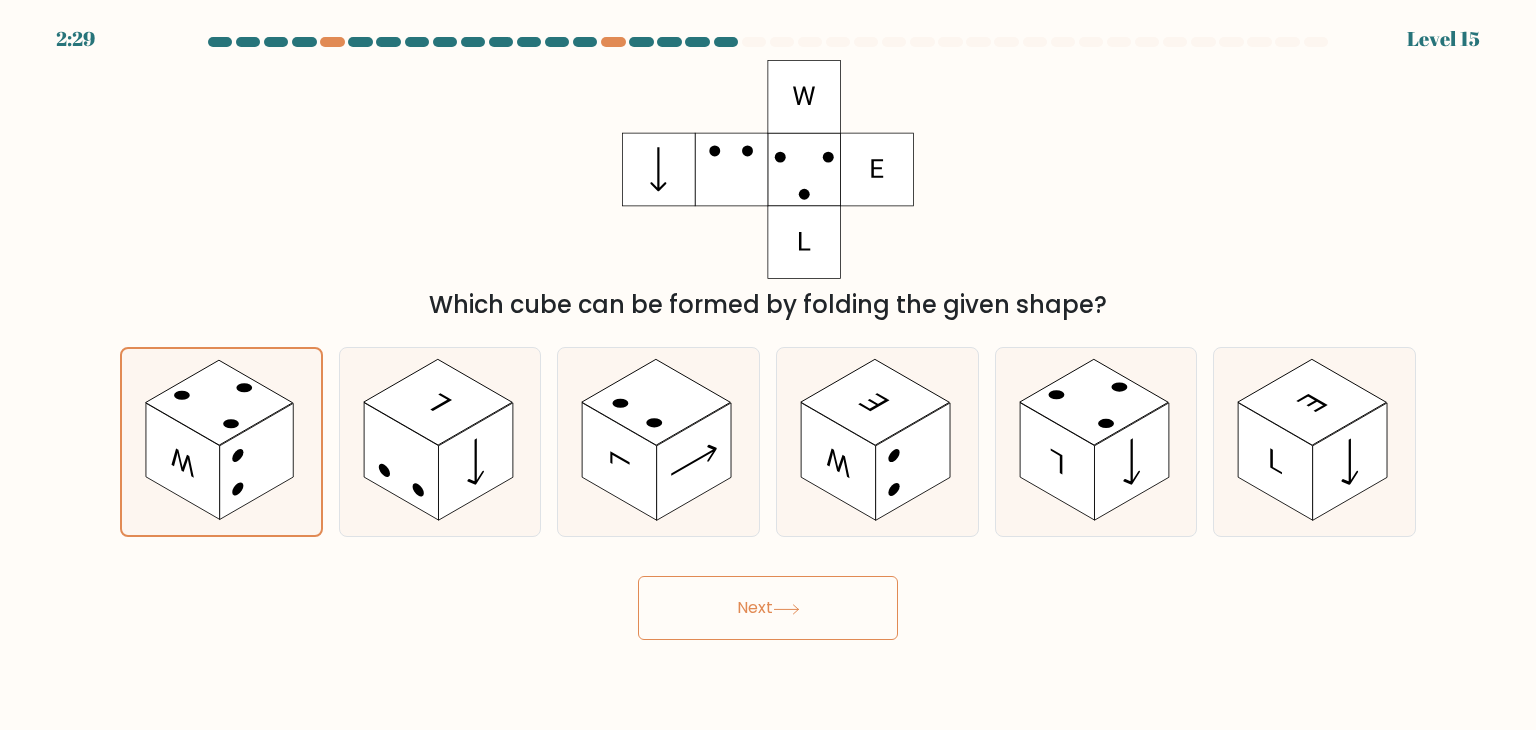 click on "Next" at bounding box center (768, 608) 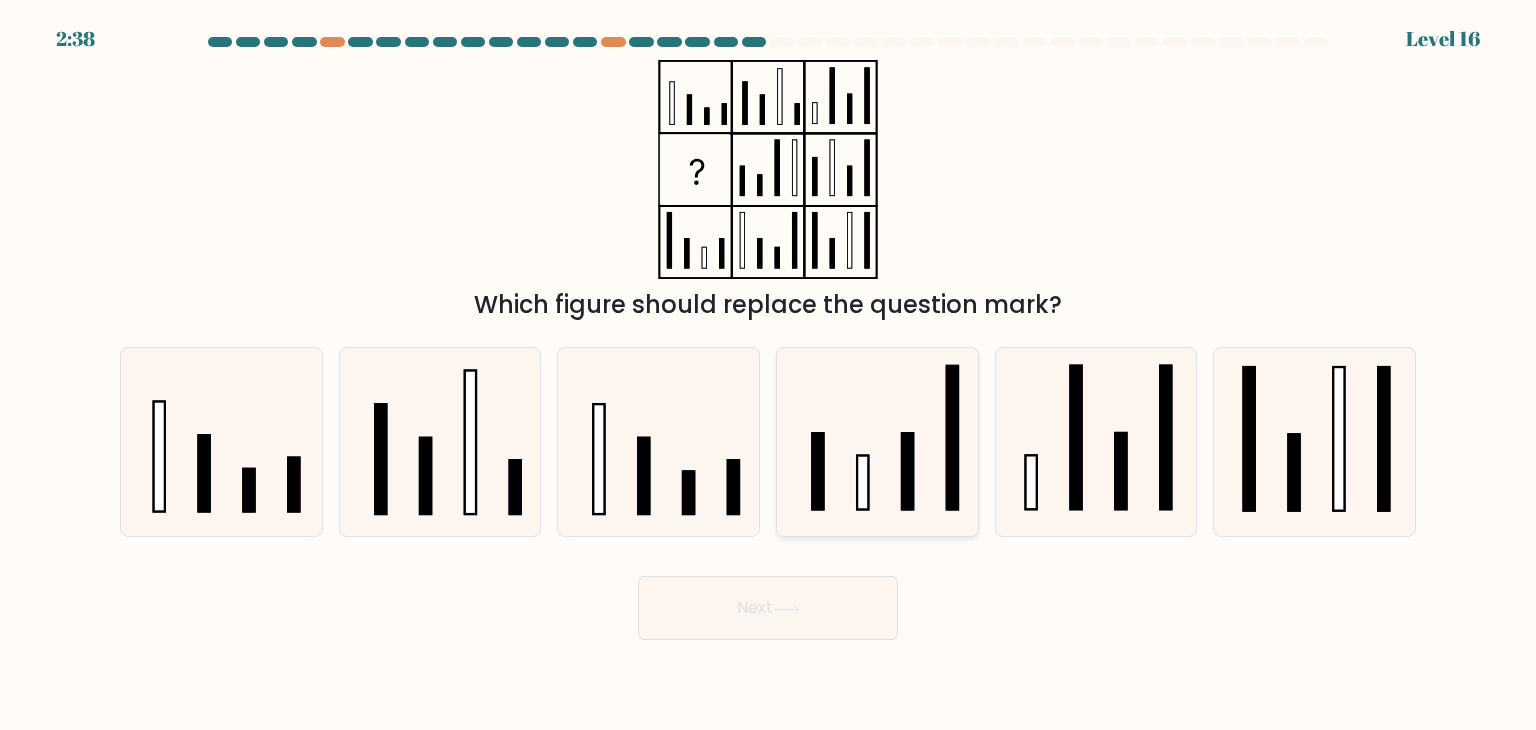 click at bounding box center (877, 442) 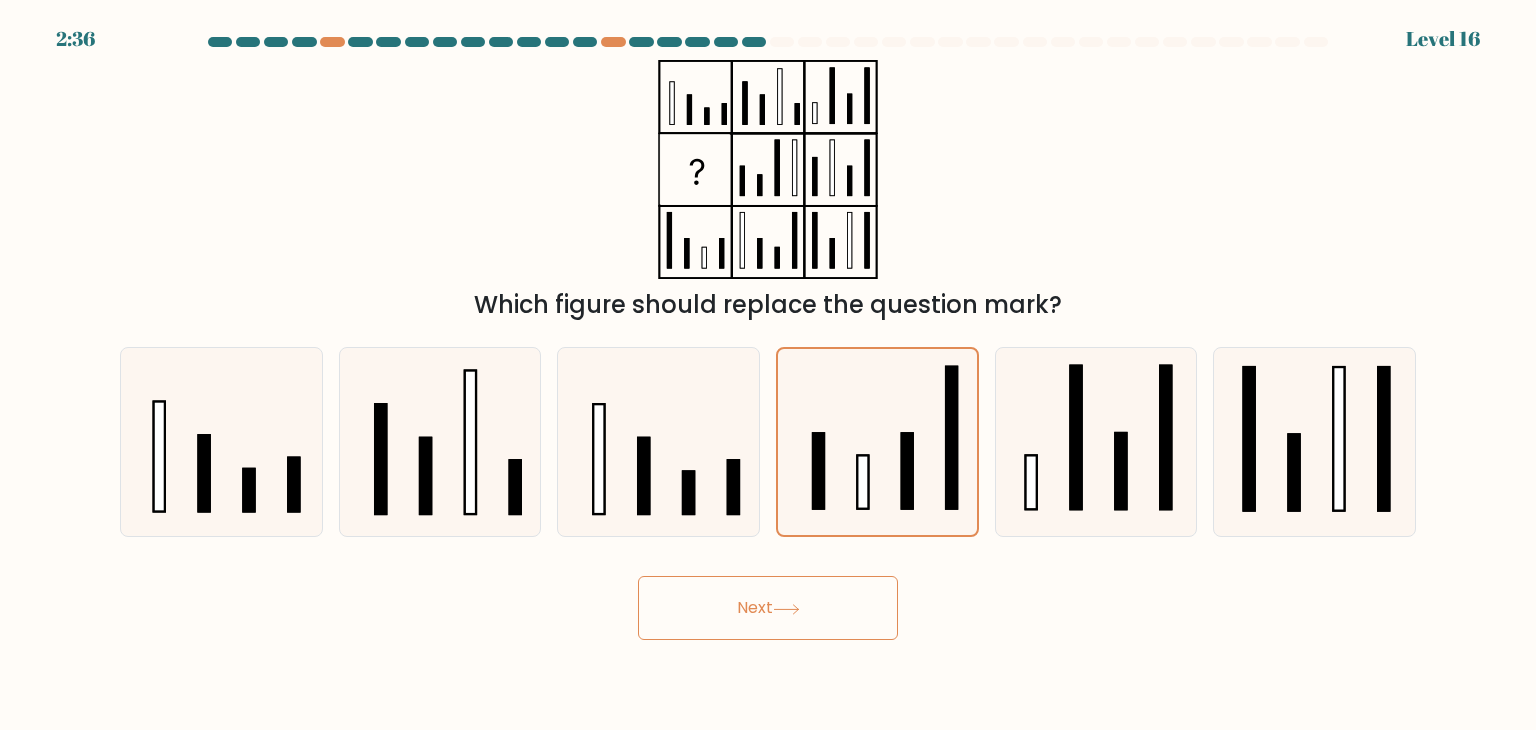 click at bounding box center [786, 609] 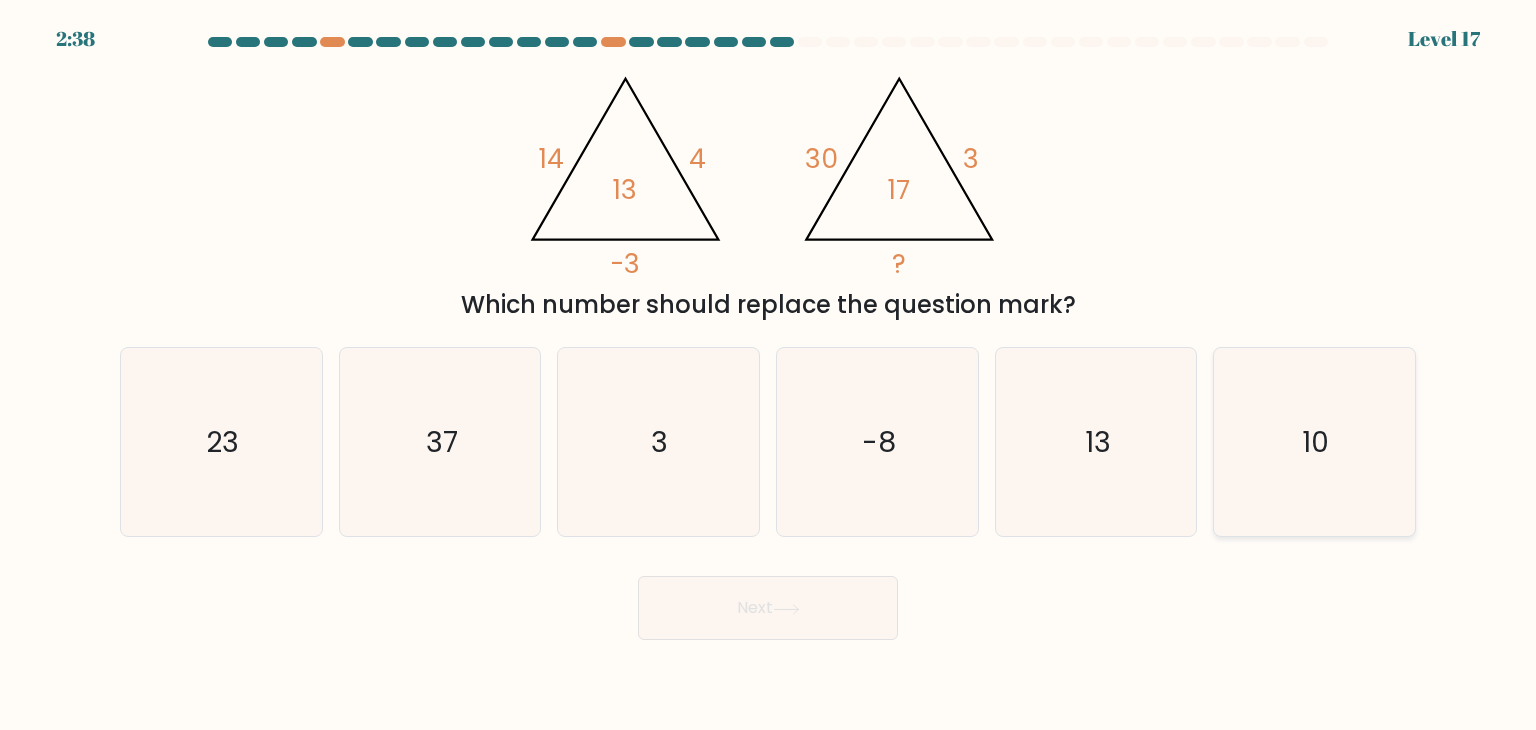 click on "10" at bounding box center [1314, 442] 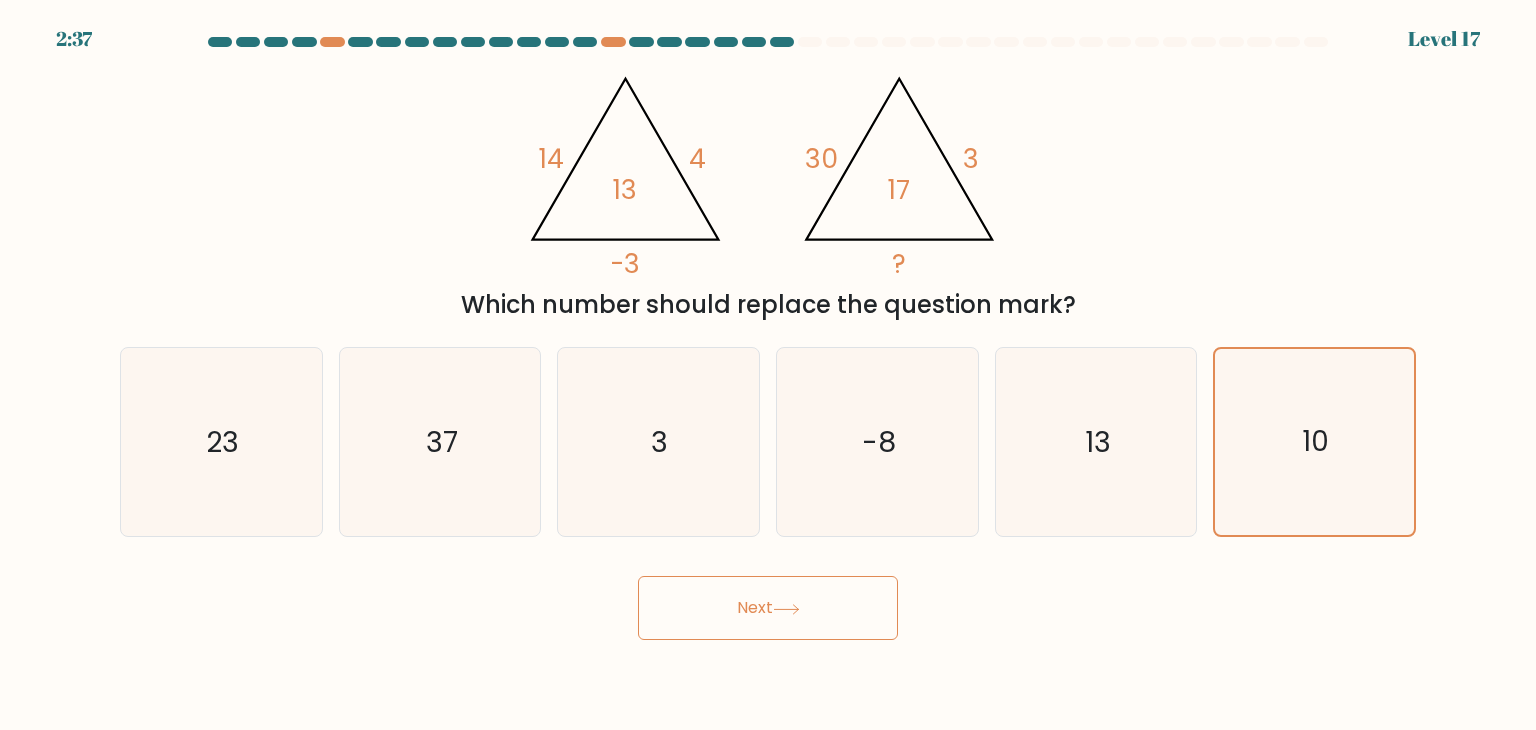 click on "Next" at bounding box center (768, 608) 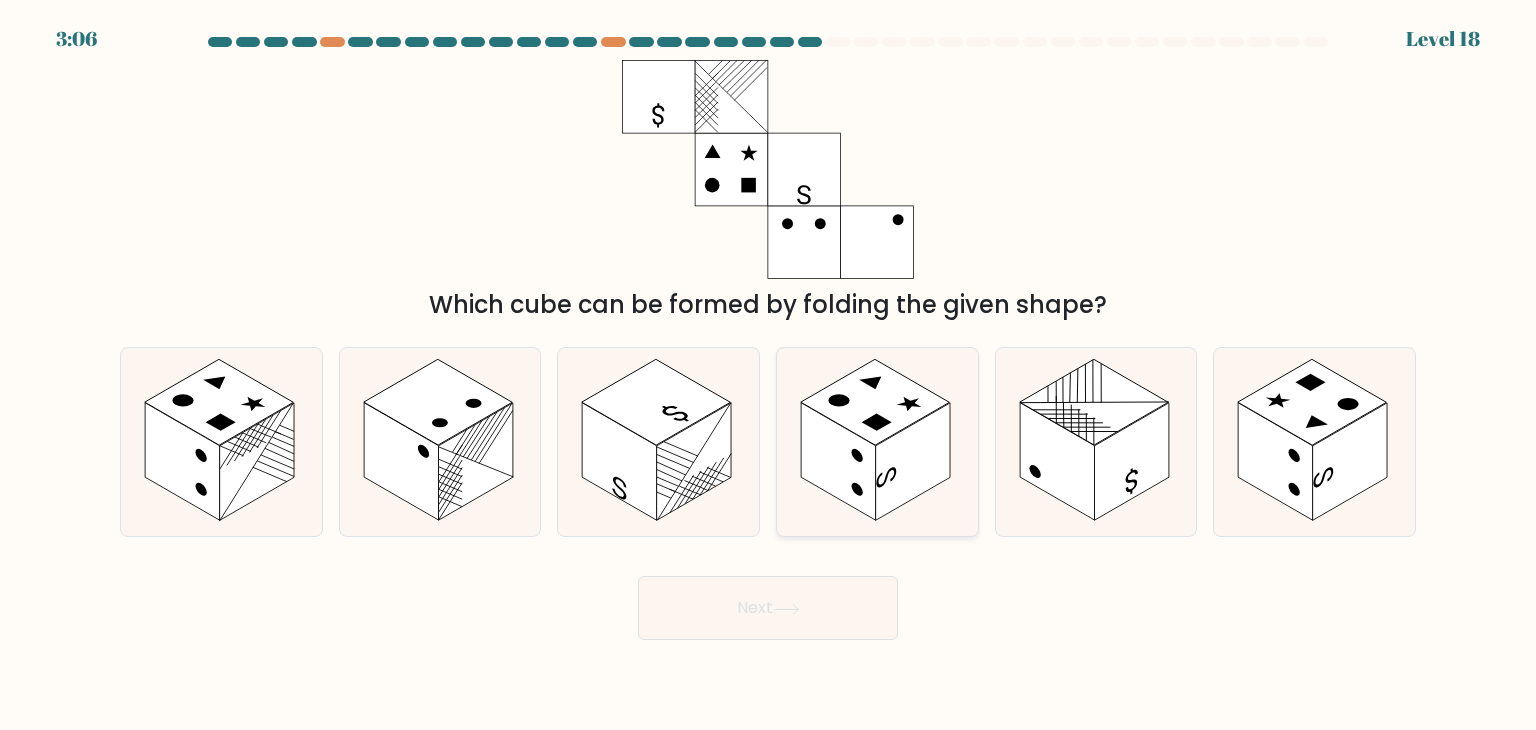 click at bounding box center (838, 462) 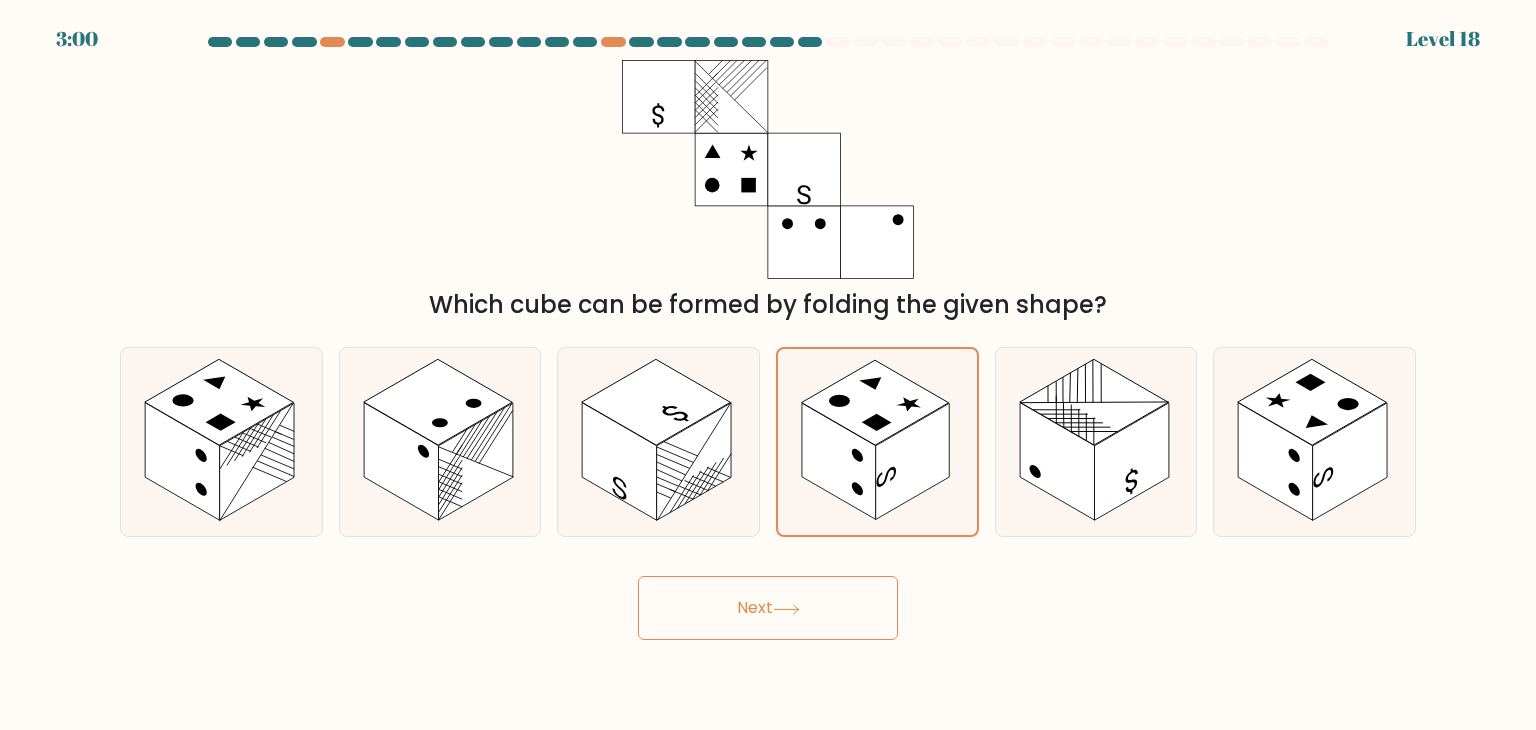 click on "Next" at bounding box center [768, 608] 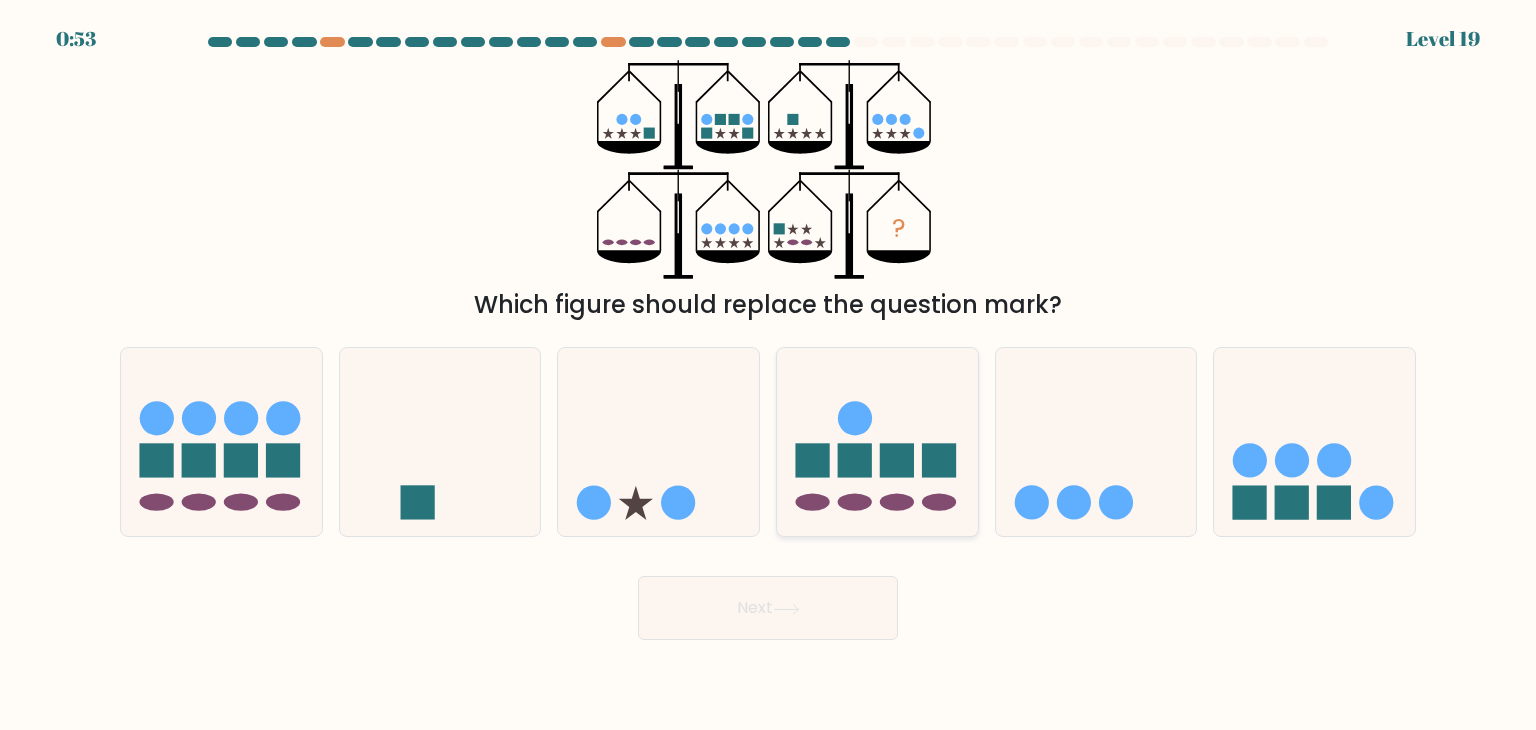 click at bounding box center [877, 442] 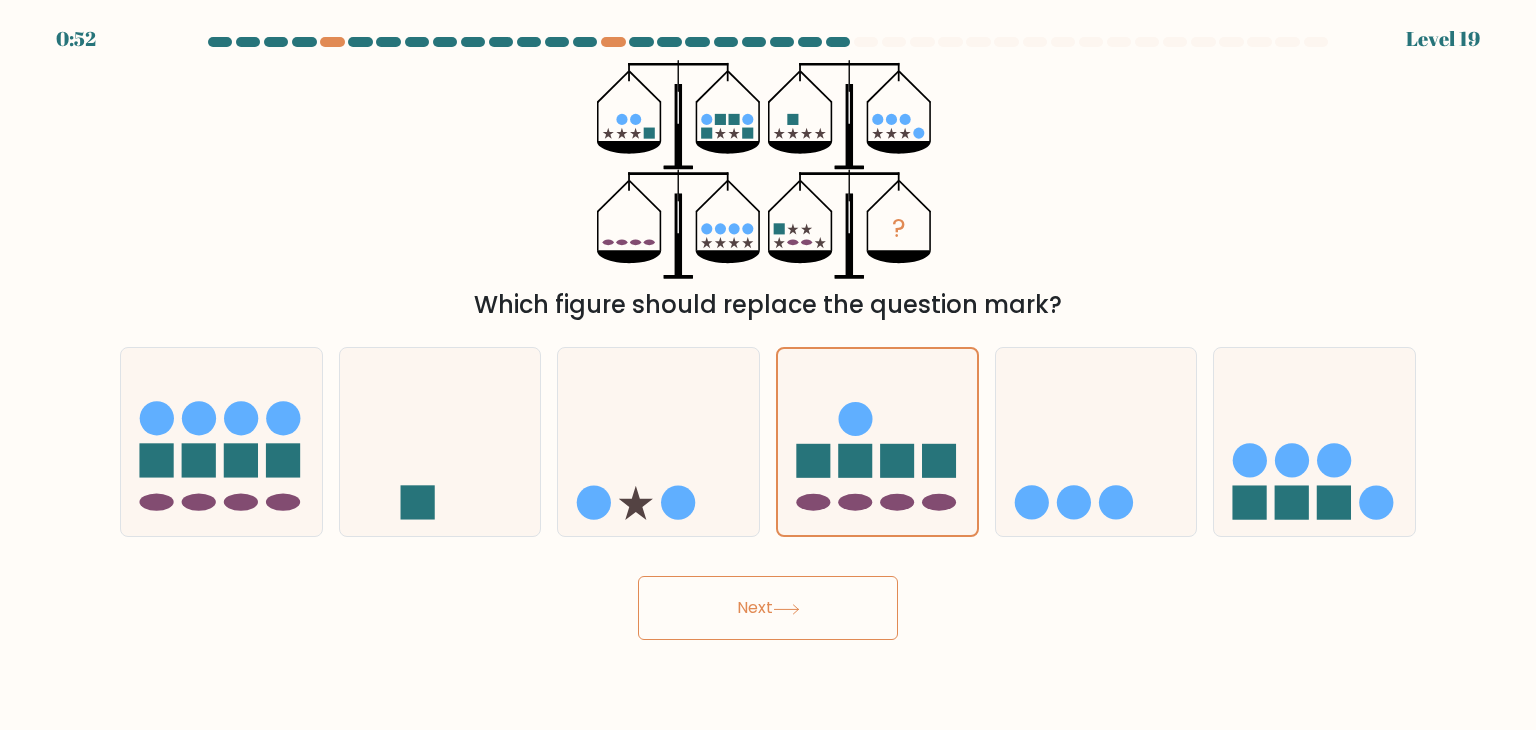drag, startPoint x: 837, startPoint y: 564, endPoint x: 831, endPoint y: 601, distance: 37.48333 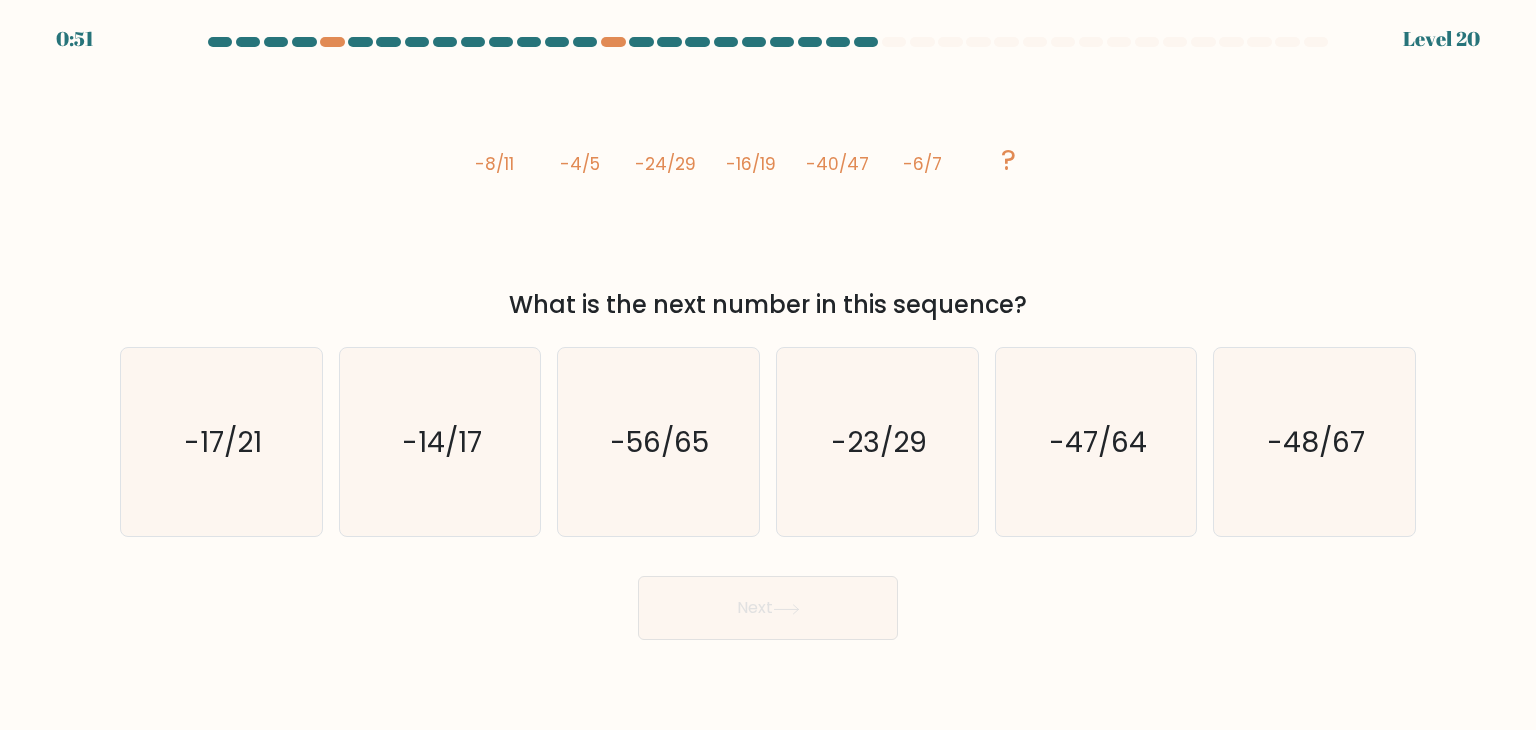click on "Next" at bounding box center [768, 608] 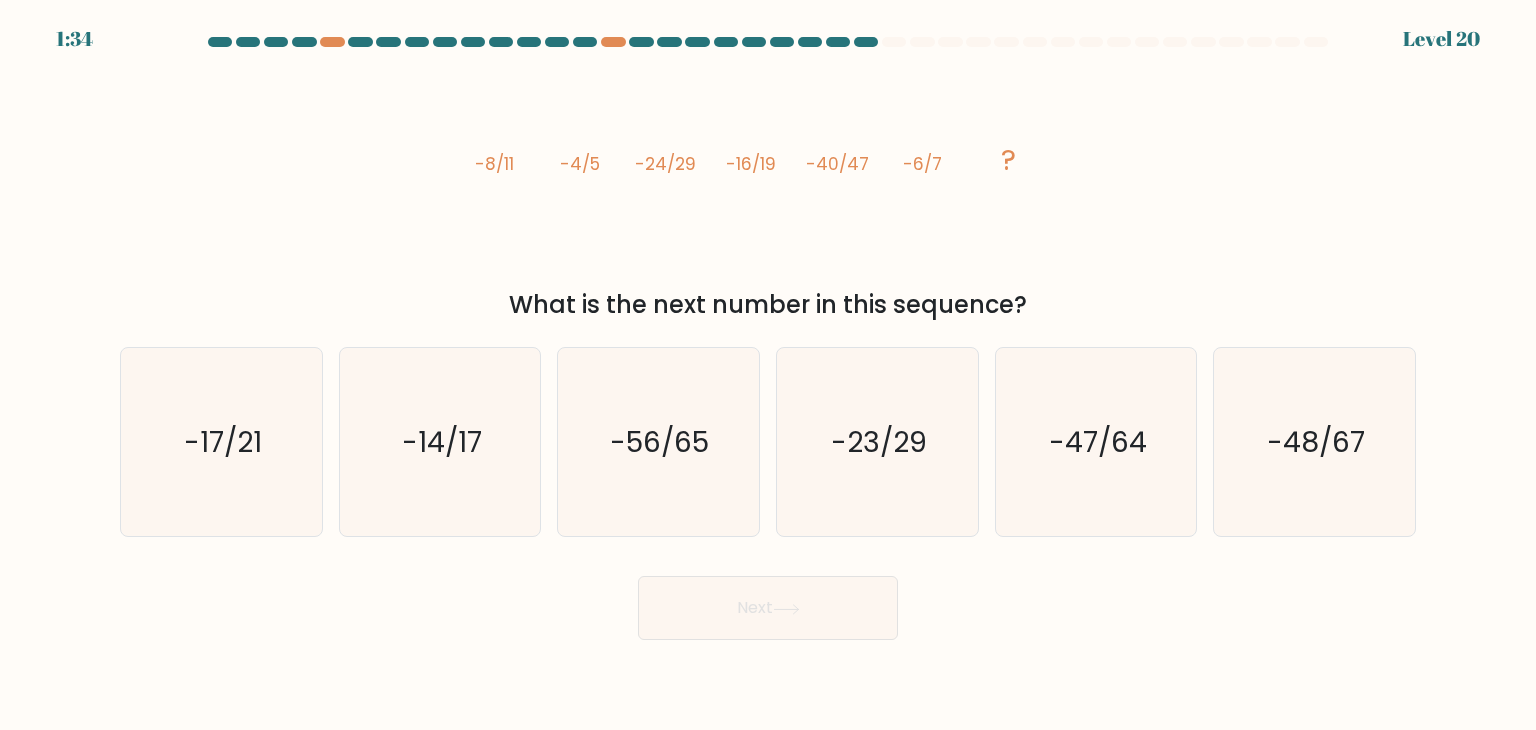 click on "image/svg+xml
-8/11
-4/5
-24/29
-16/19
-40/47
-6/7
?" at bounding box center [768, 169] 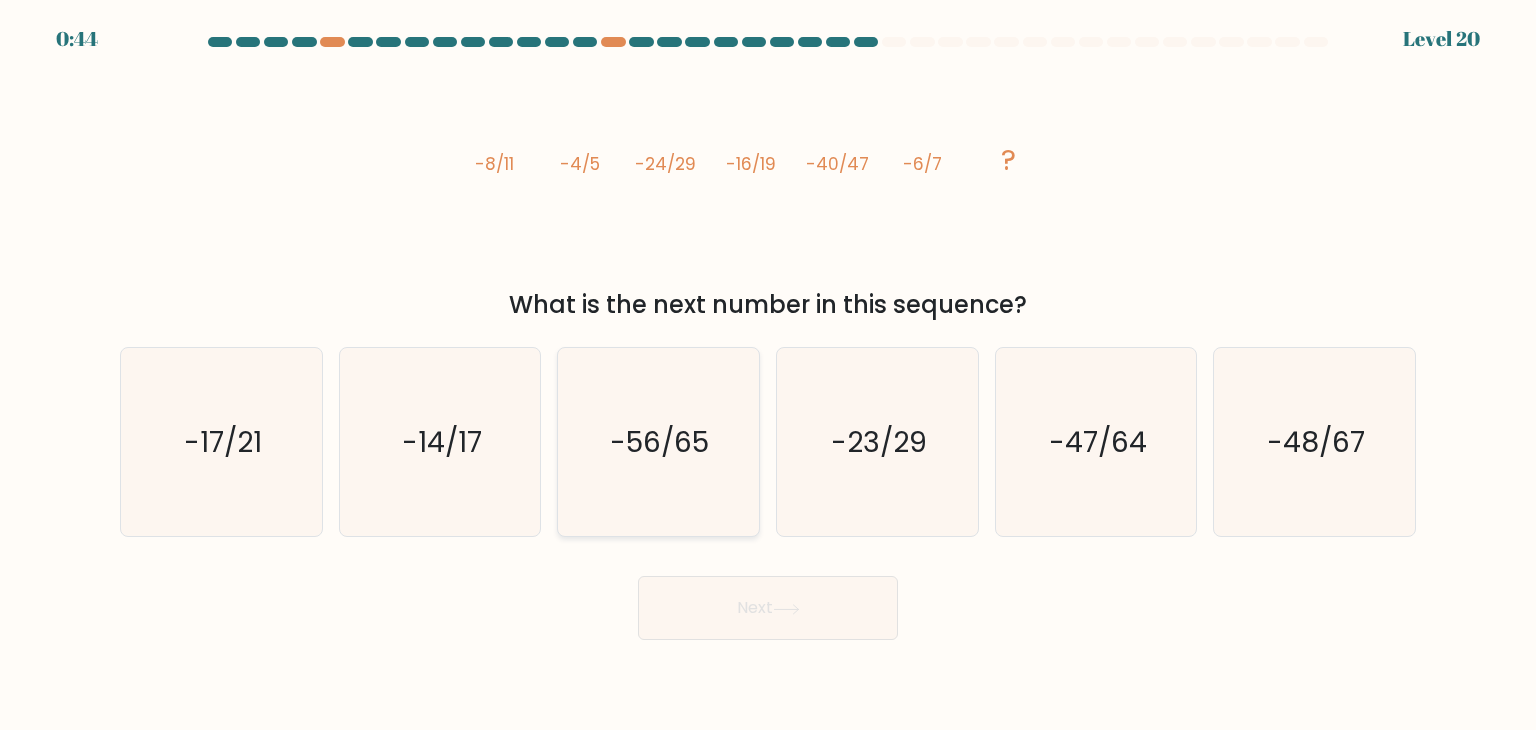 click on "-56/65" at bounding box center [658, 442] 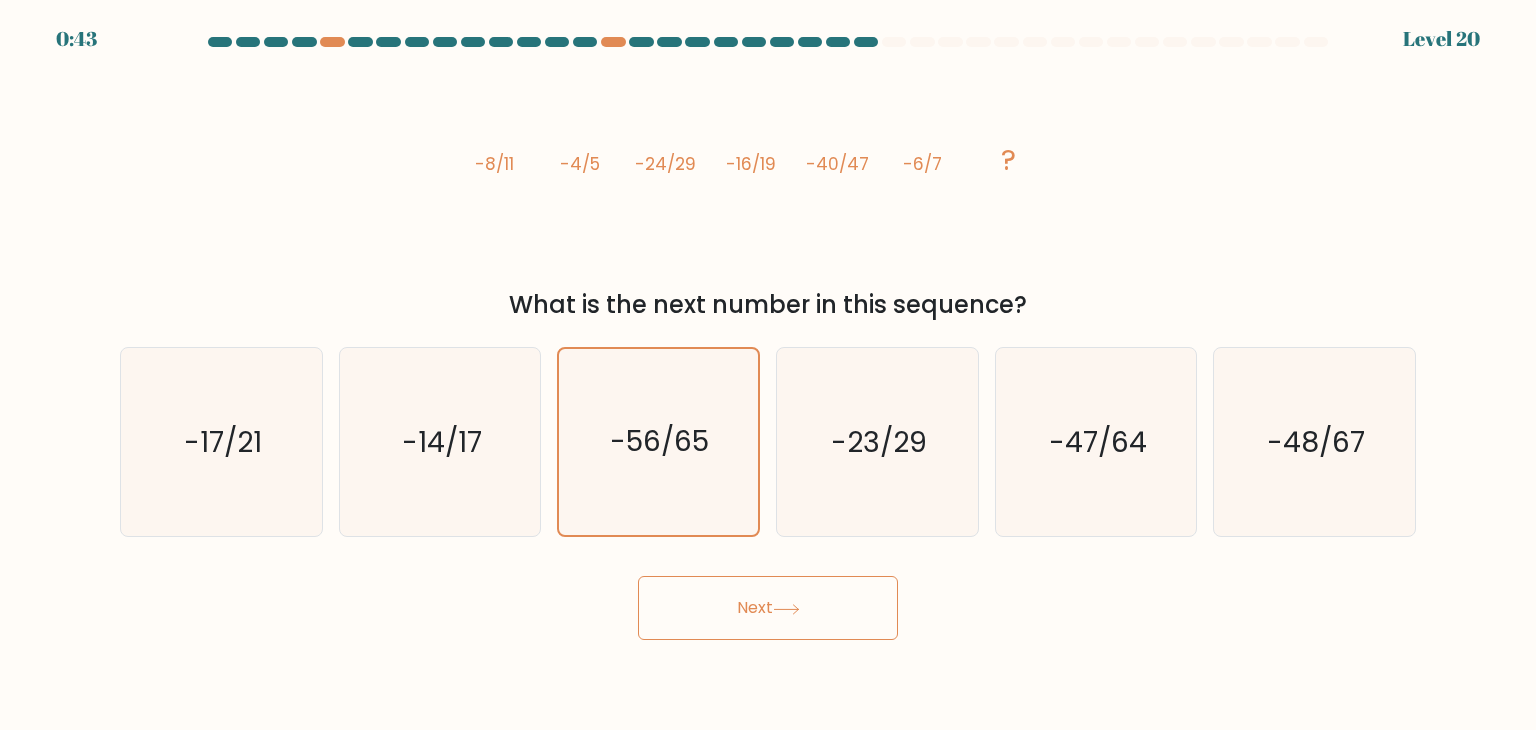 click on "Next" at bounding box center [768, 608] 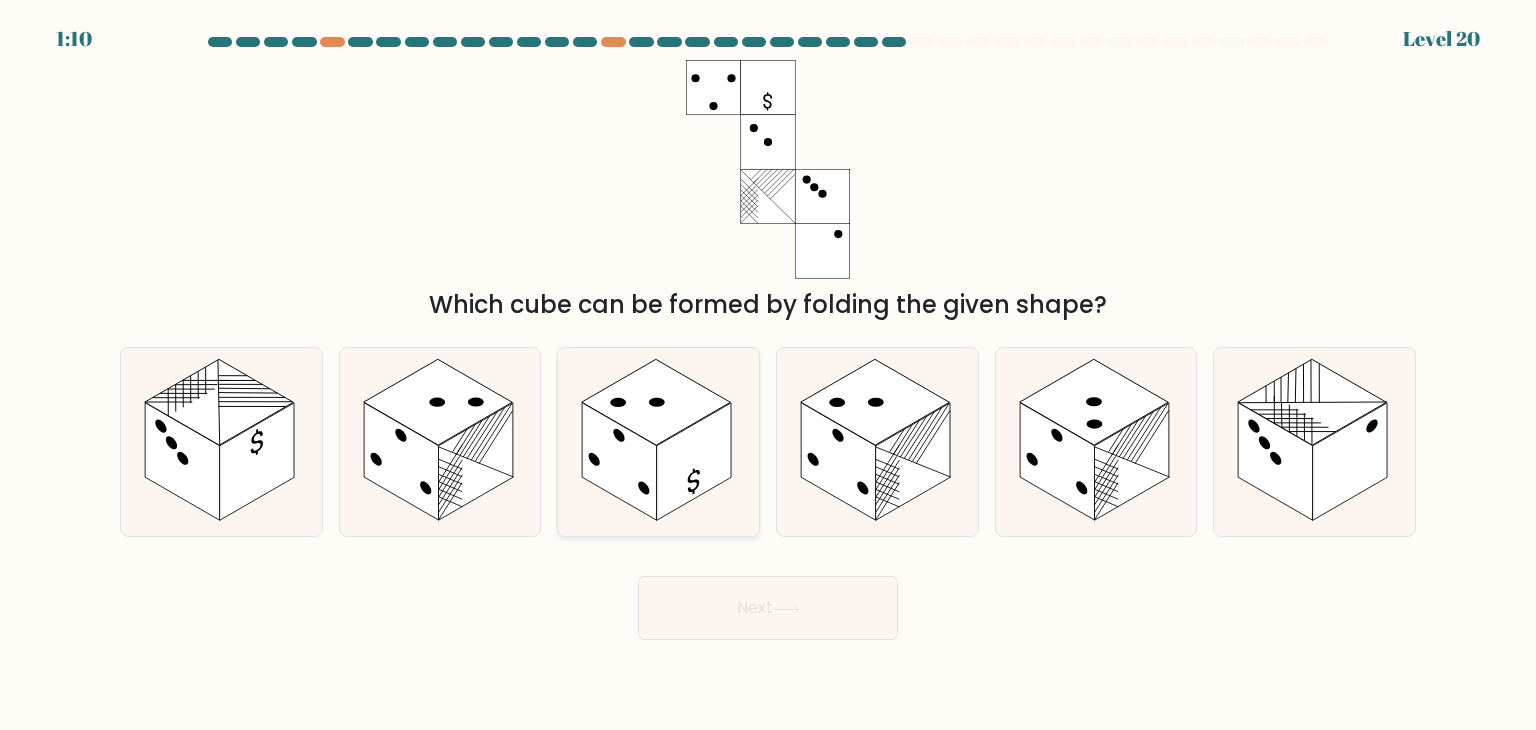 click at bounding box center (620, 462) 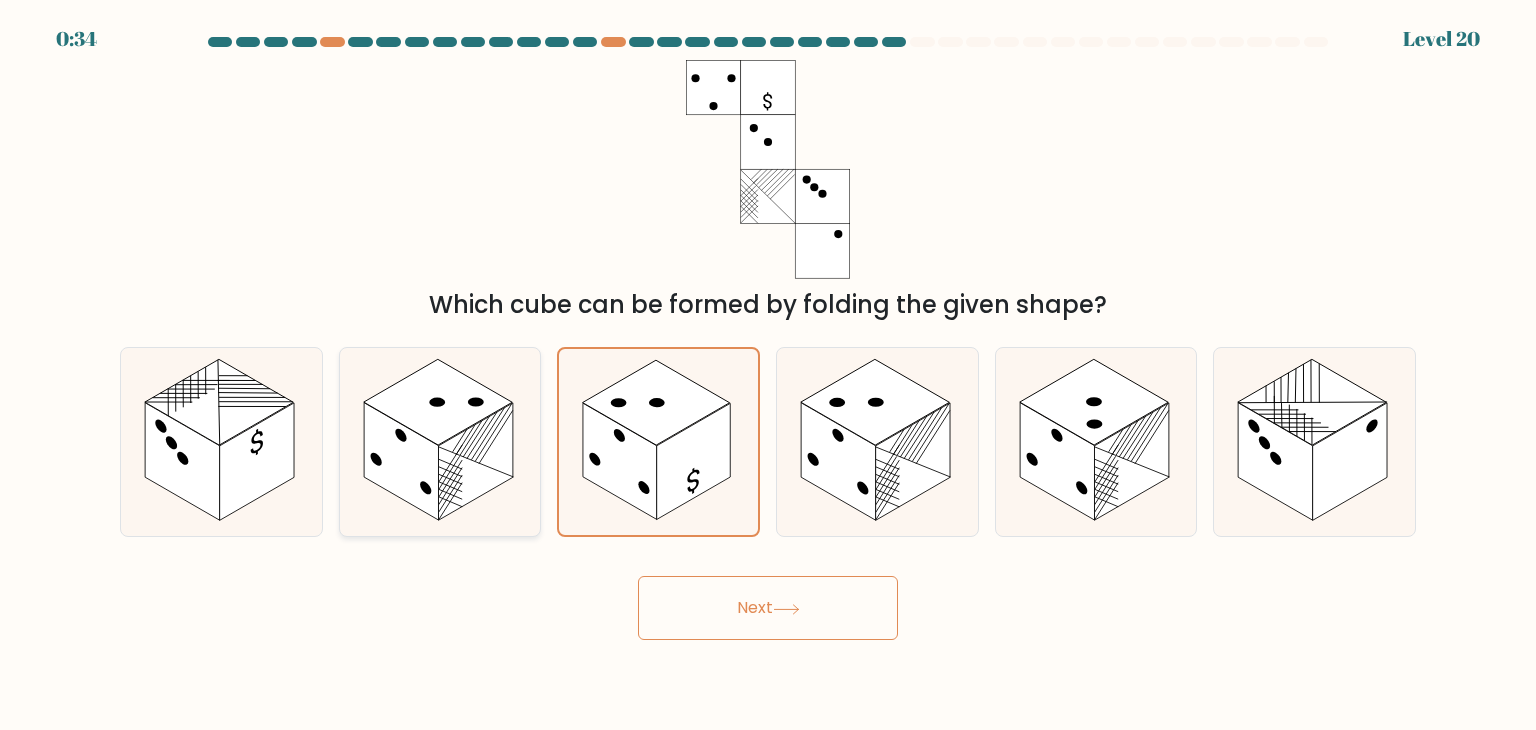 click at bounding box center (440, 442) 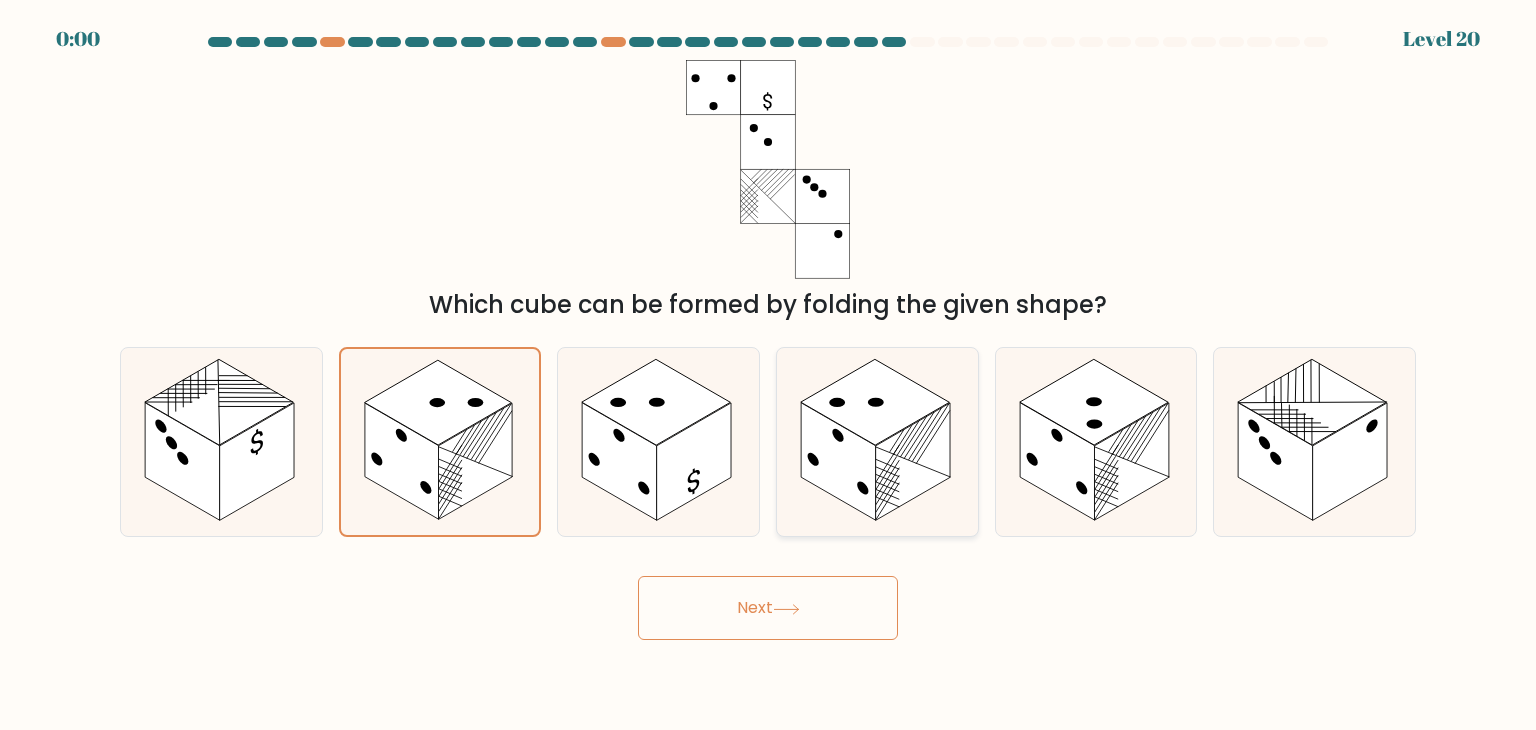 click at bounding box center (913, 462) 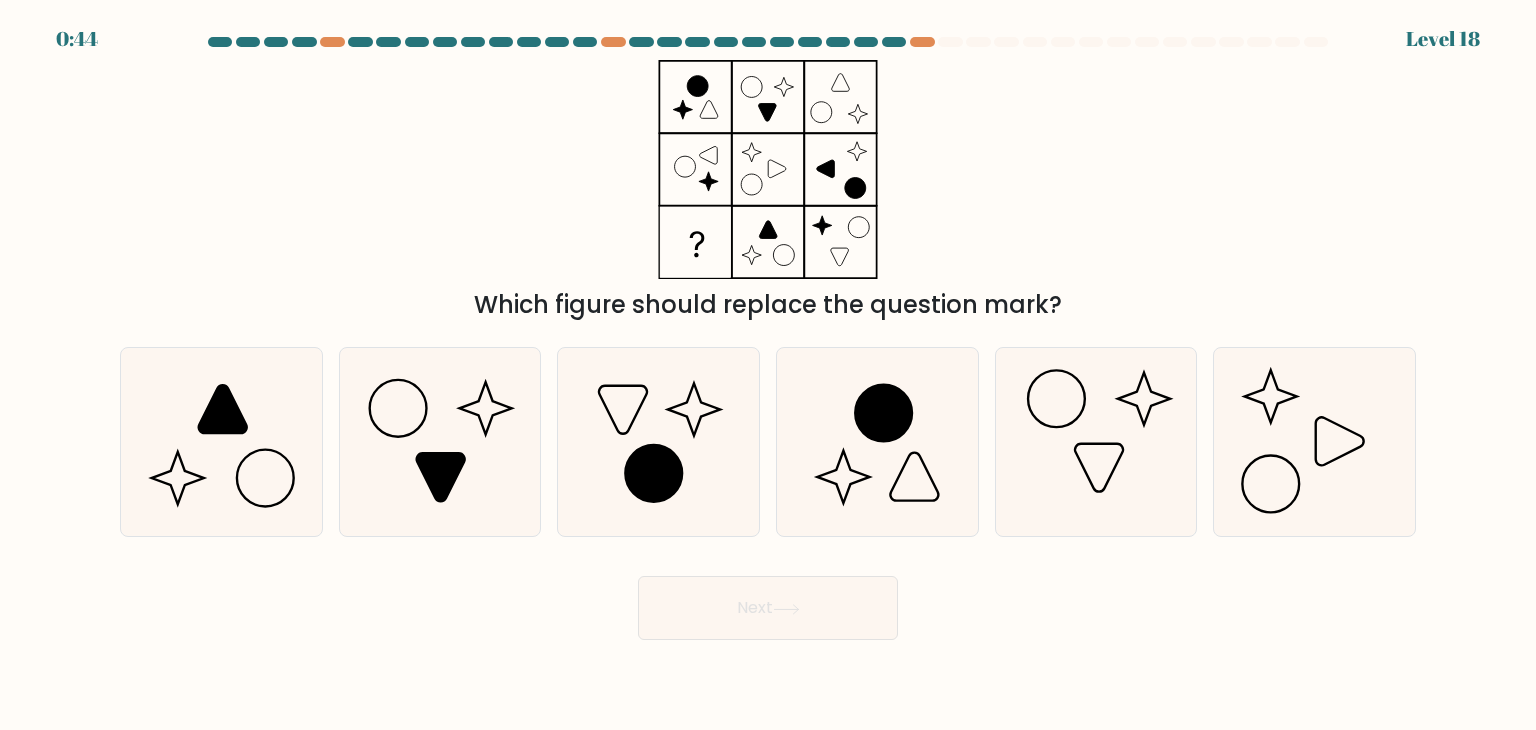 scroll, scrollTop: 0, scrollLeft: 0, axis: both 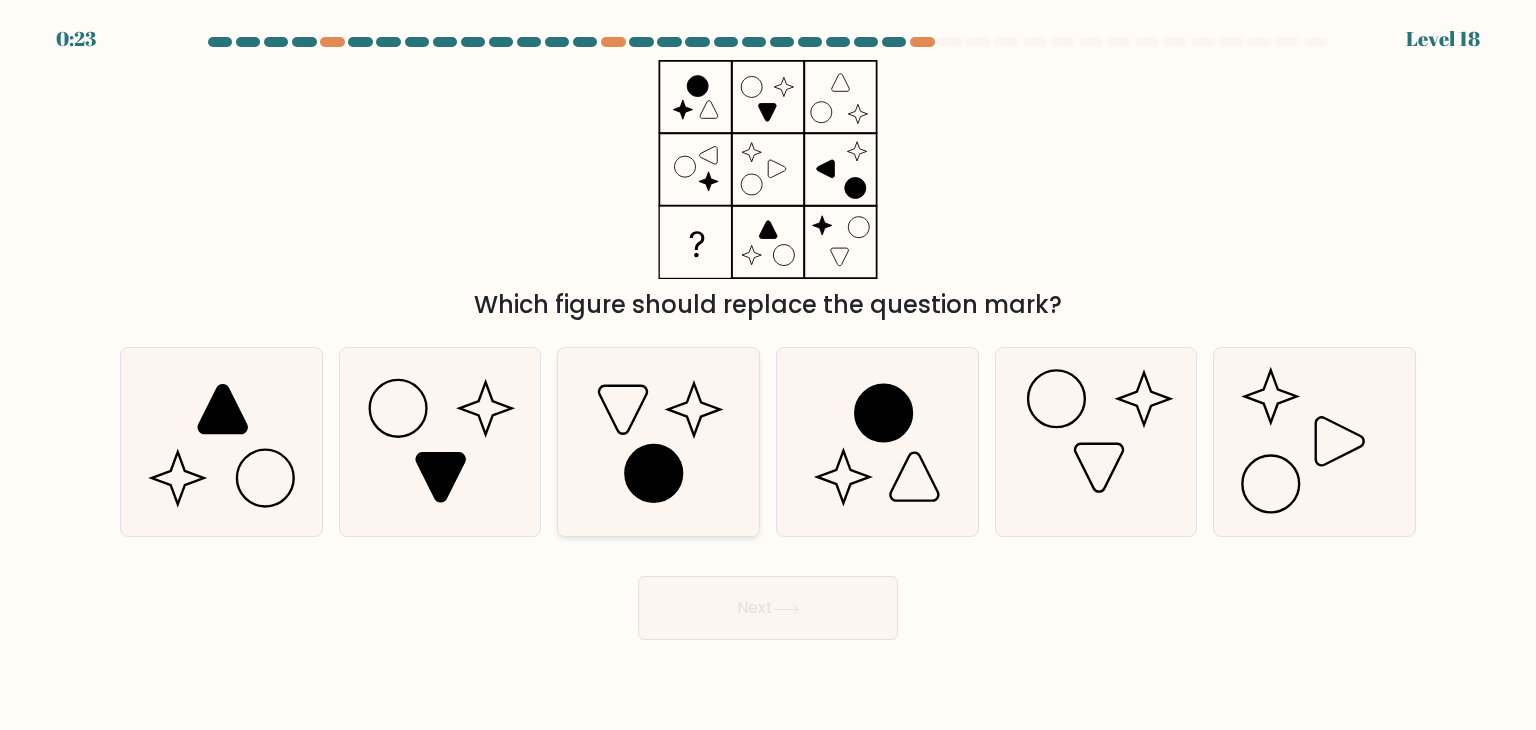 click at bounding box center (658, 442) 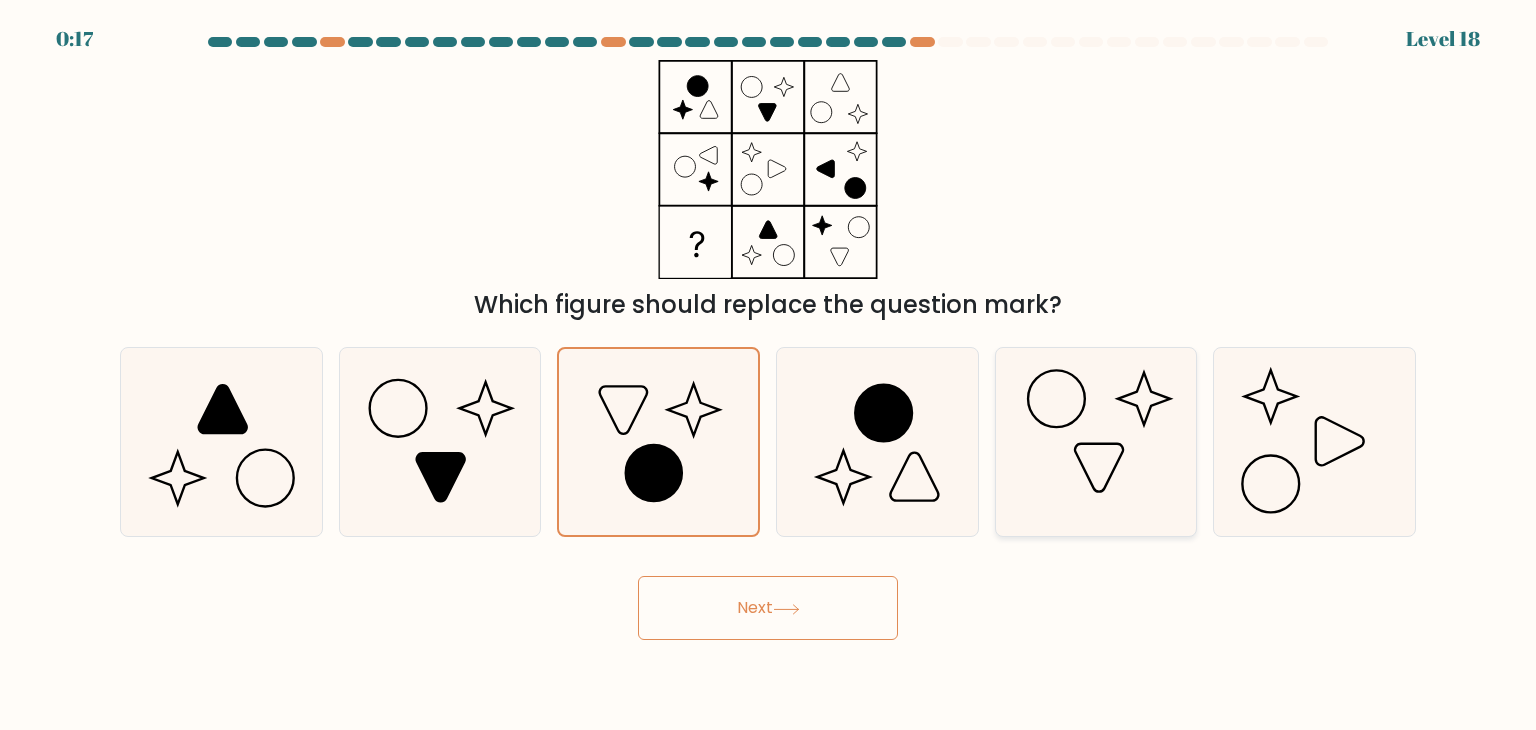 click at bounding box center [1096, 442] 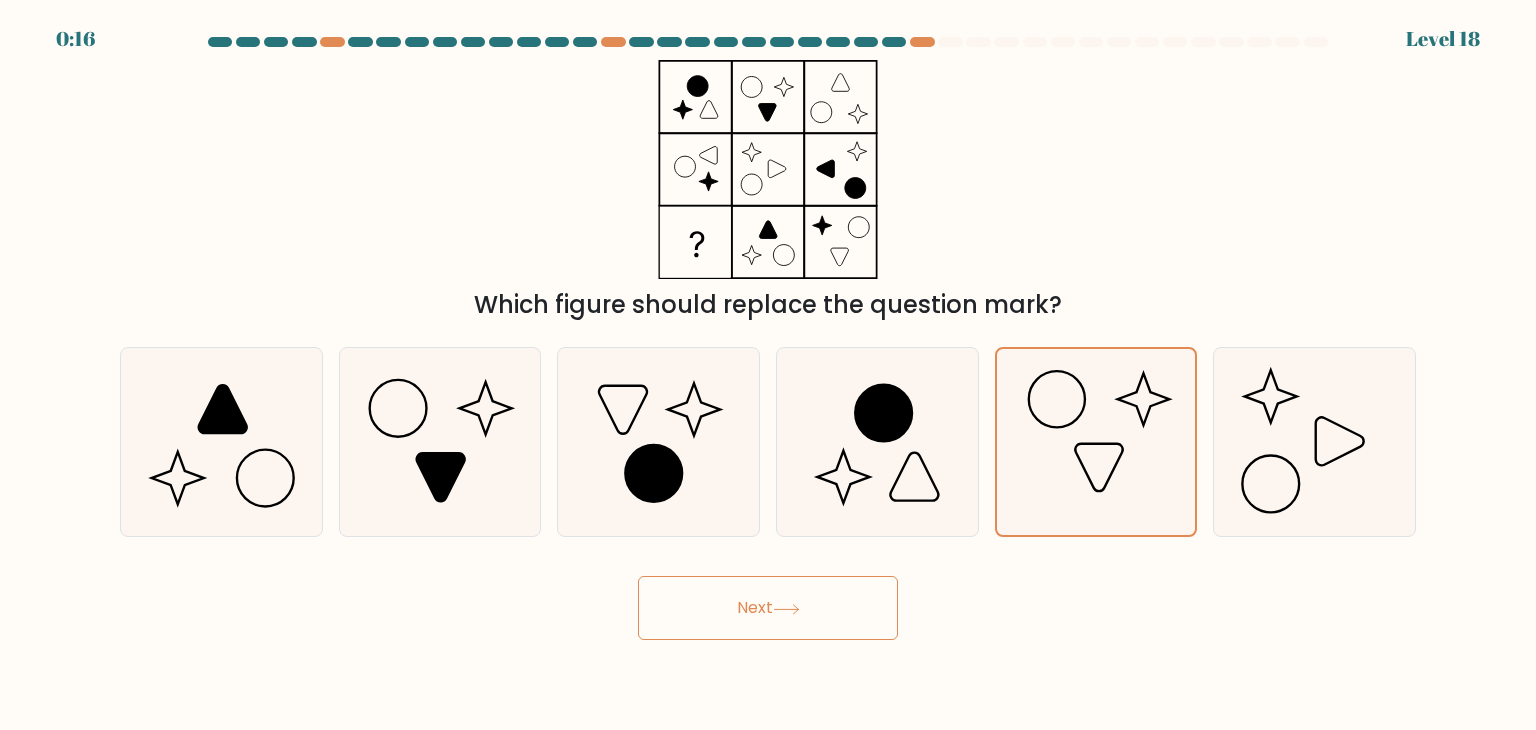 click on "Next" at bounding box center [768, 608] 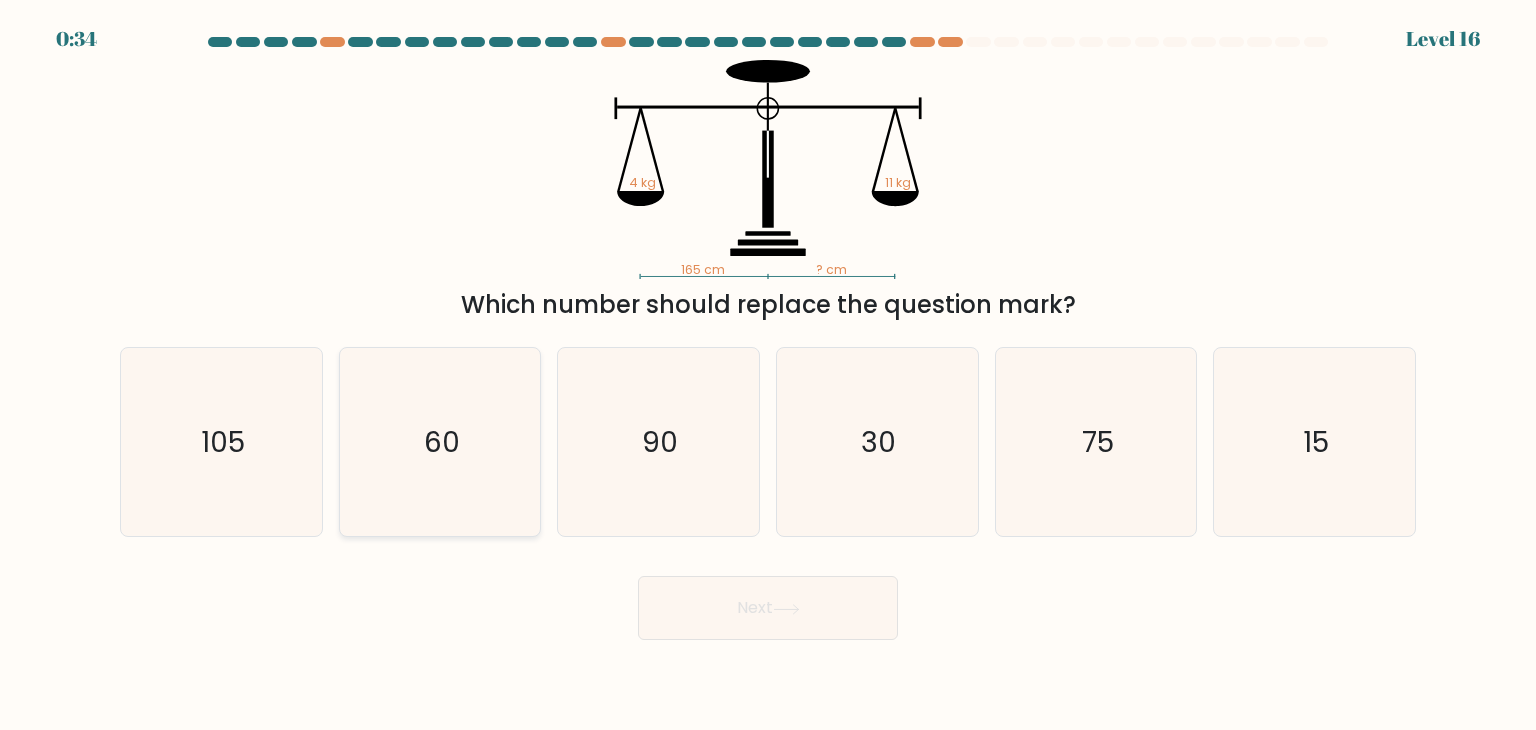 click on "60" at bounding box center [440, 442] 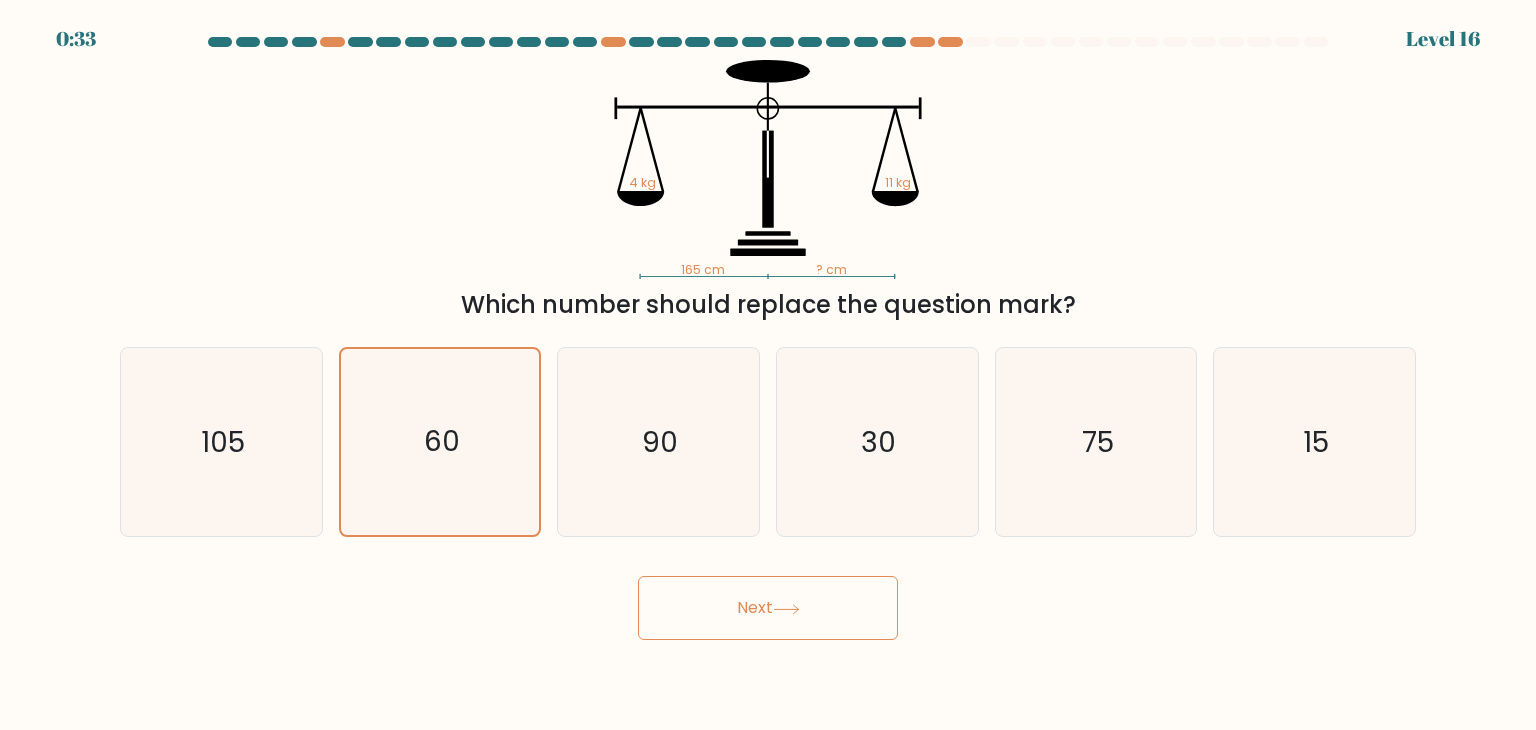click on "Next" at bounding box center [768, 608] 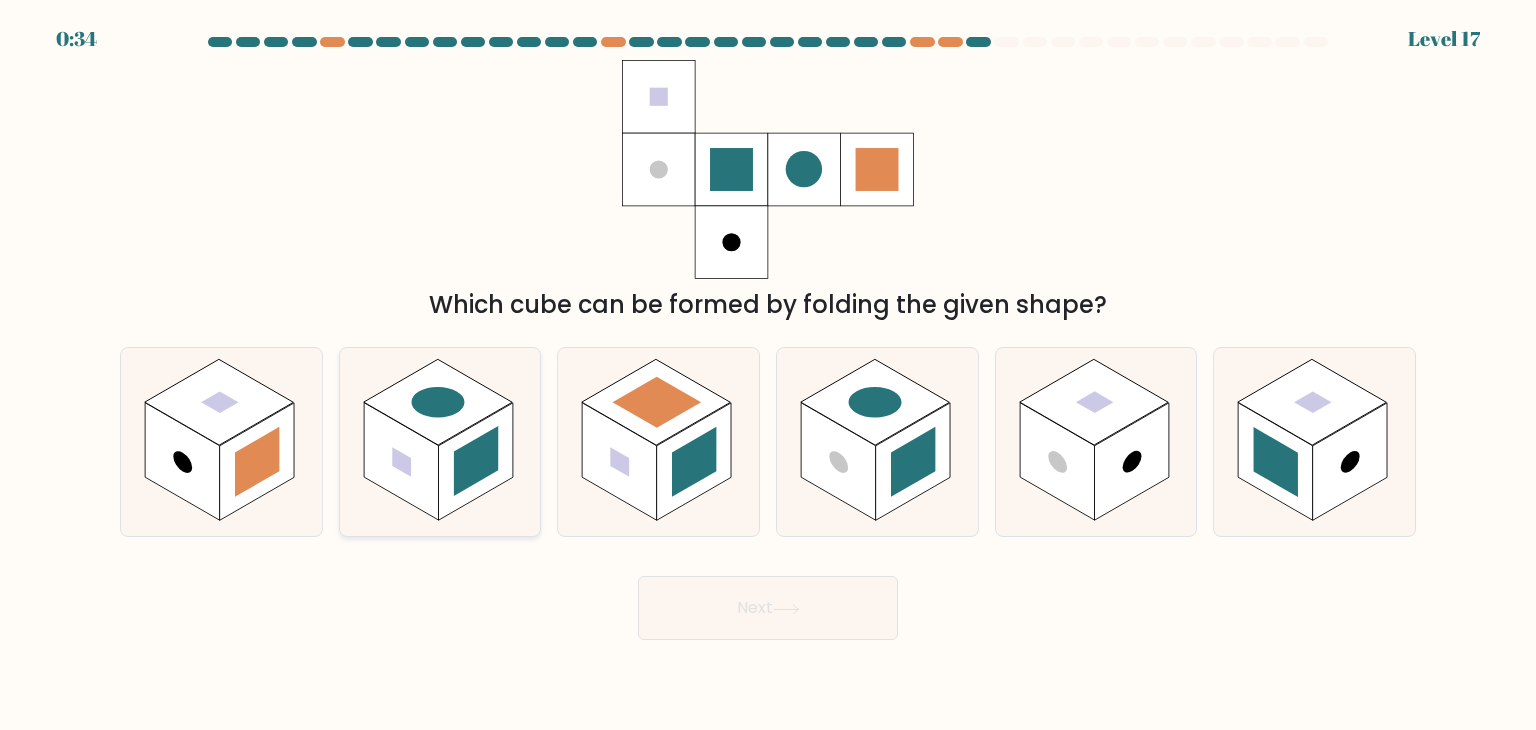 click at bounding box center (440, 442) 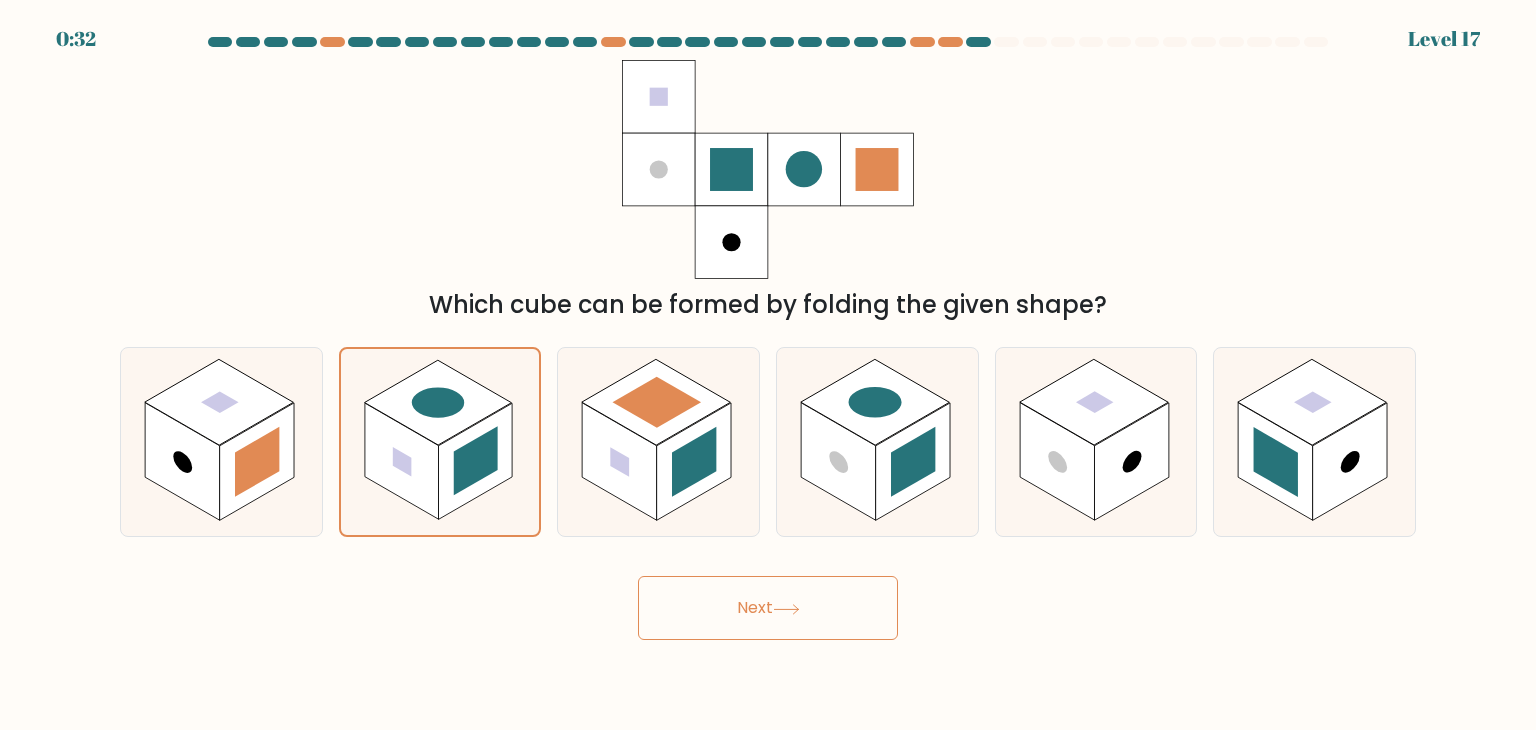click on "0:32
Level 17" at bounding box center (768, 365) 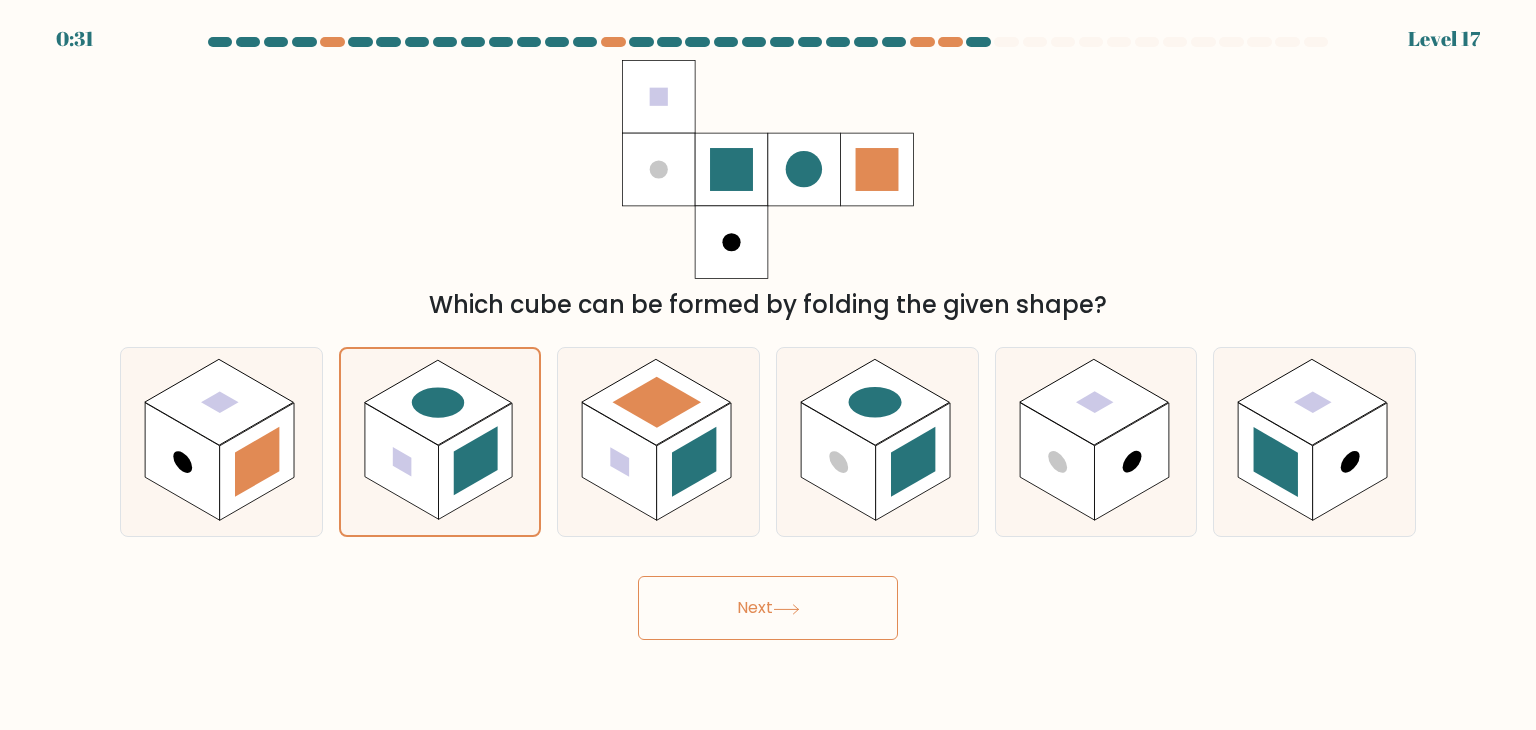 click on "Next" at bounding box center [768, 608] 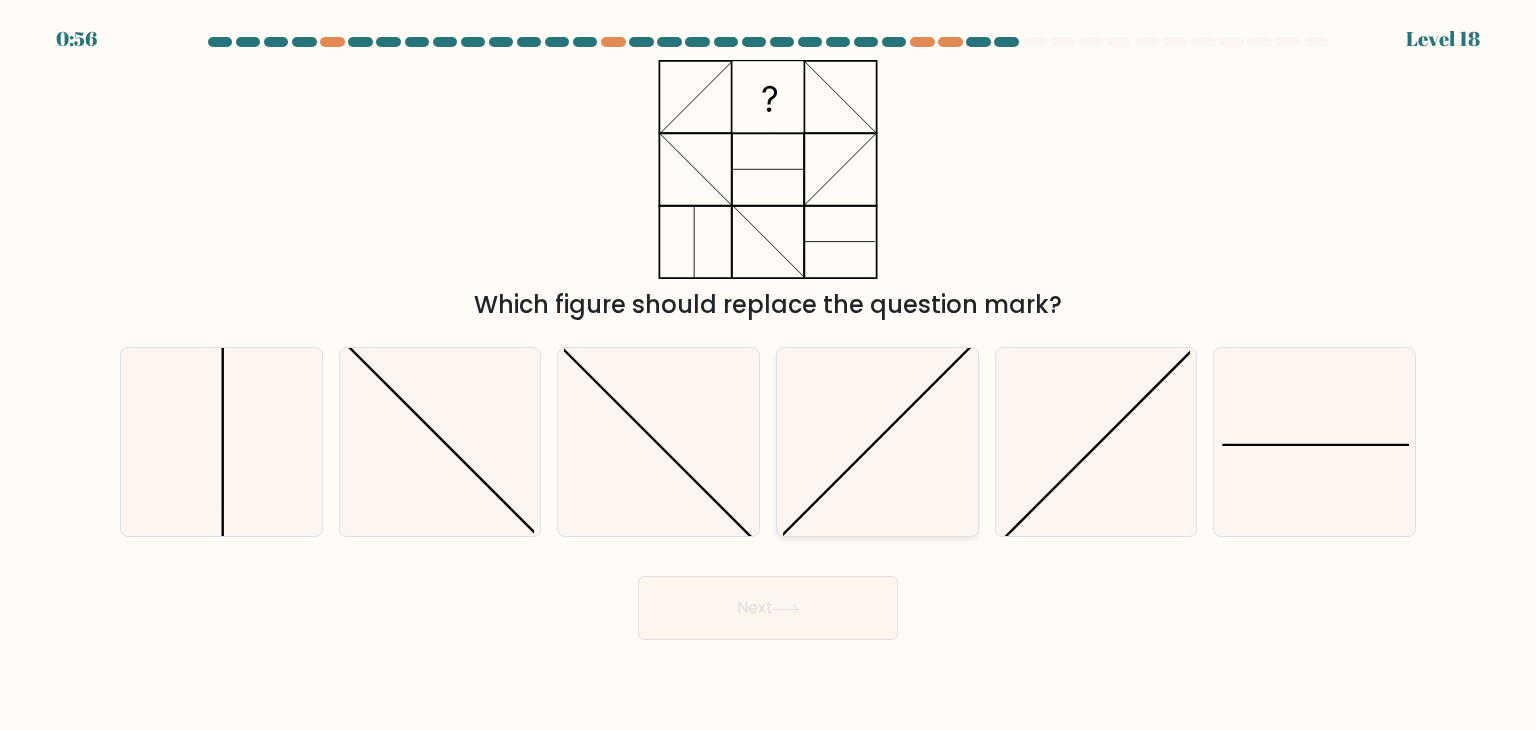 click at bounding box center [877, 442] 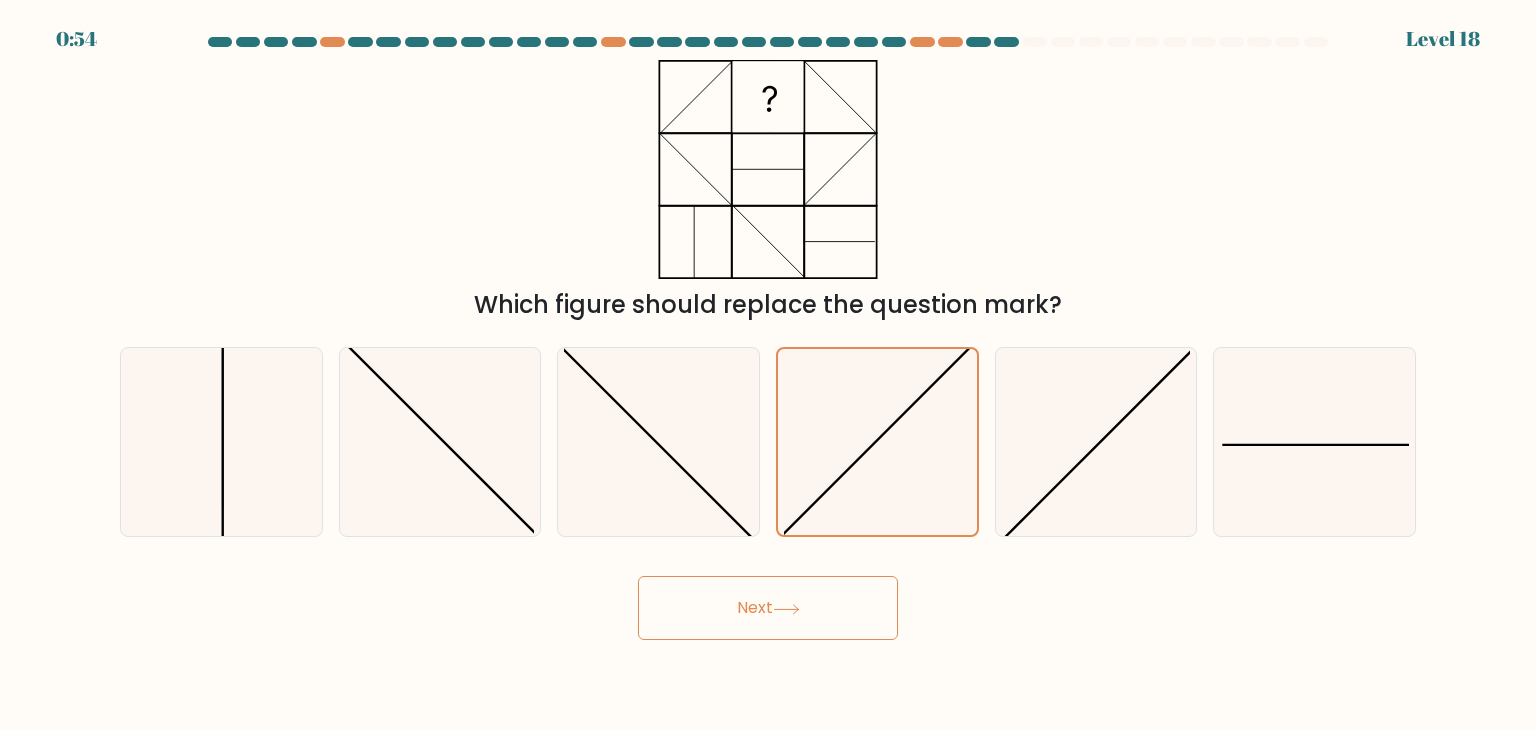 click on "Next" at bounding box center (768, 608) 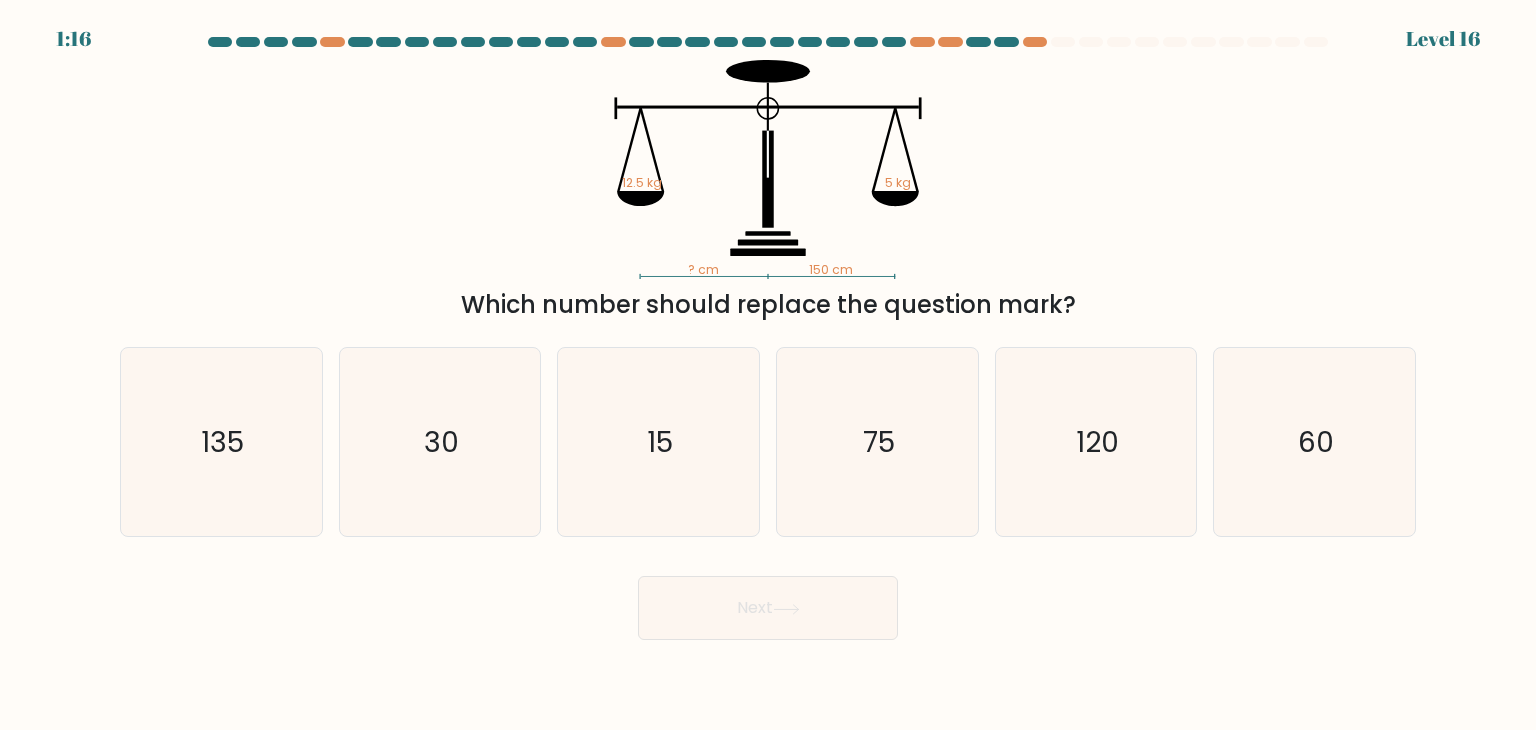 click on "a.
135
b.
30
c. 15 d." at bounding box center [768, 434] 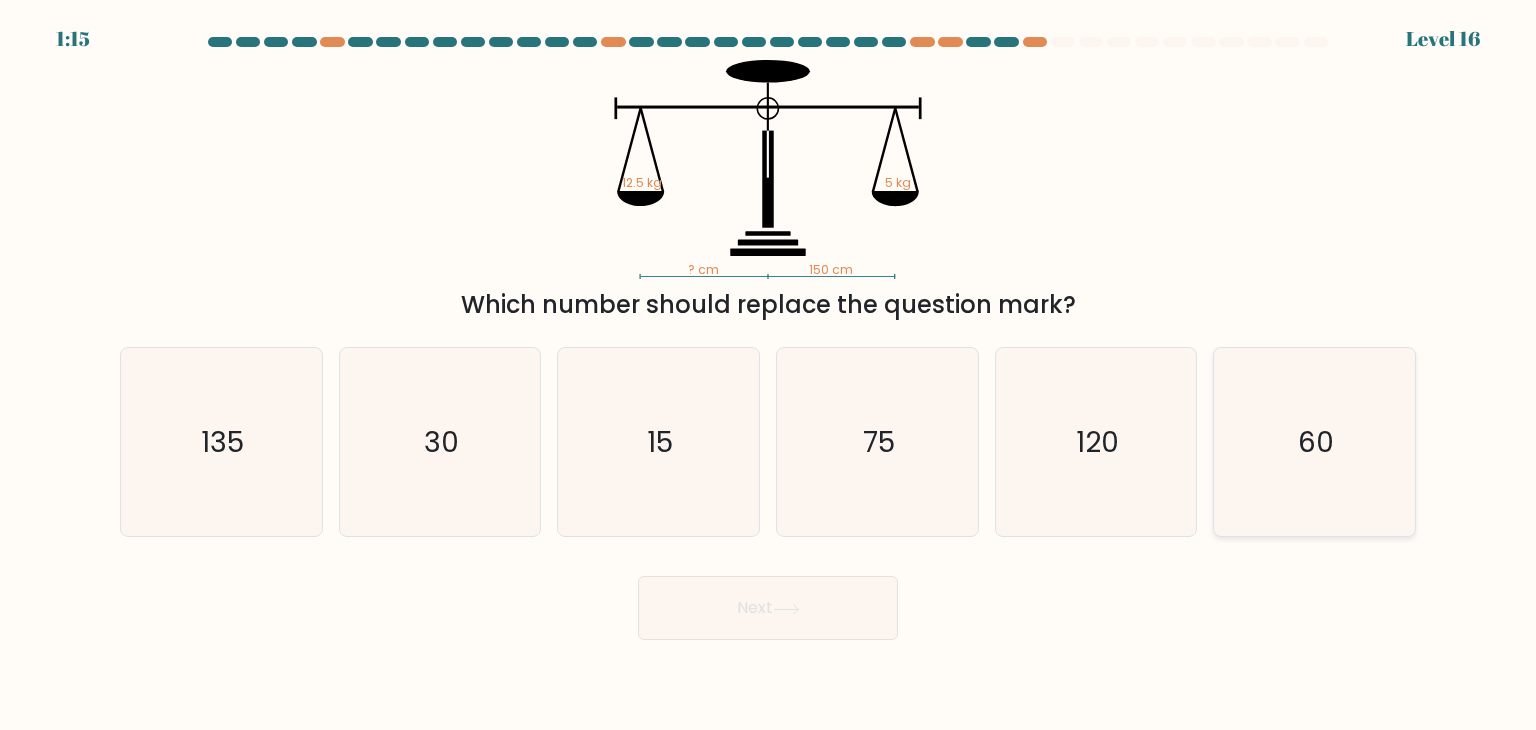 click on "60" at bounding box center [1316, 442] 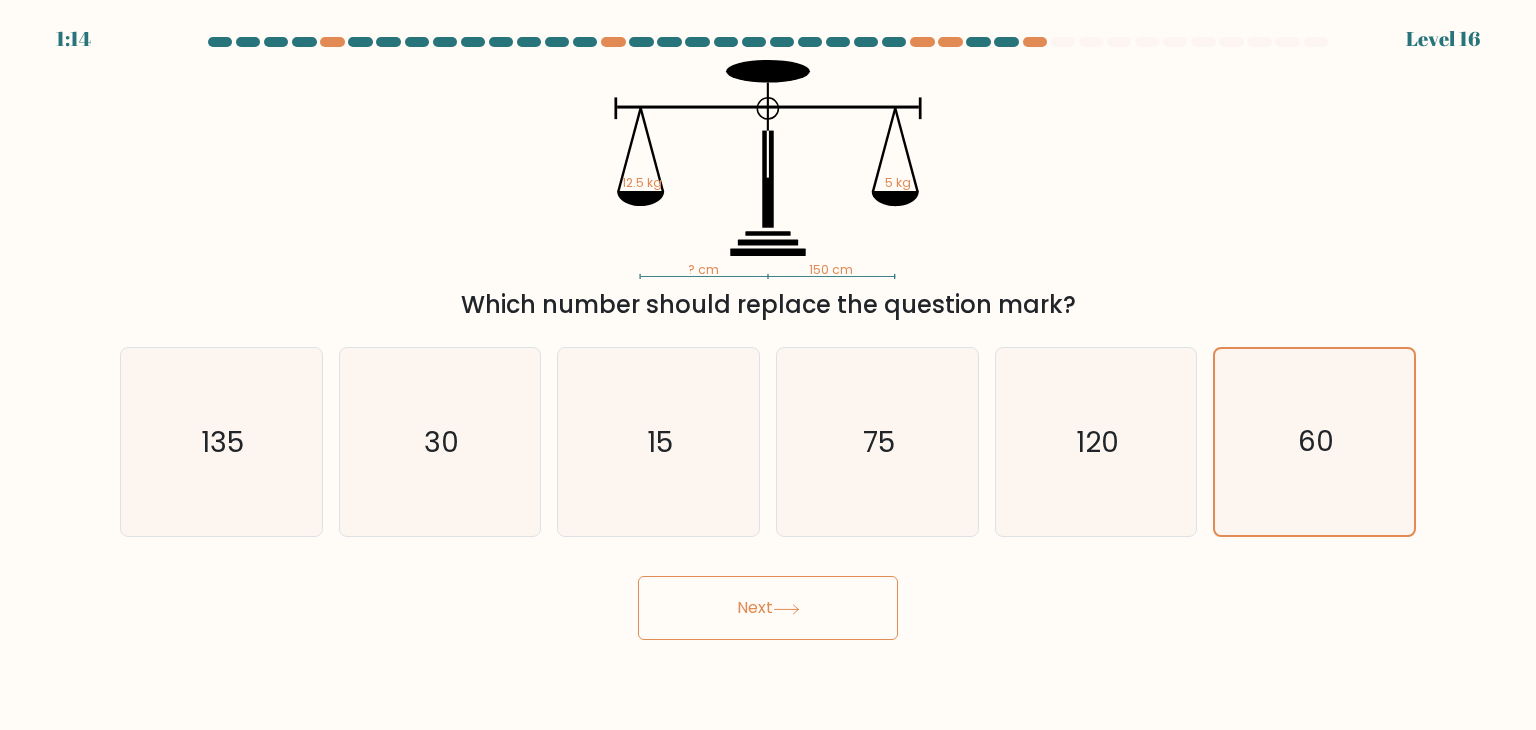 click on "Next" at bounding box center [768, 608] 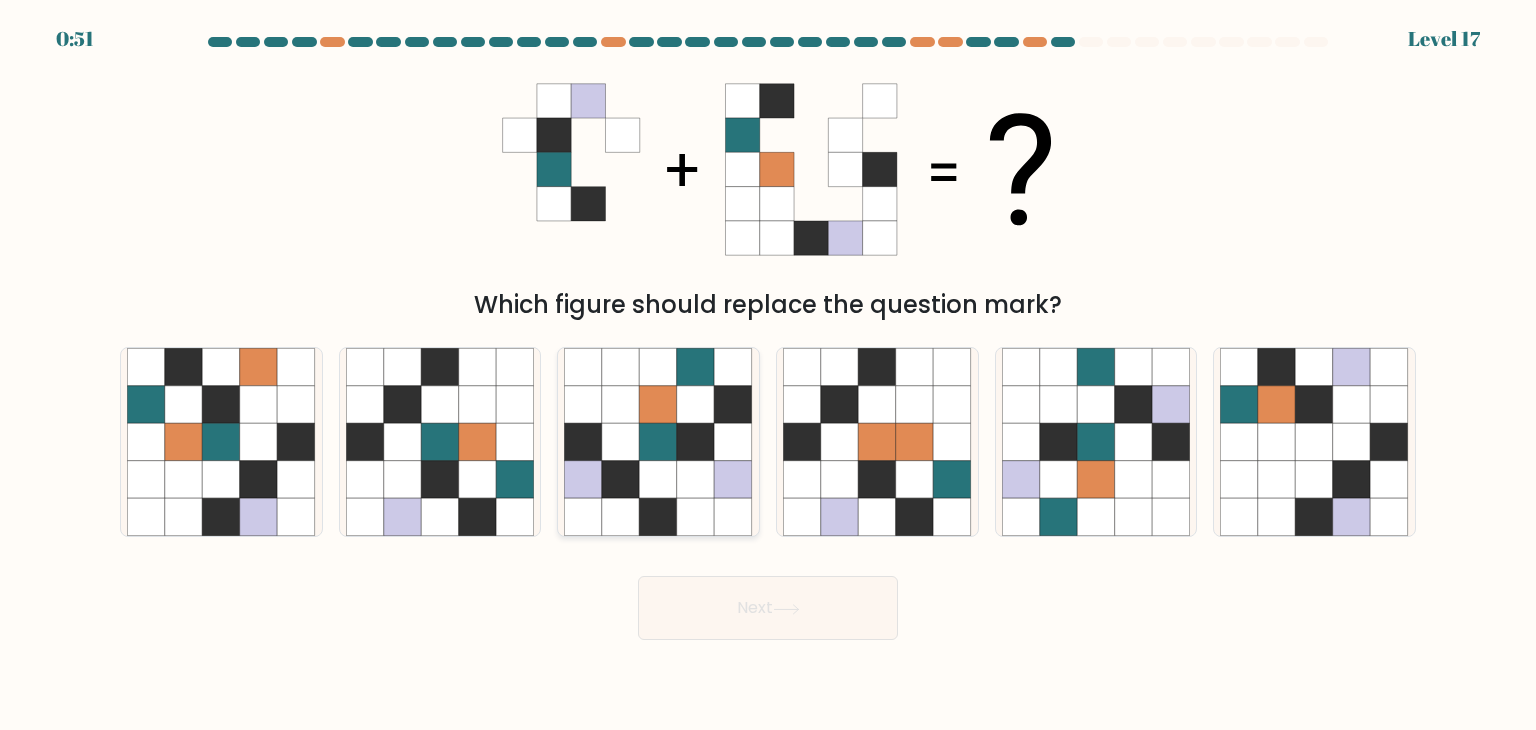click at bounding box center (621, 480) 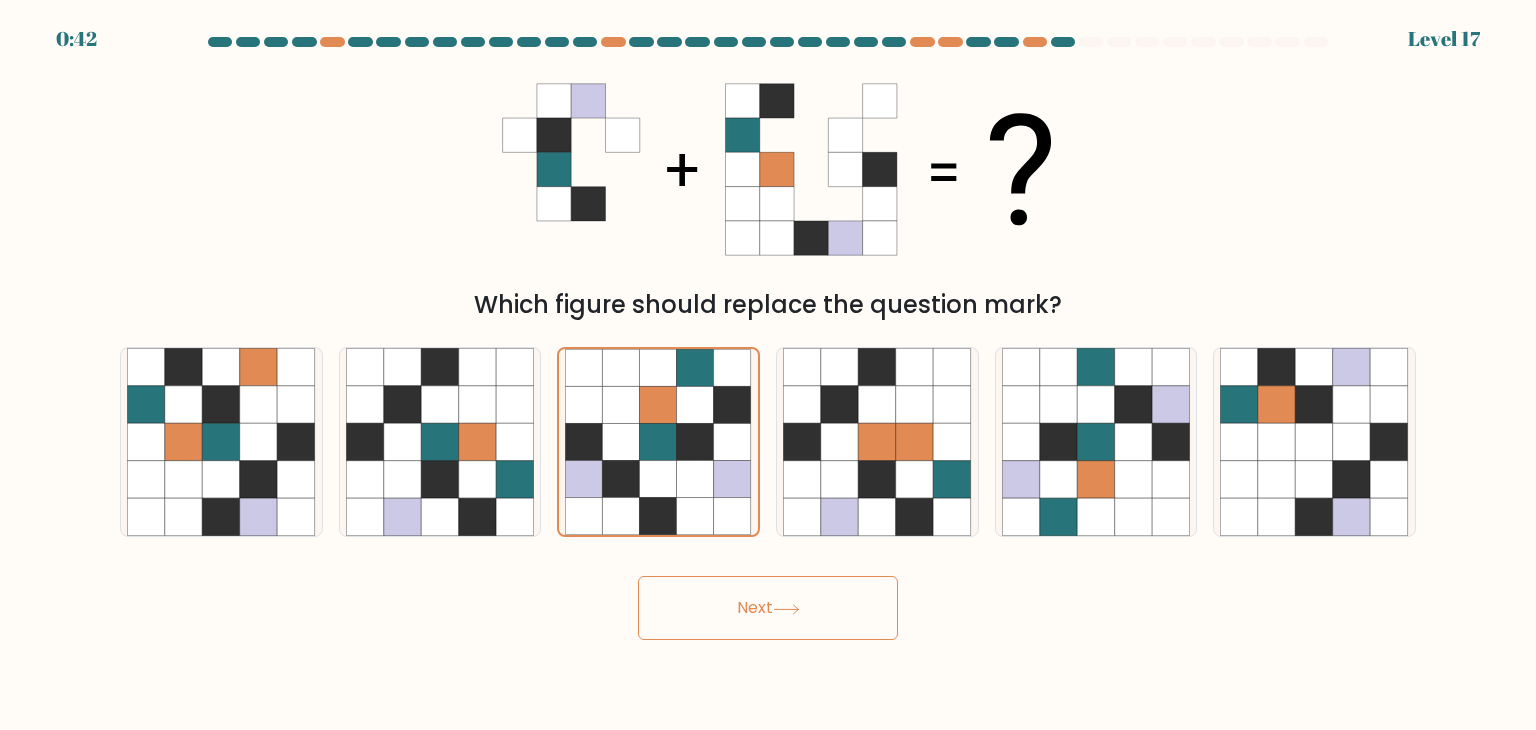 click on "Next" at bounding box center (768, 608) 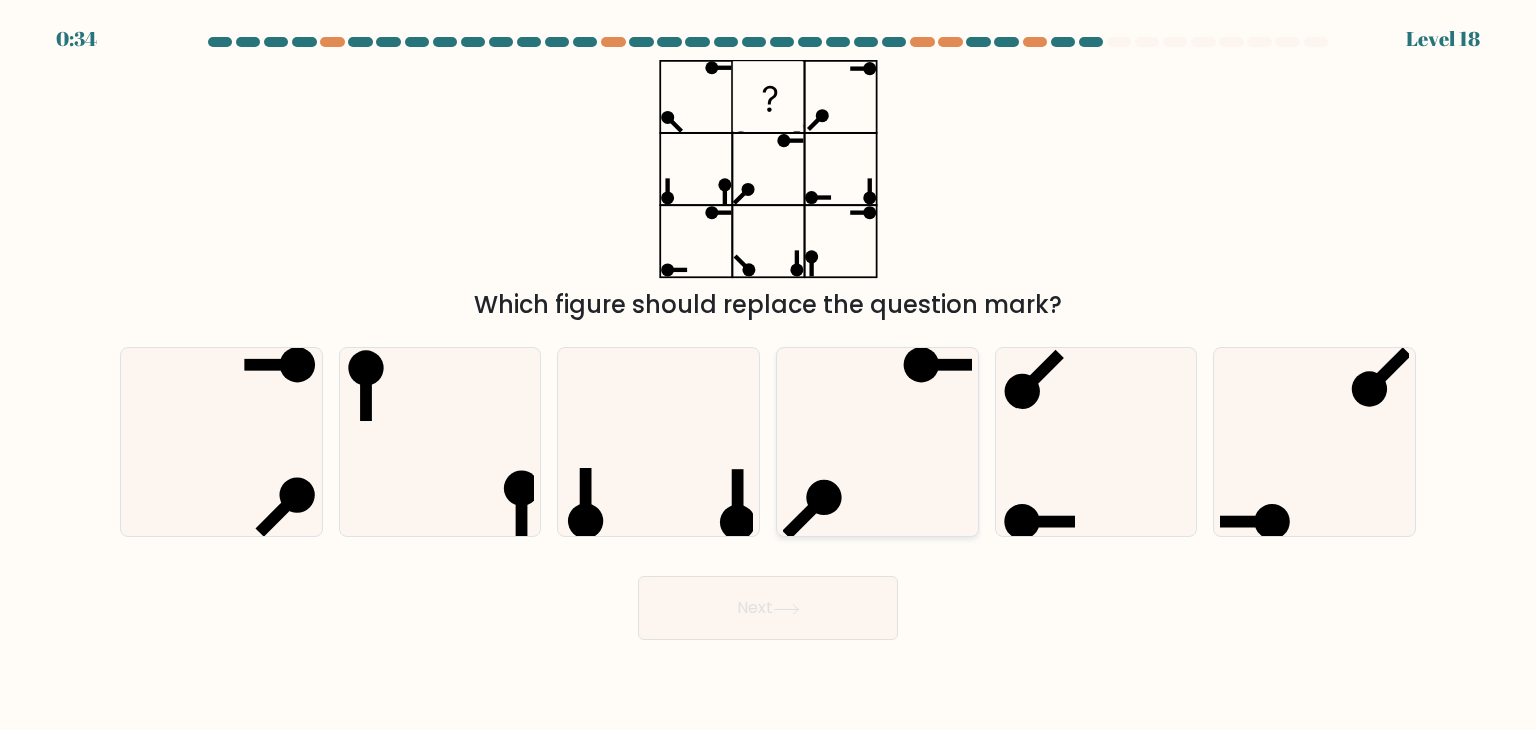 click at bounding box center (877, 442) 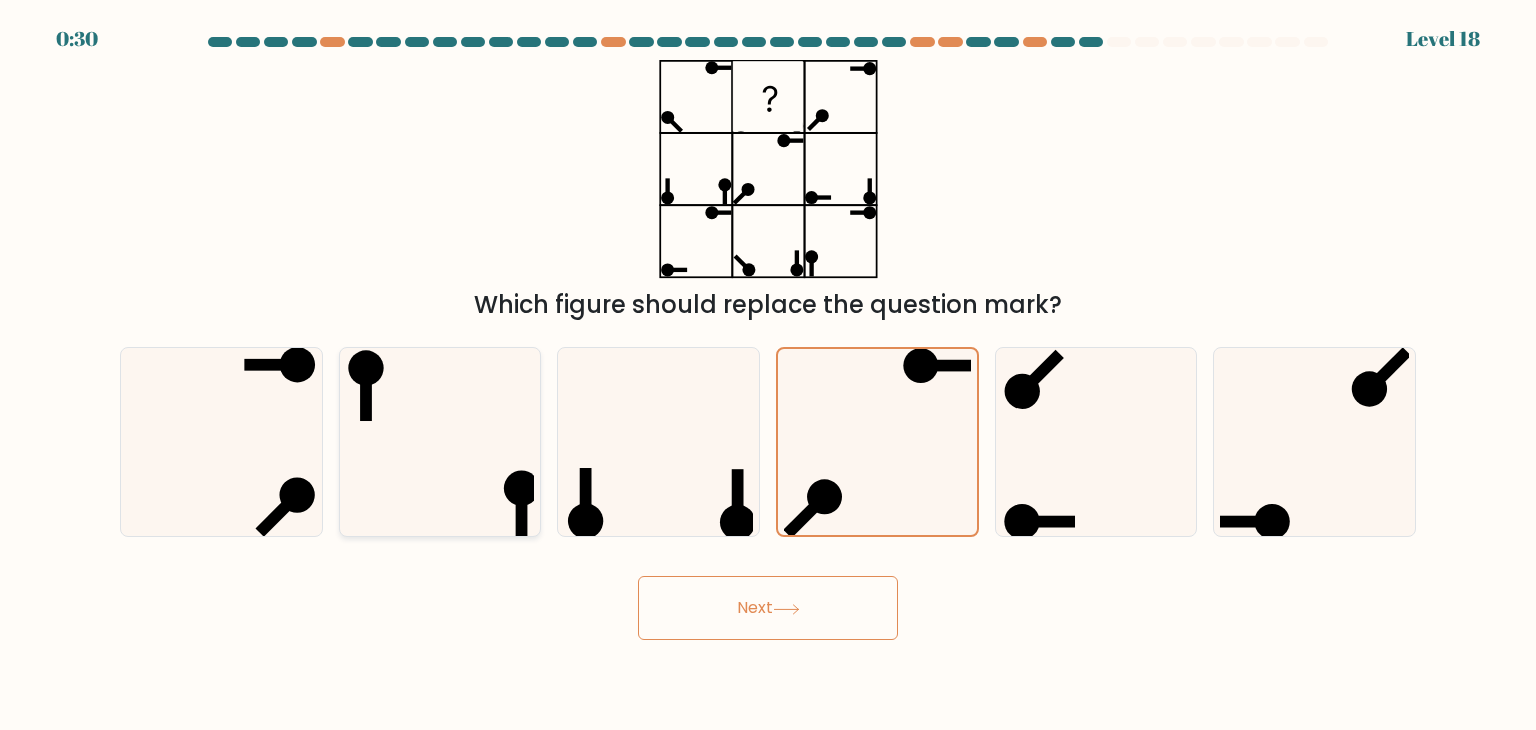 click at bounding box center (440, 442) 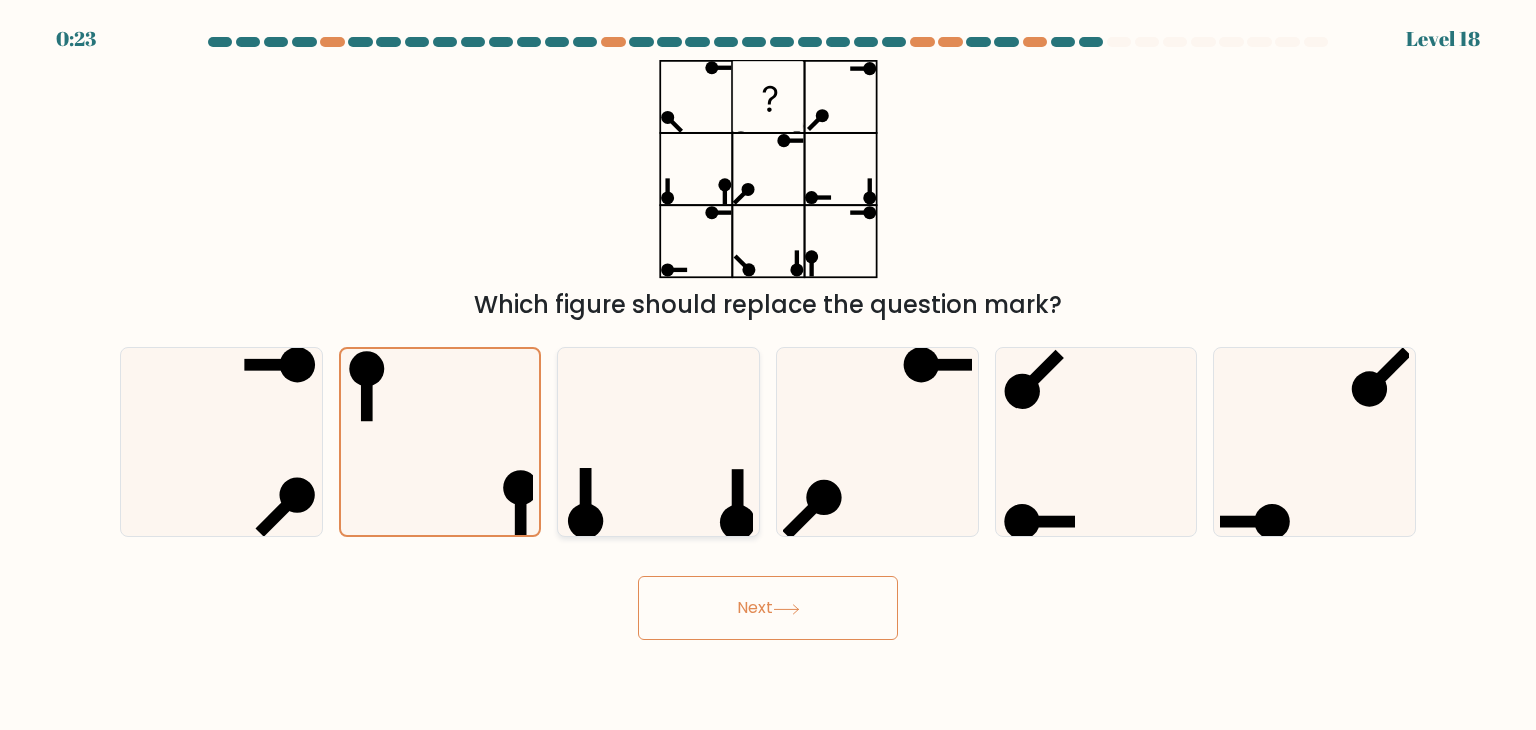 click at bounding box center (658, 442) 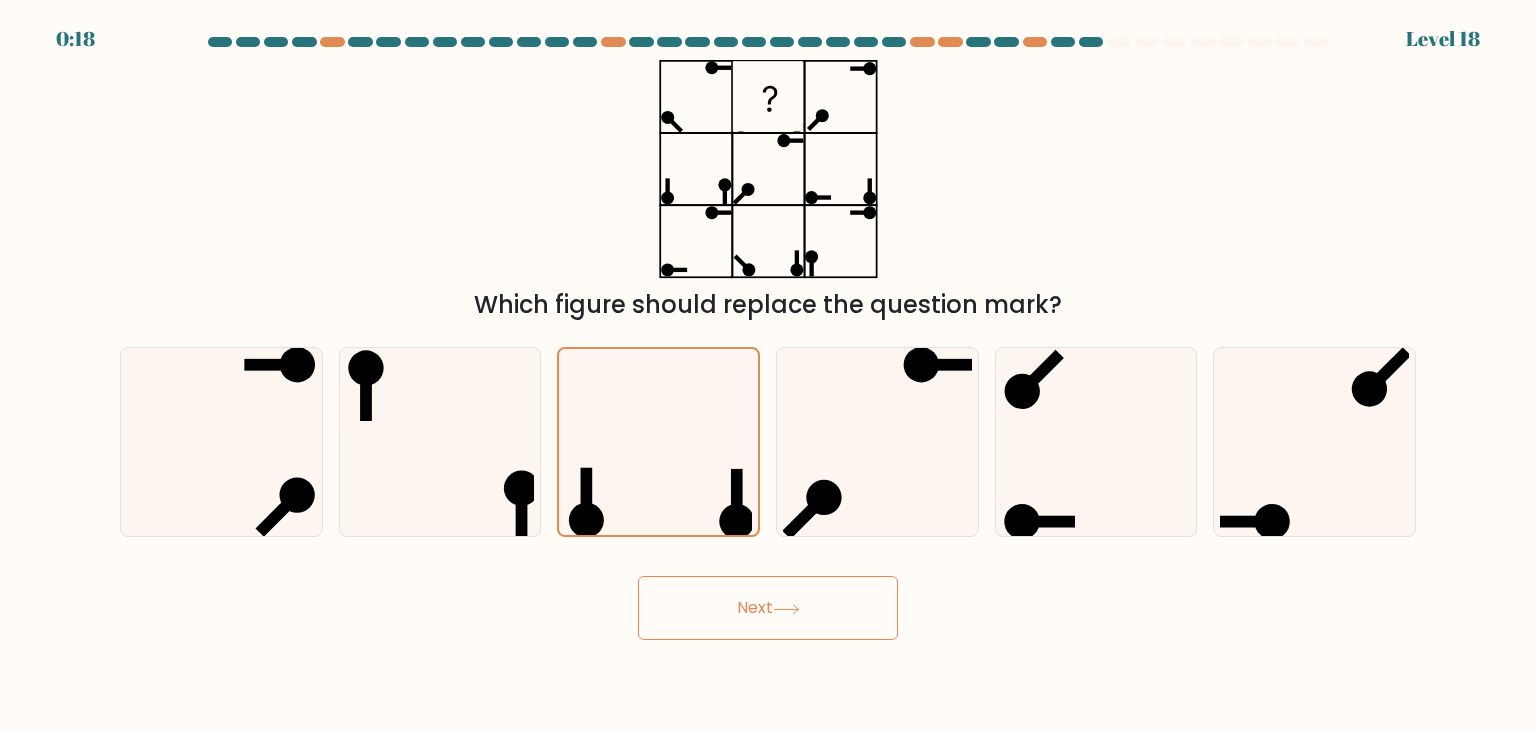click on "Next" at bounding box center [768, 608] 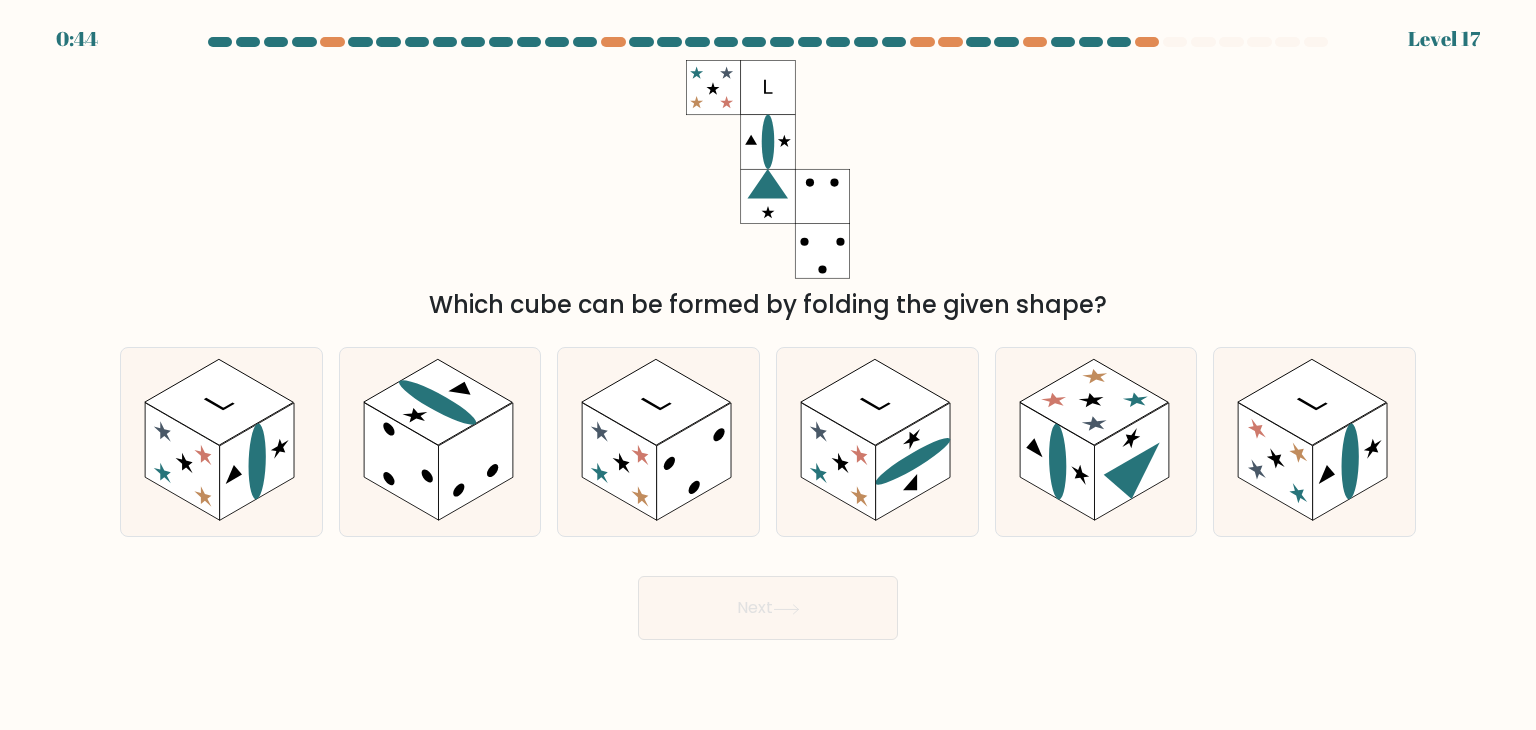 scroll, scrollTop: 0, scrollLeft: 0, axis: both 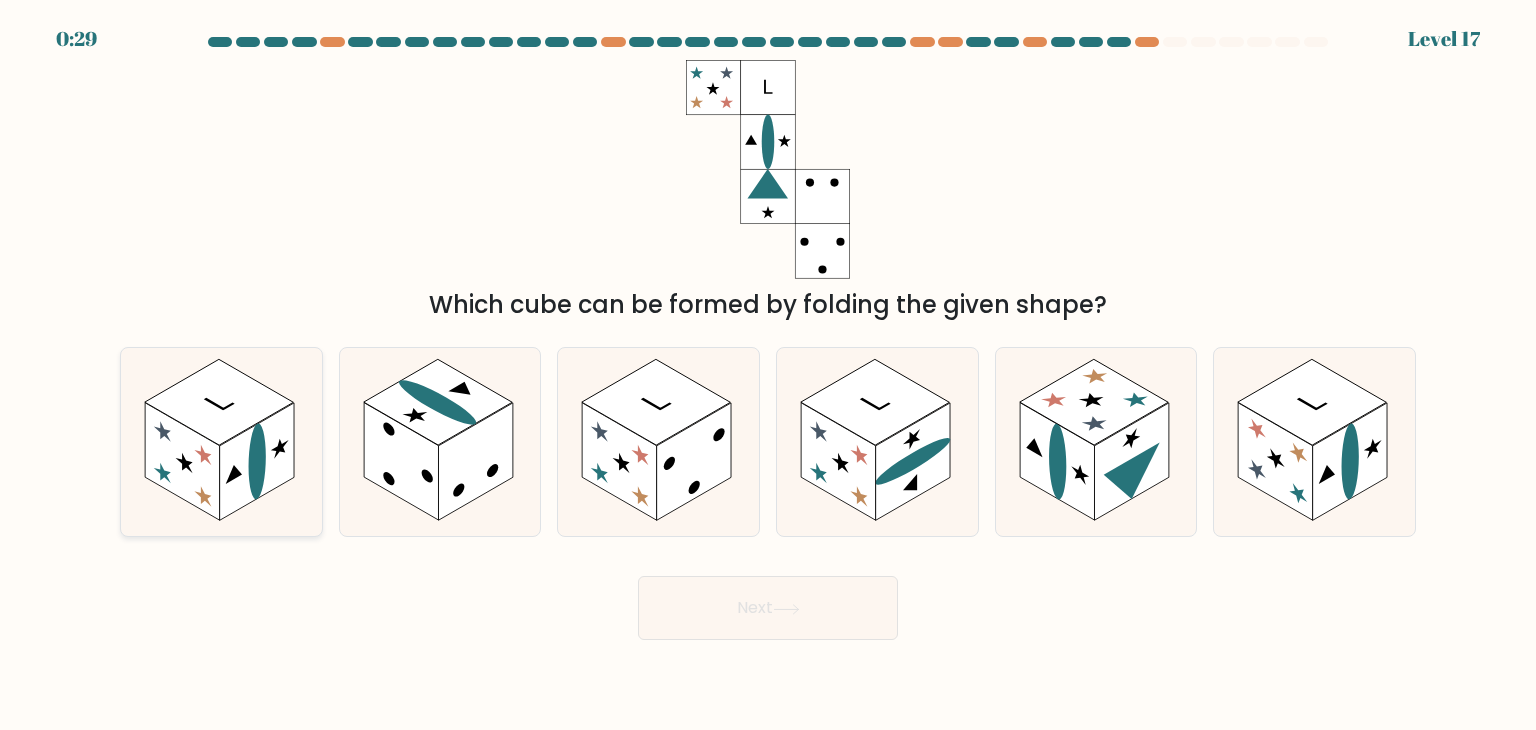 click at bounding box center [184, 463] 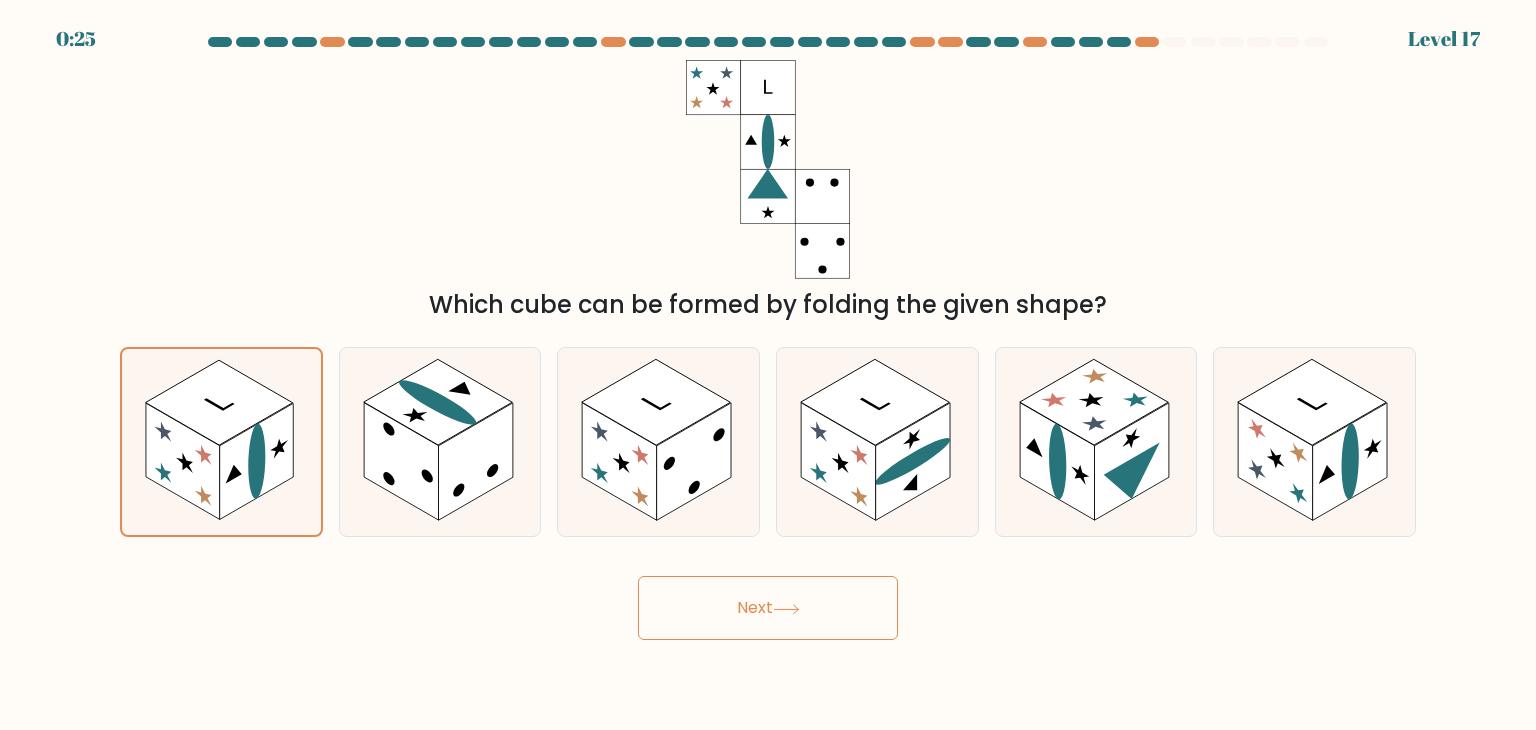 click on "Next" at bounding box center [768, 608] 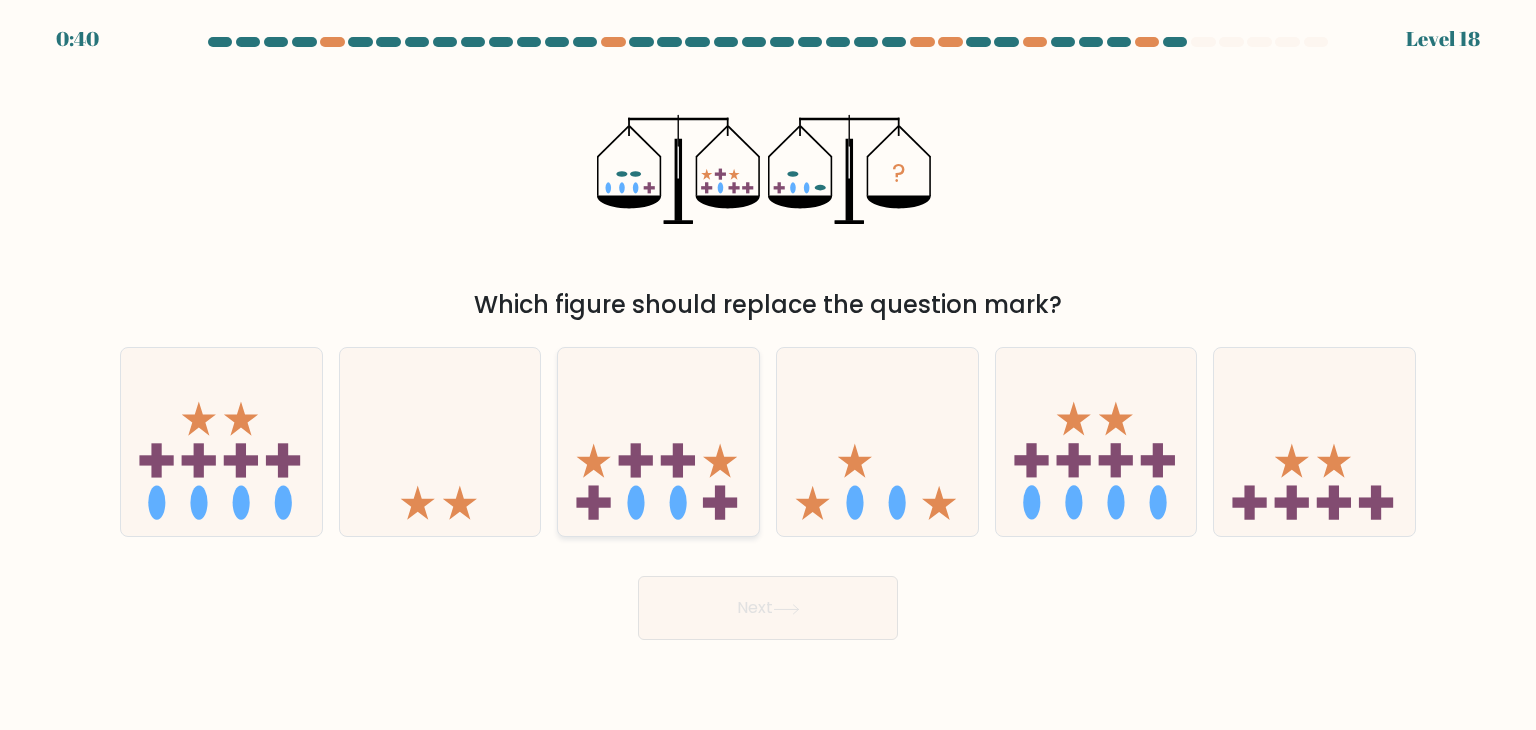 click at bounding box center [658, 442] 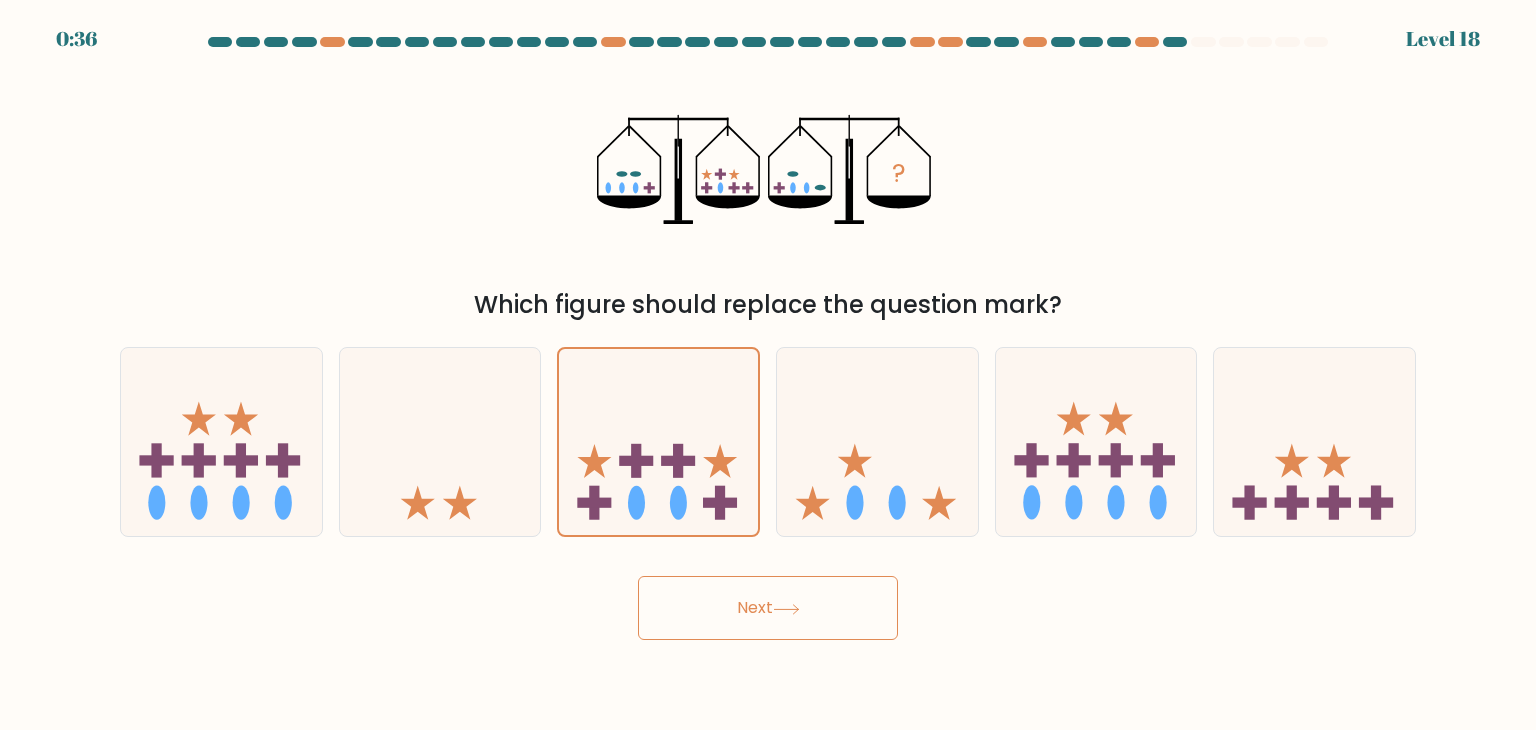 click on "Next" at bounding box center (768, 608) 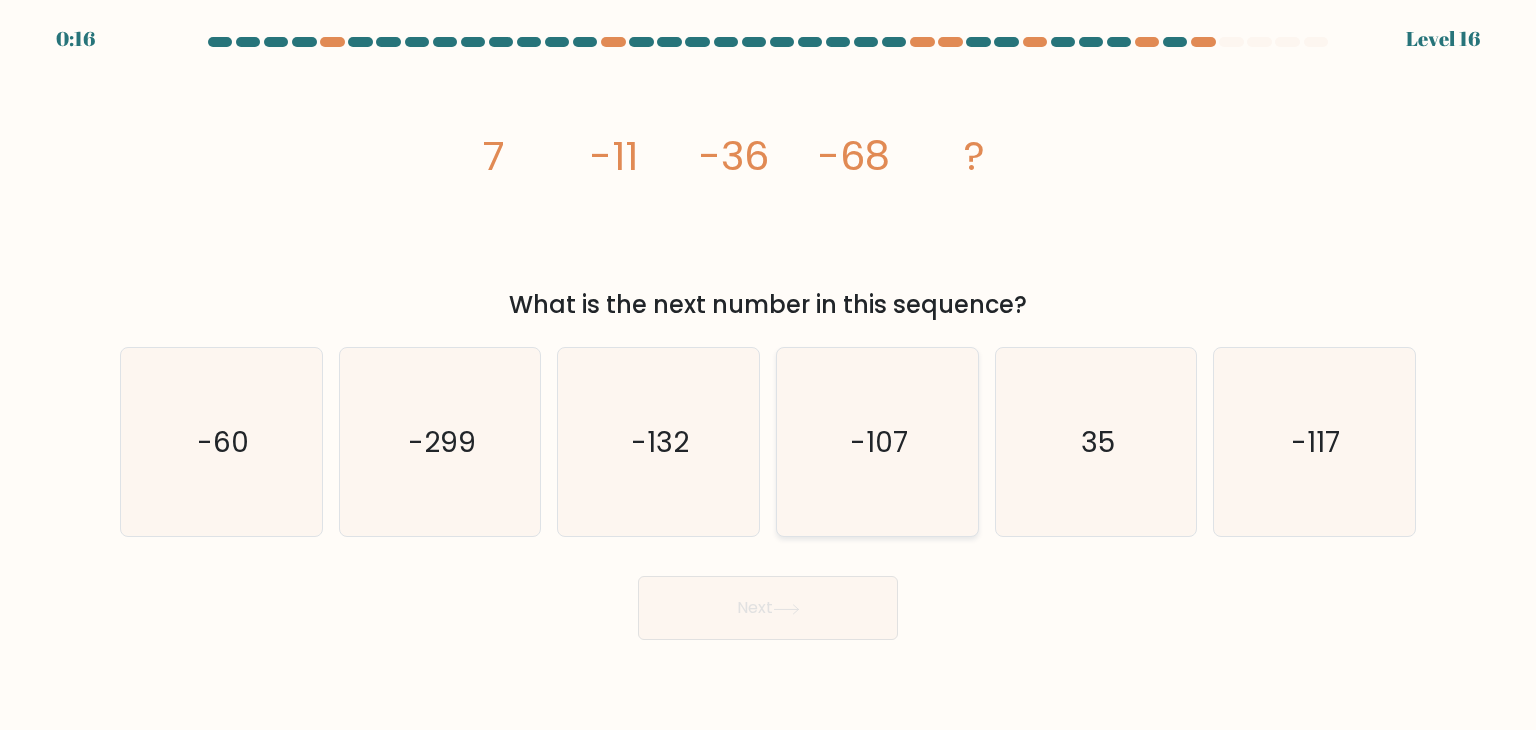 click on "-107" at bounding box center [877, 442] 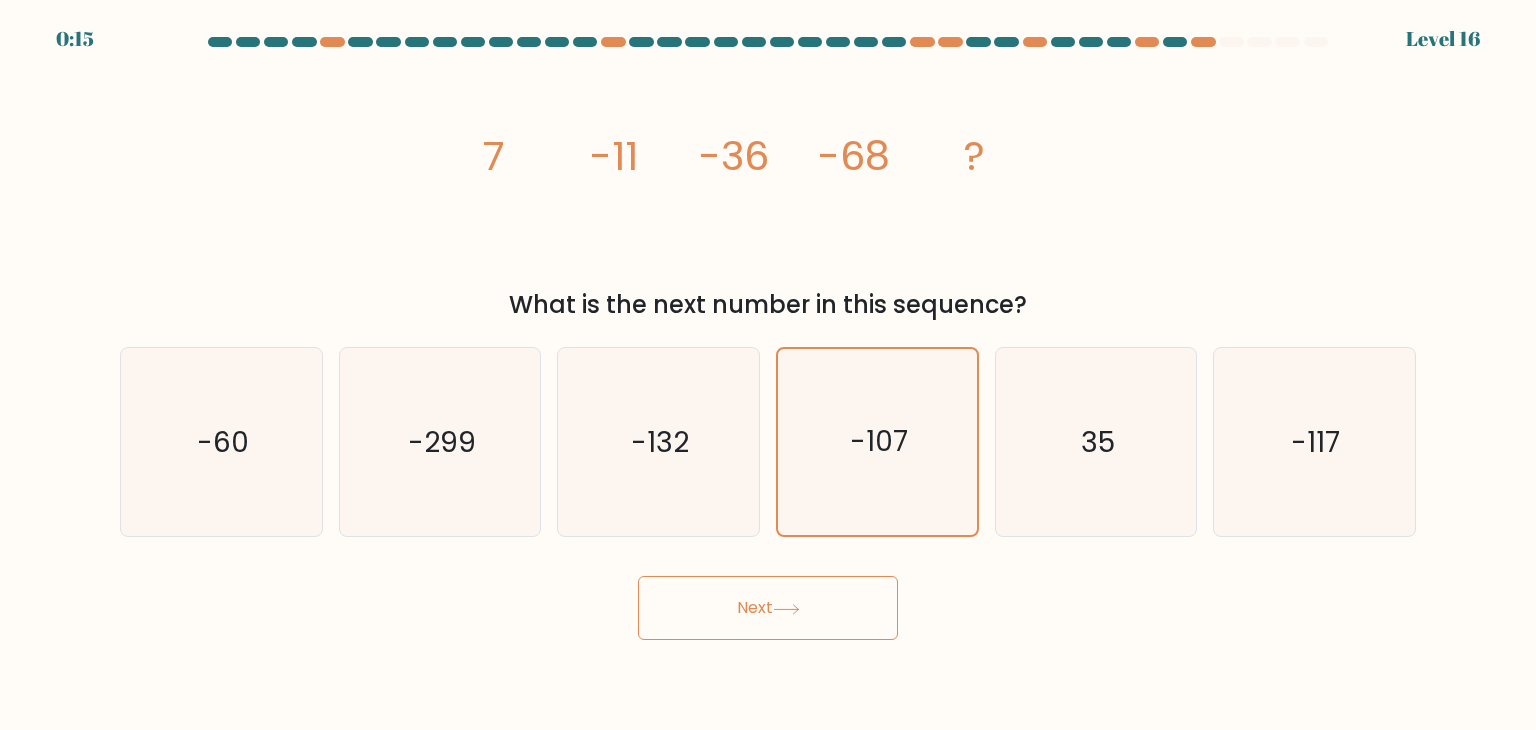 click at bounding box center (786, 609) 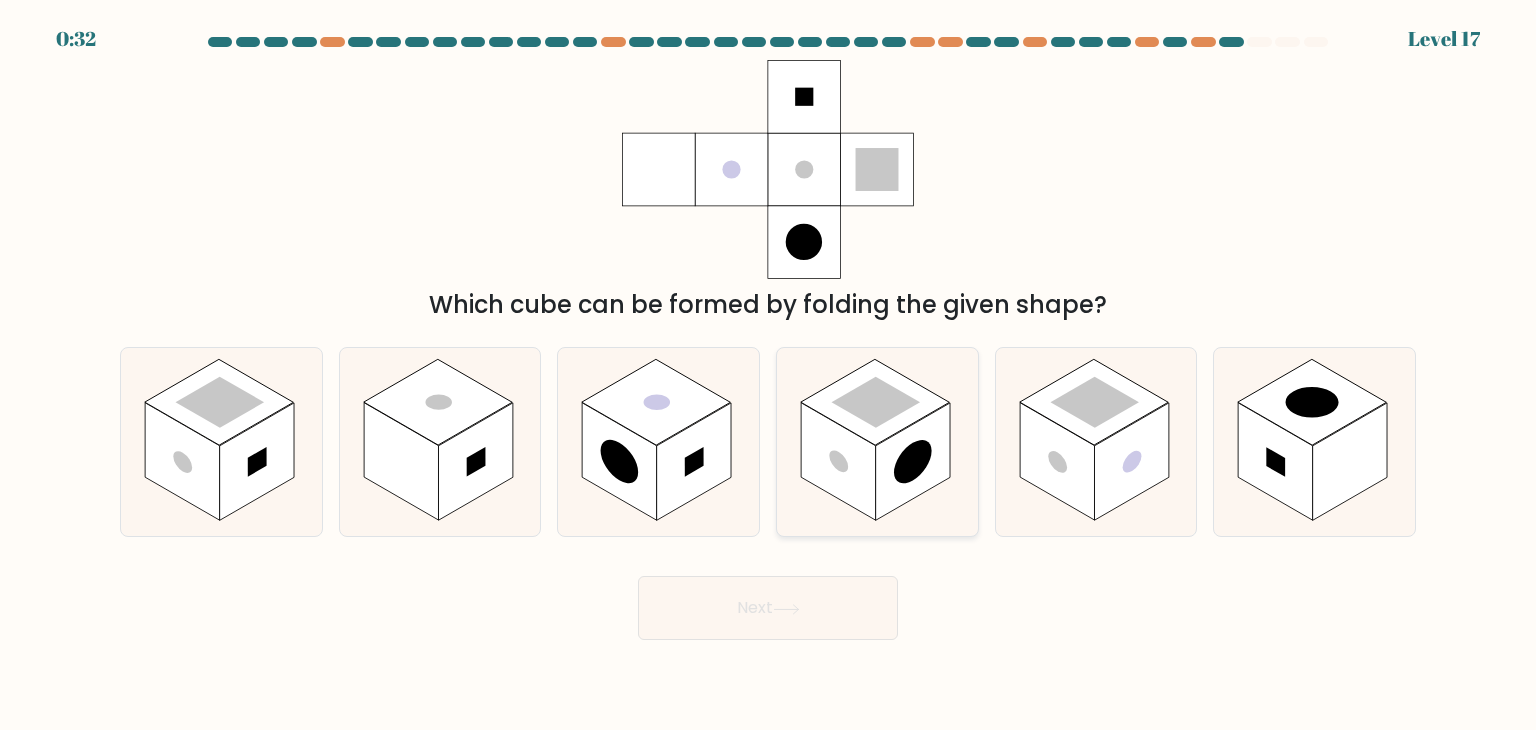 click at bounding box center [838, 462] 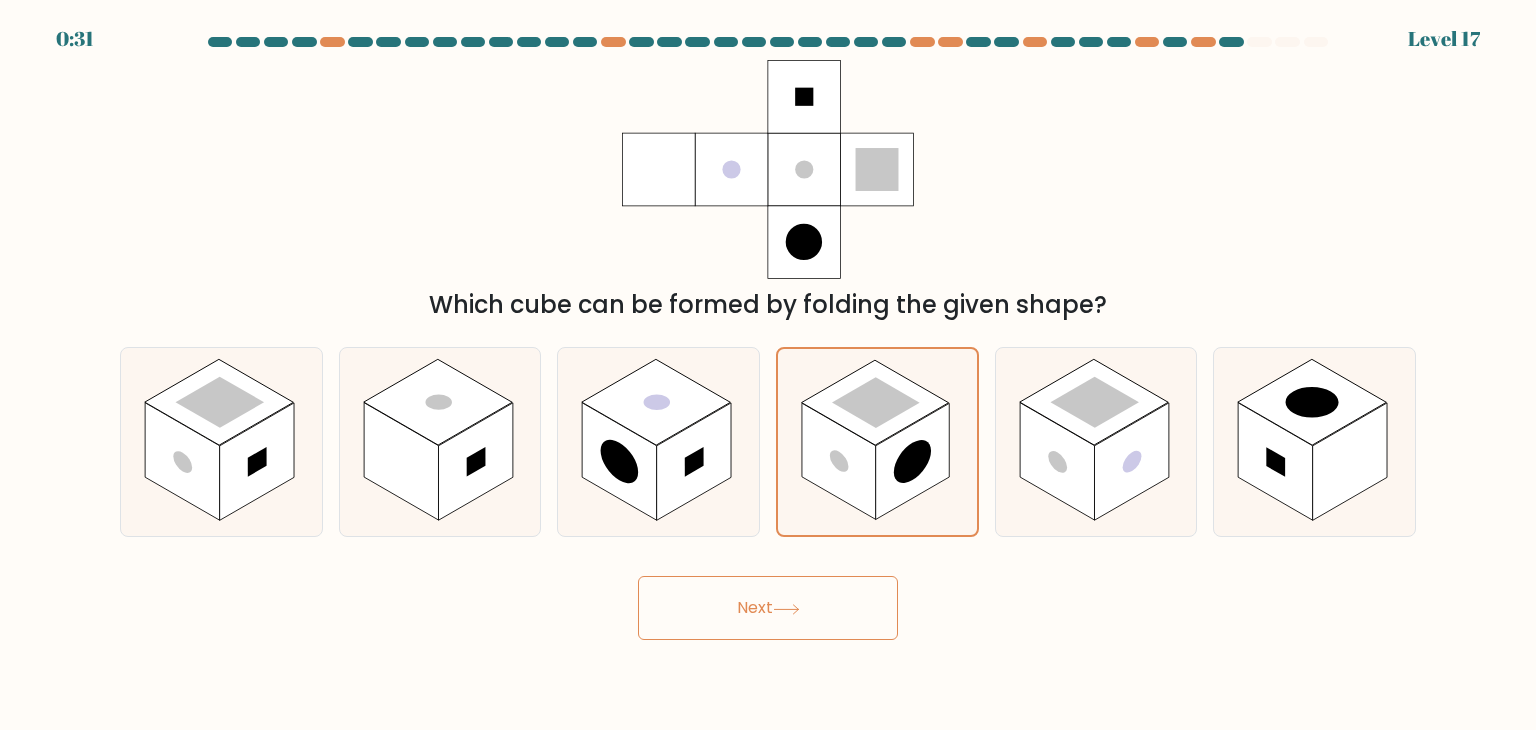 click on "Next" at bounding box center [768, 608] 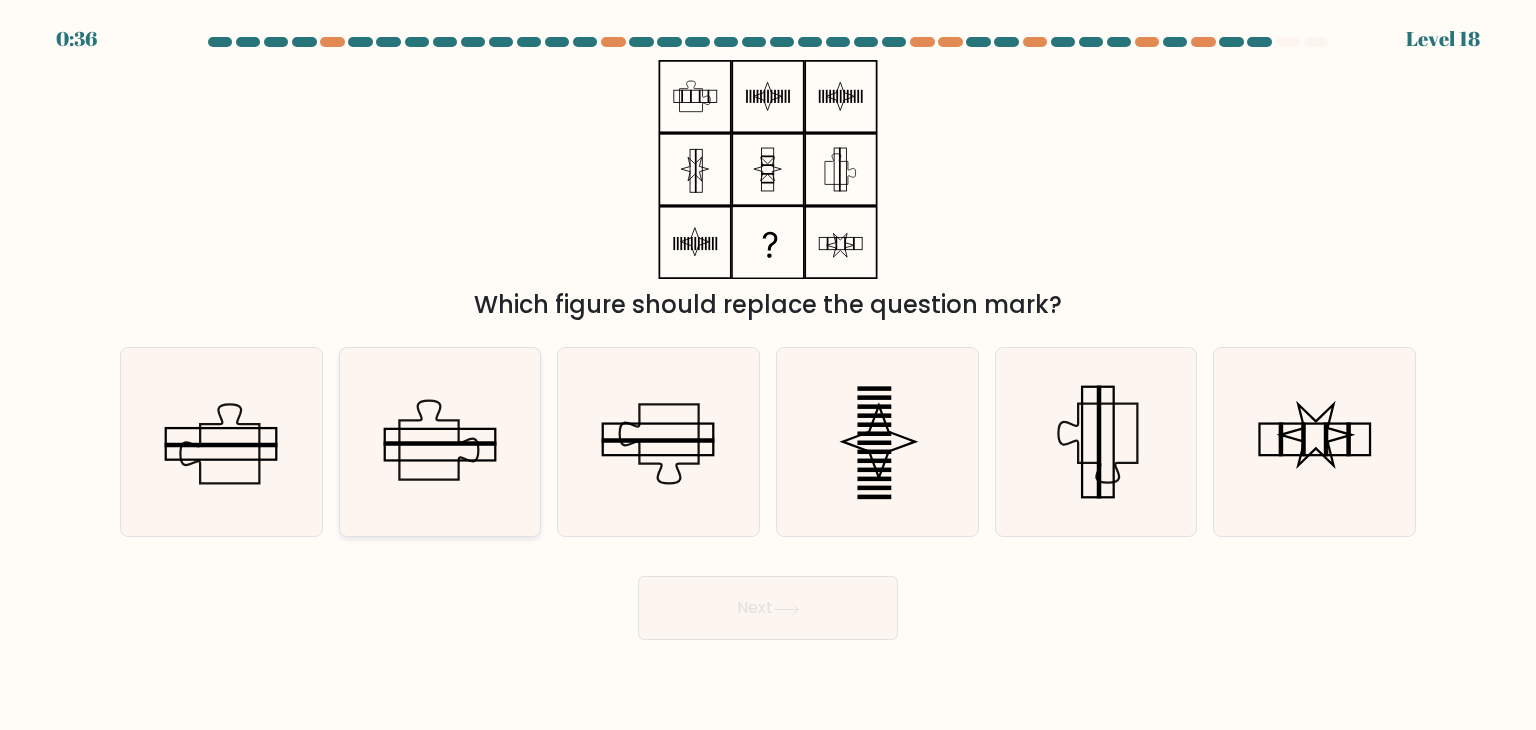click at bounding box center [440, 442] 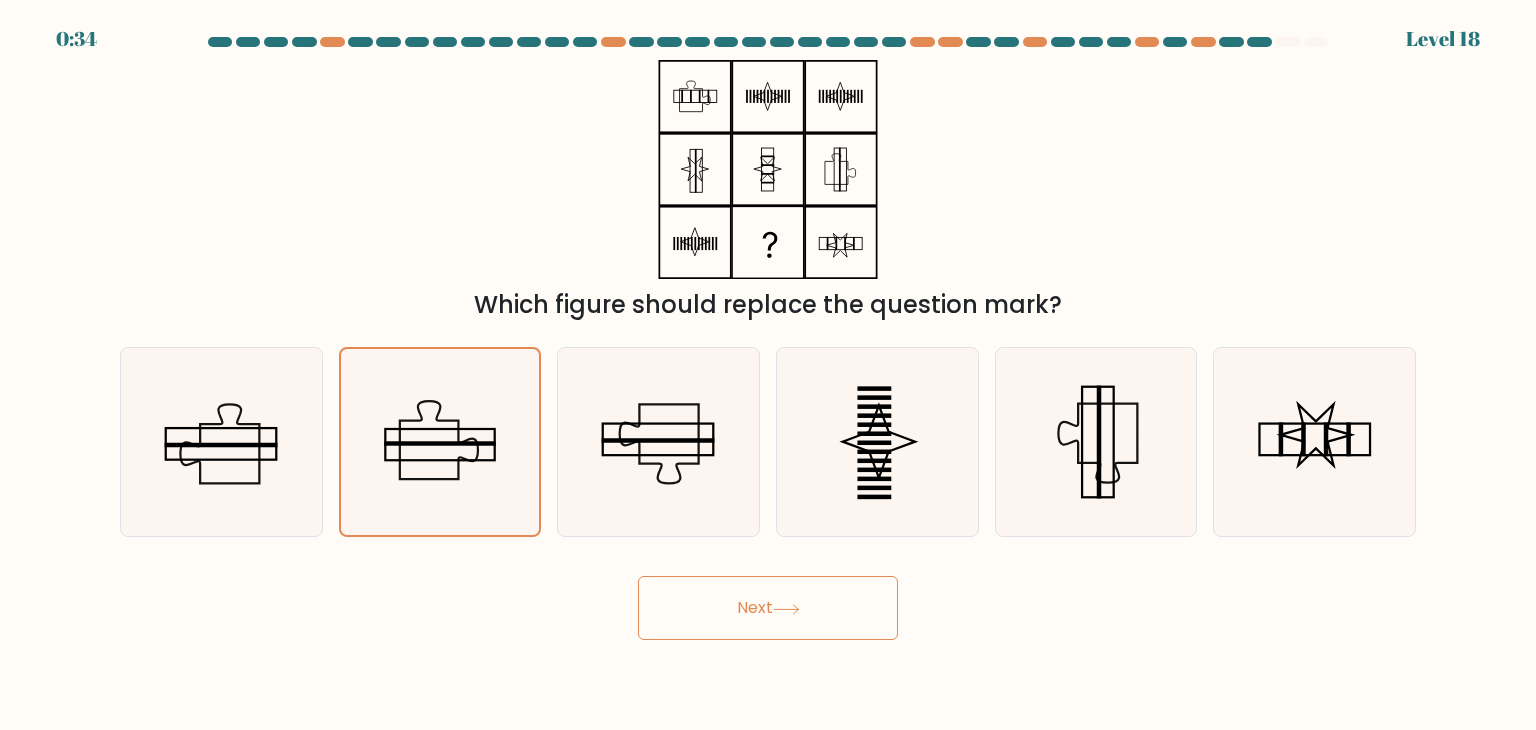 click on "Next" at bounding box center [768, 608] 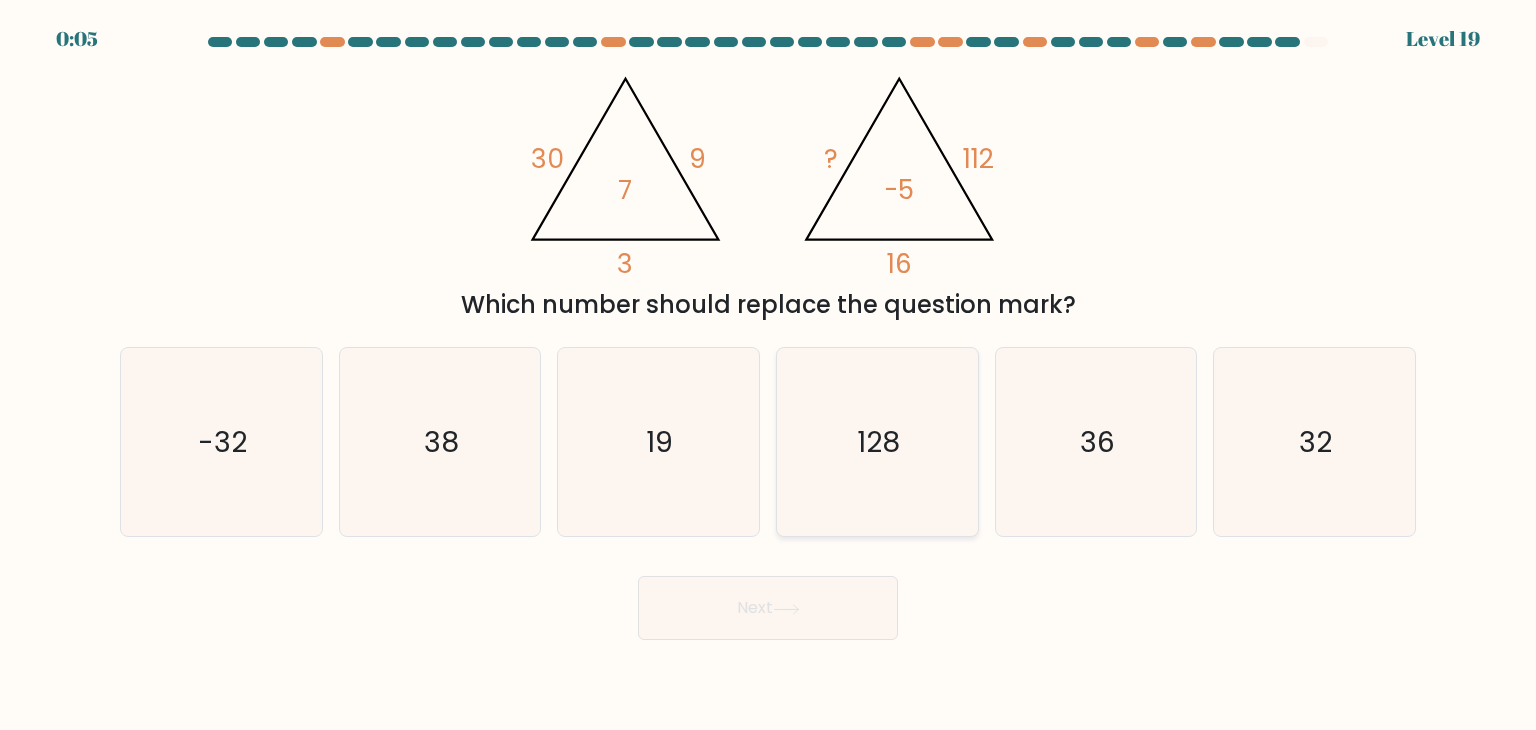 click on "128" at bounding box center (877, 442) 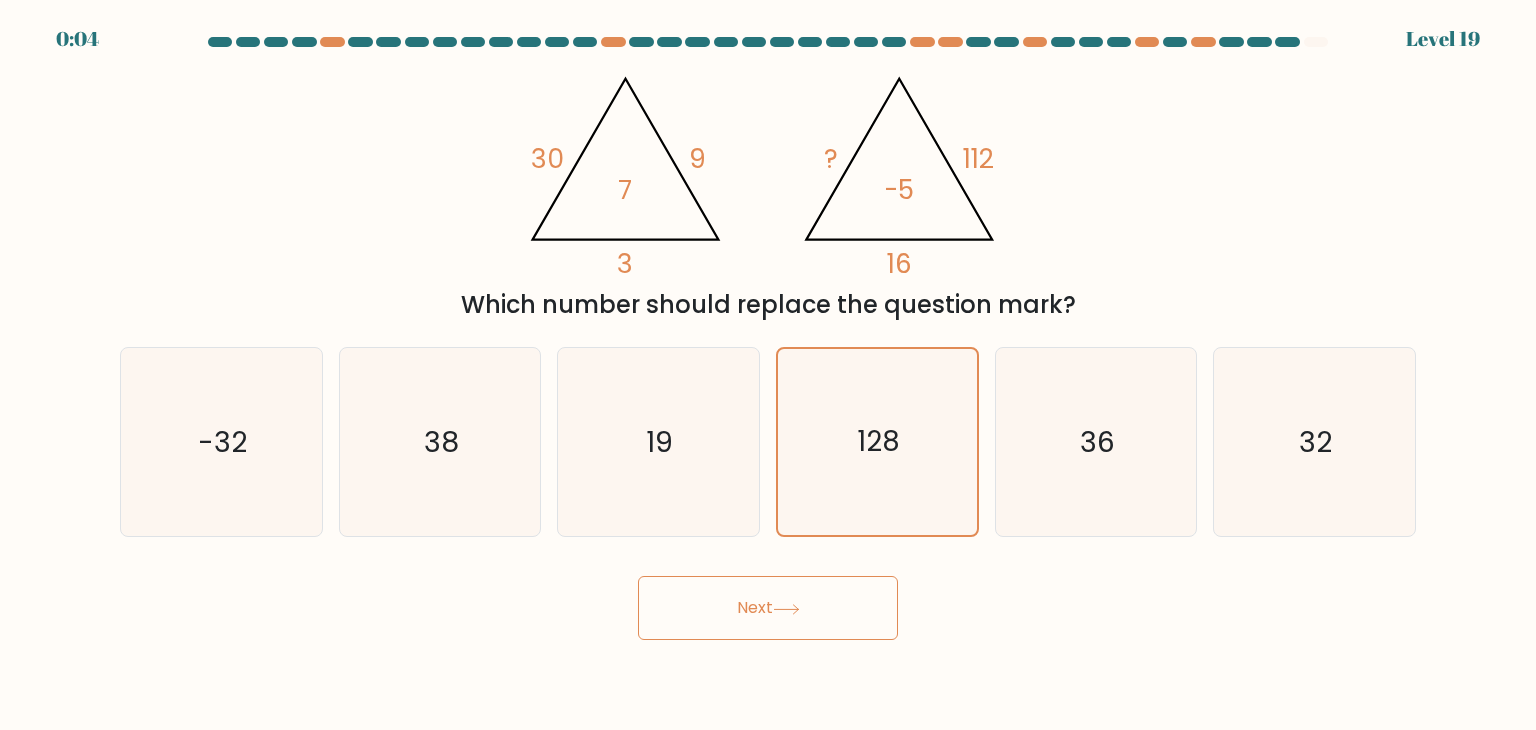 click on "Next" at bounding box center (768, 608) 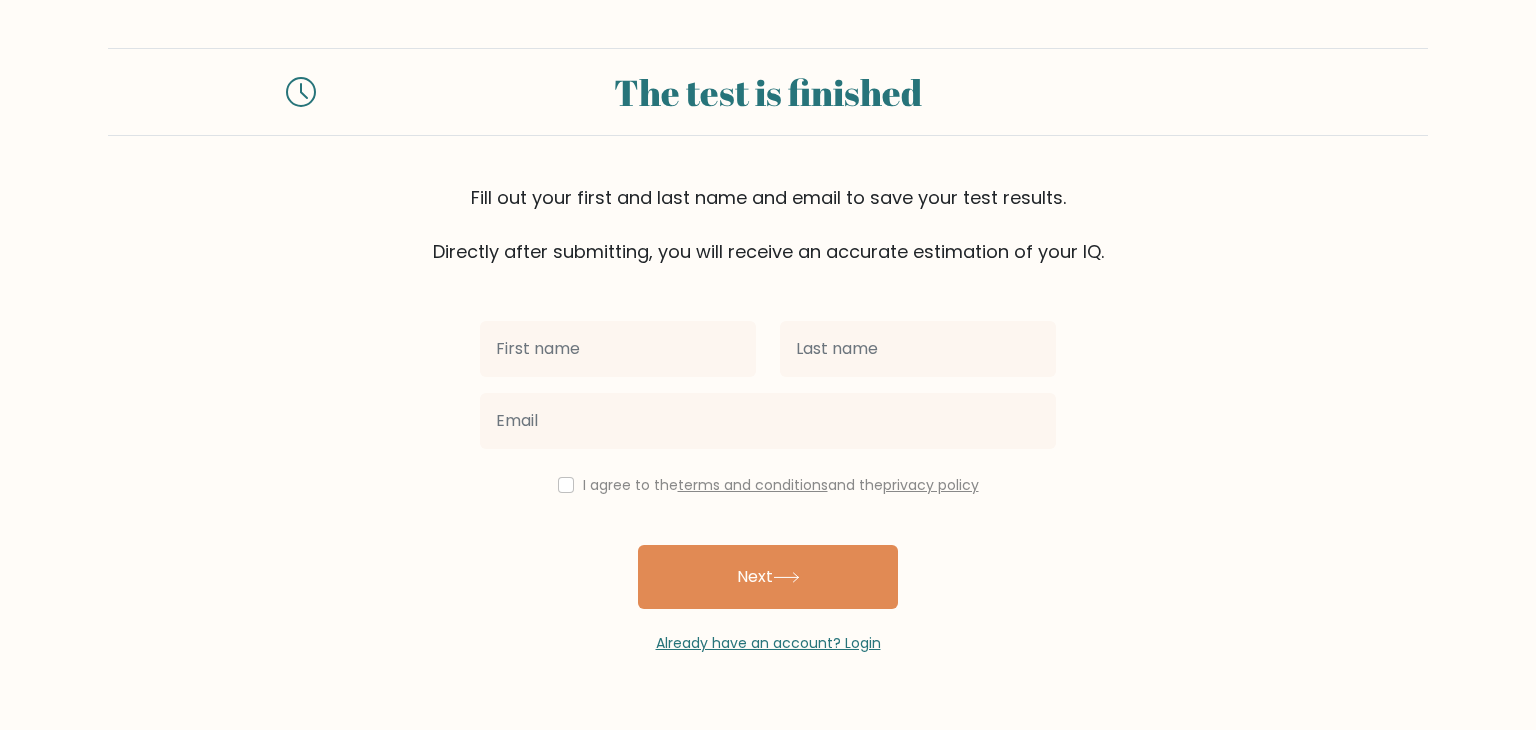 scroll, scrollTop: 0, scrollLeft: 0, axis: both 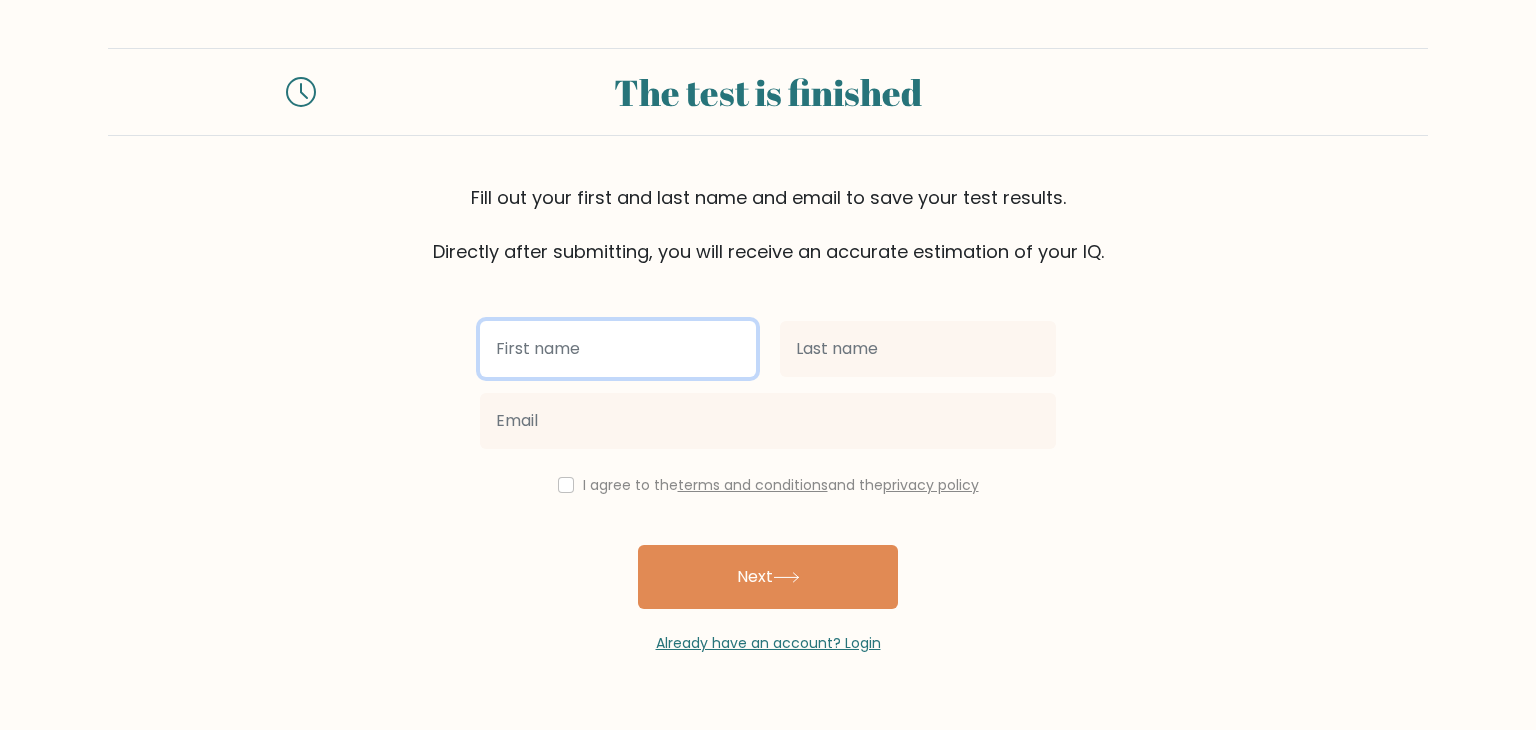 click at bounding box center (618, 349) 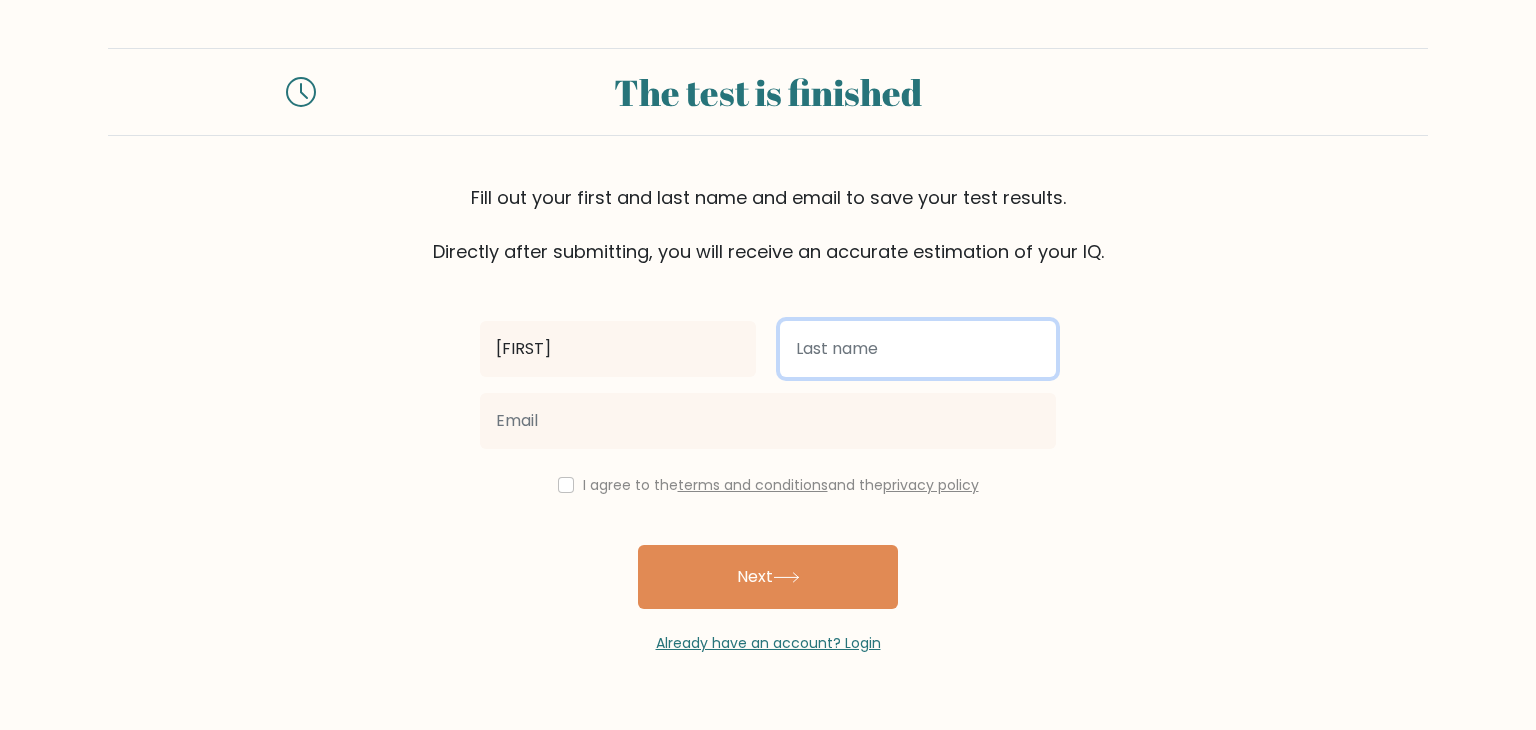 click at bounding box center [918, 349] 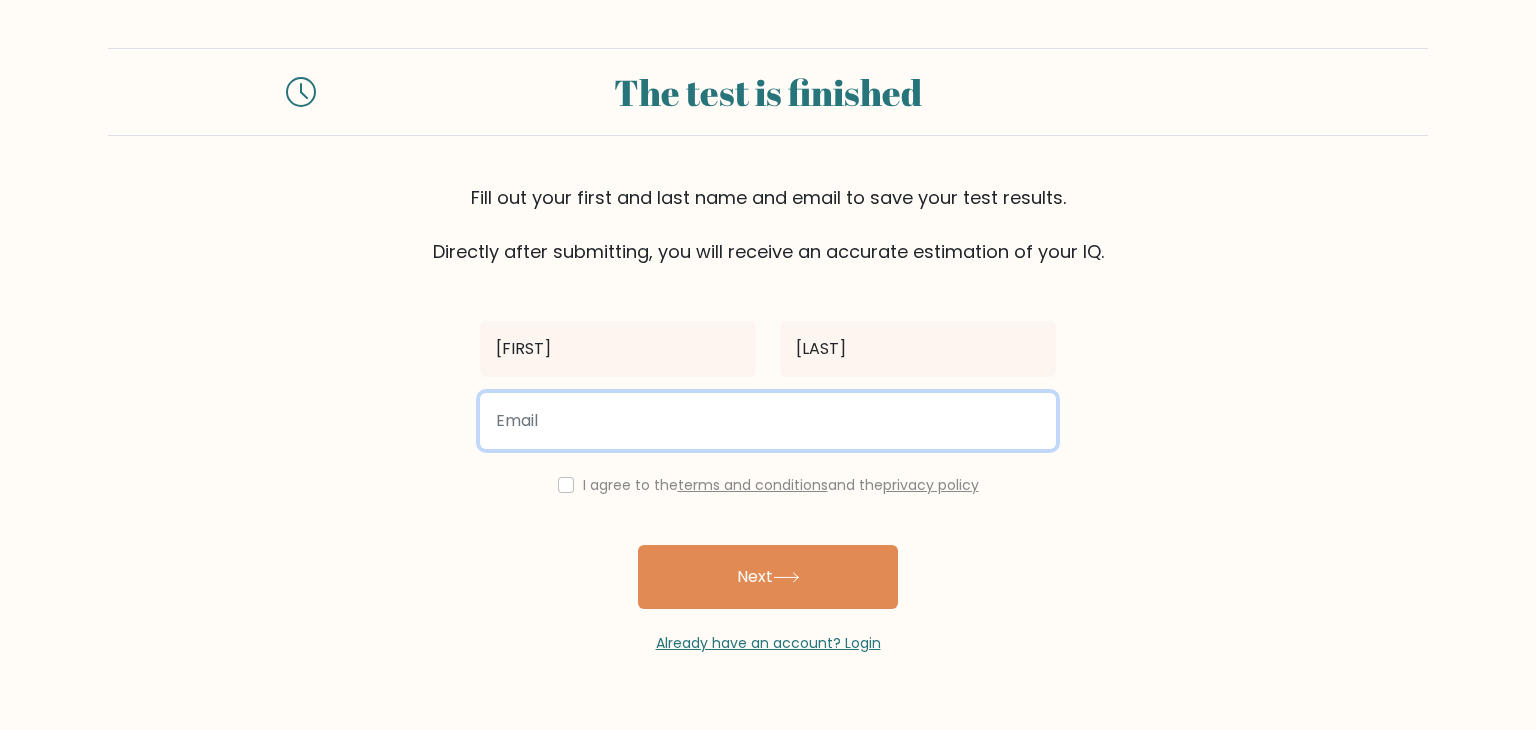 click at bounding box center (768, 421) 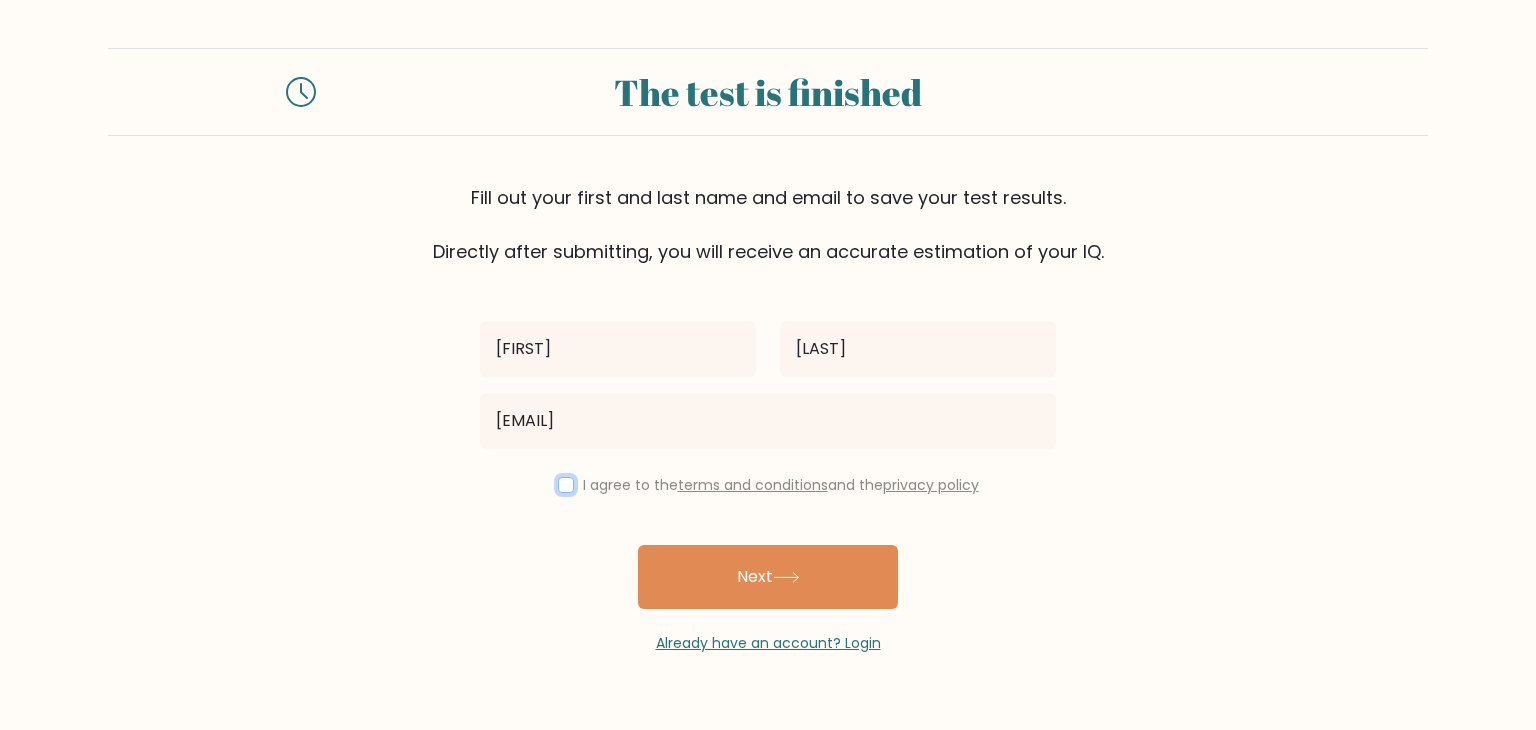 click at bounding box center [566, 485] 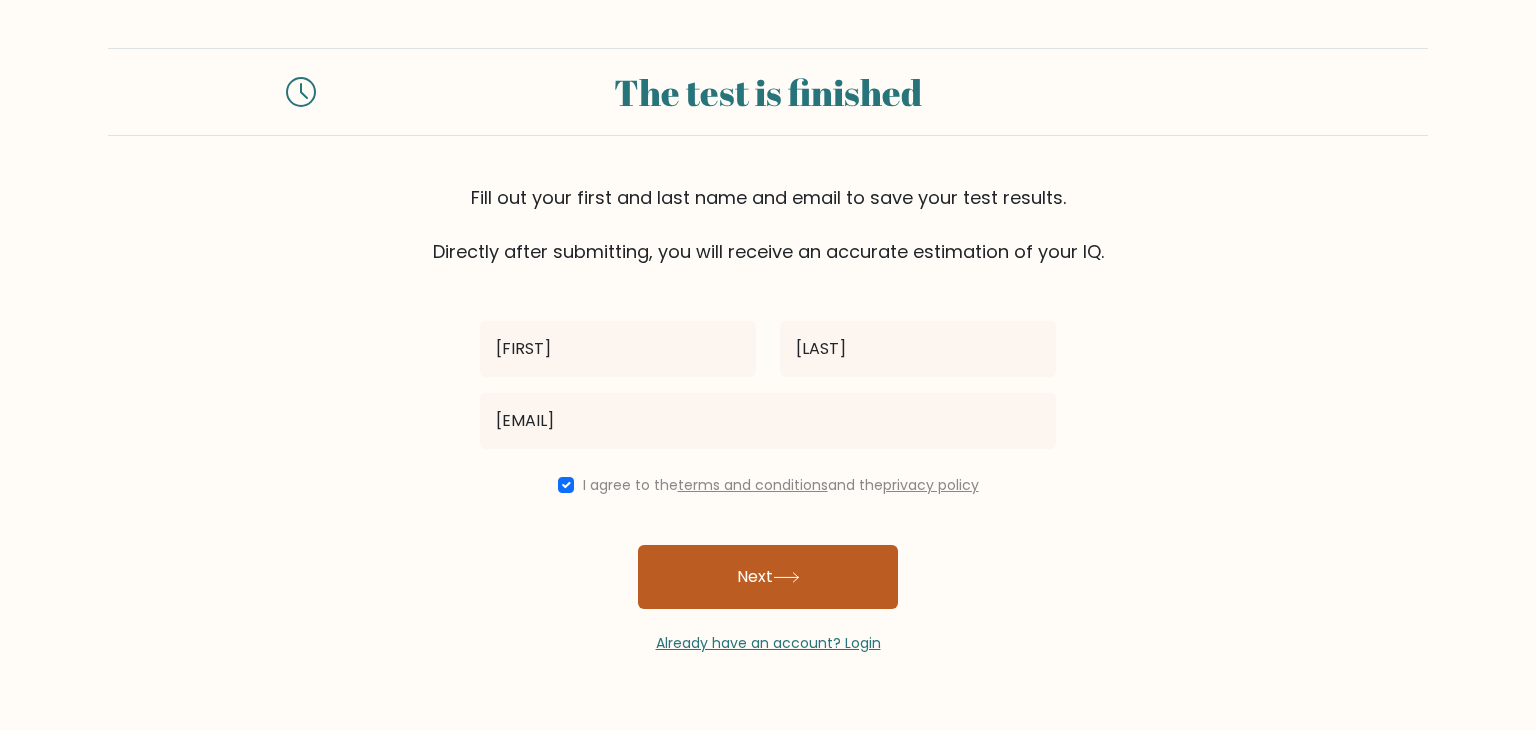 click on "Next" at bounding box center (768, 577) 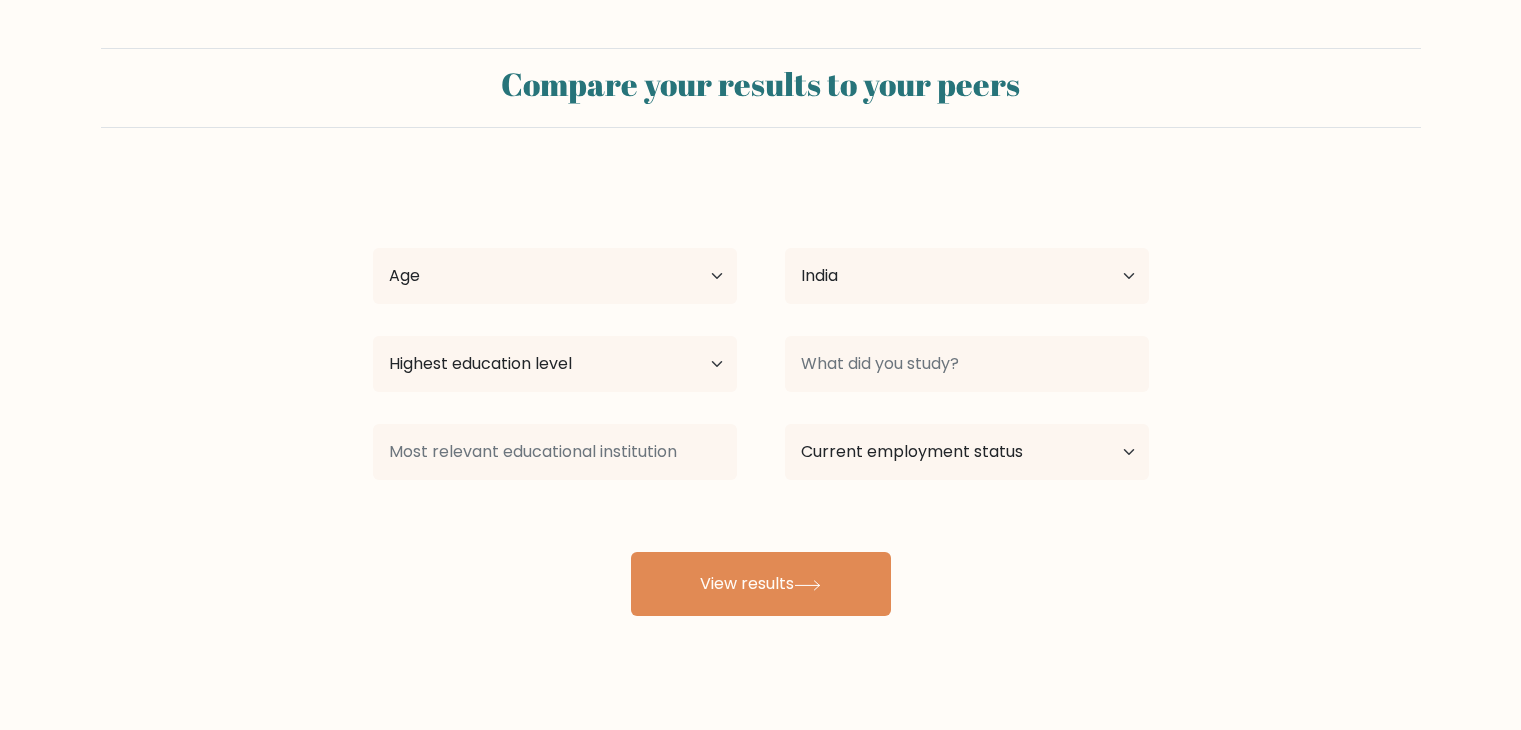 scroll, scrollTop: 0, scrollLeft: 0, axis: both 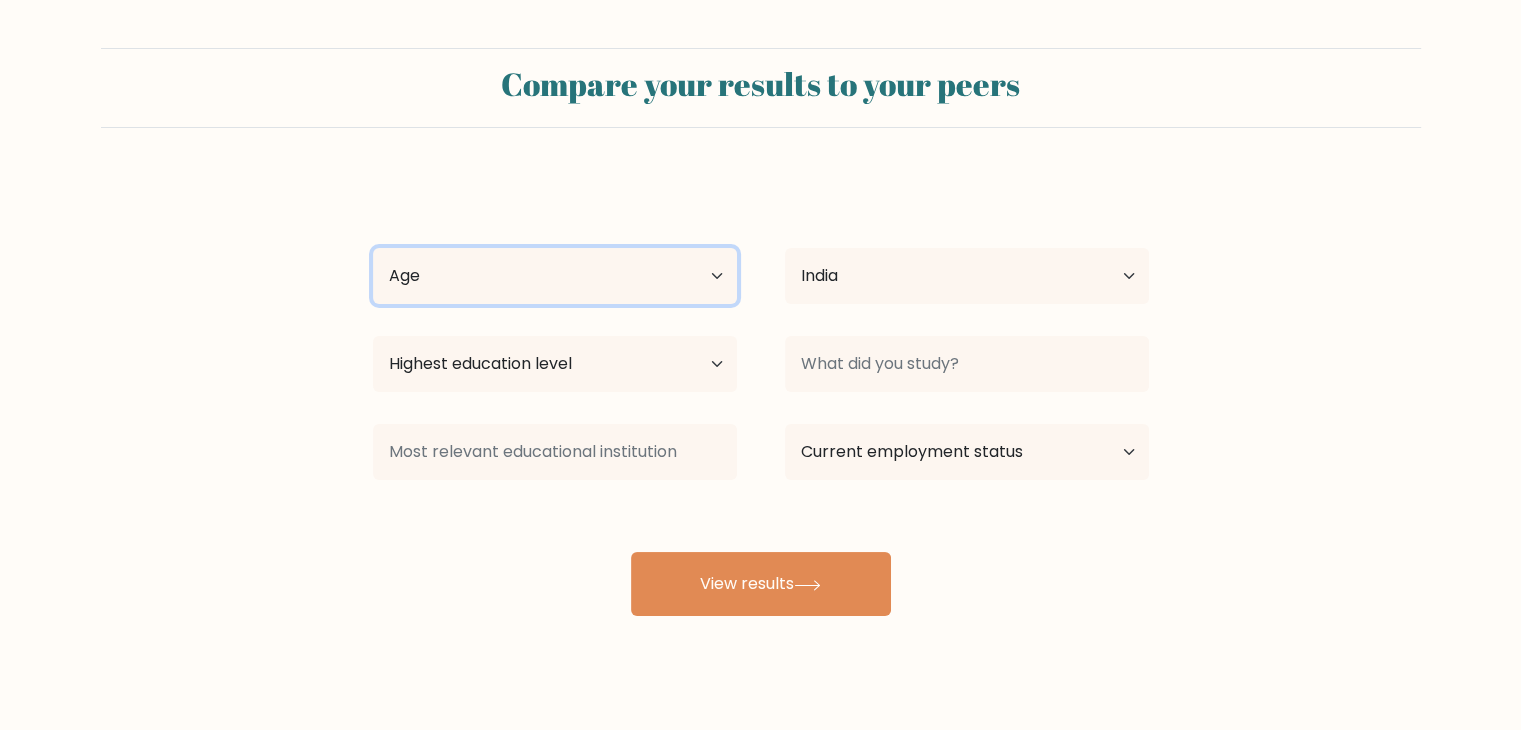 click on "Age
Under 18 years old
18-24 years old
25-34 years old
35-44 years old
45-54 years old
55-64 years old
65 years old and above" at bounding box center (555, 276) 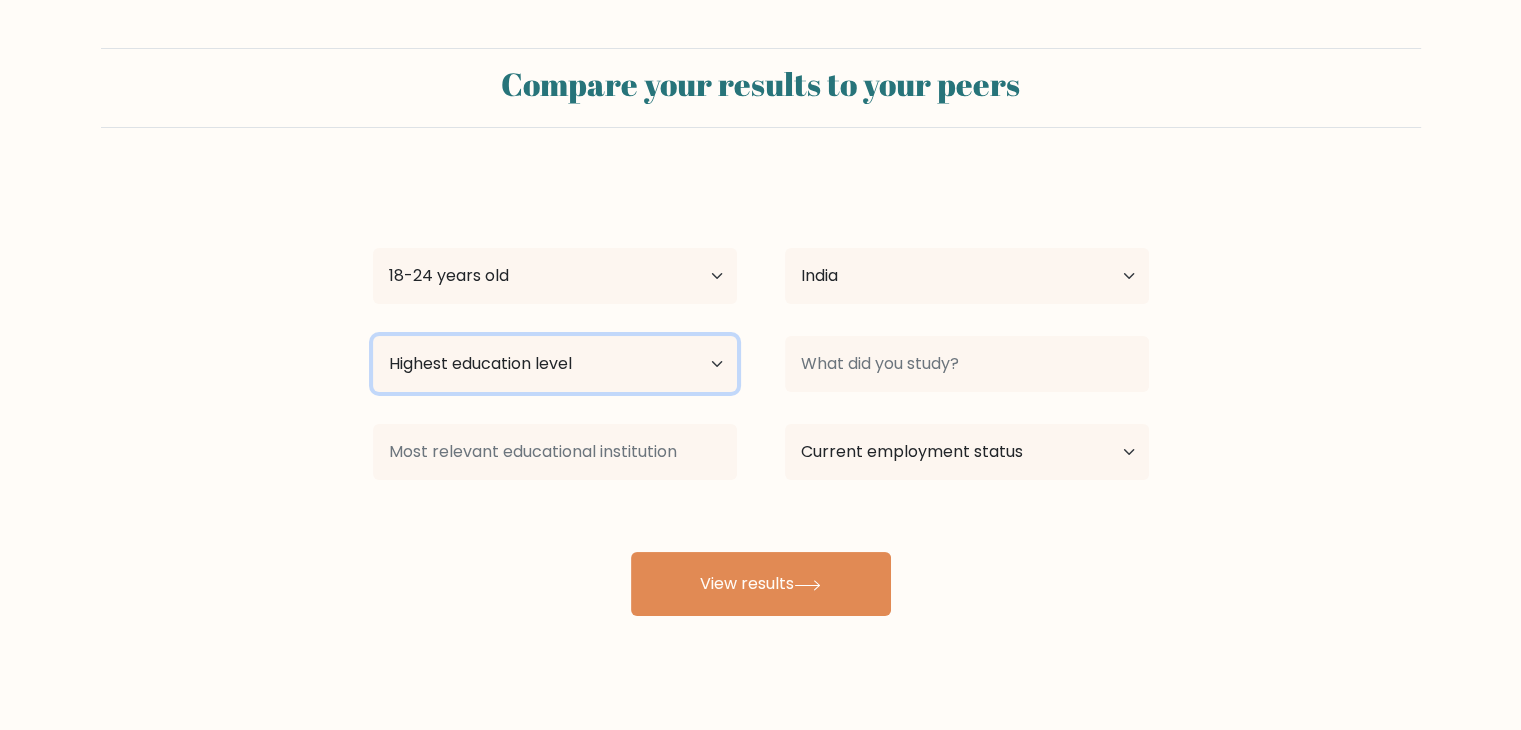 click on "Highest education level
No schooling
Primary
Lower Secondary
Upper Secondary
Occupation Specific
Bachelor's degree
Master's degree
Doctoral degree" at bounding box center [555, 364] 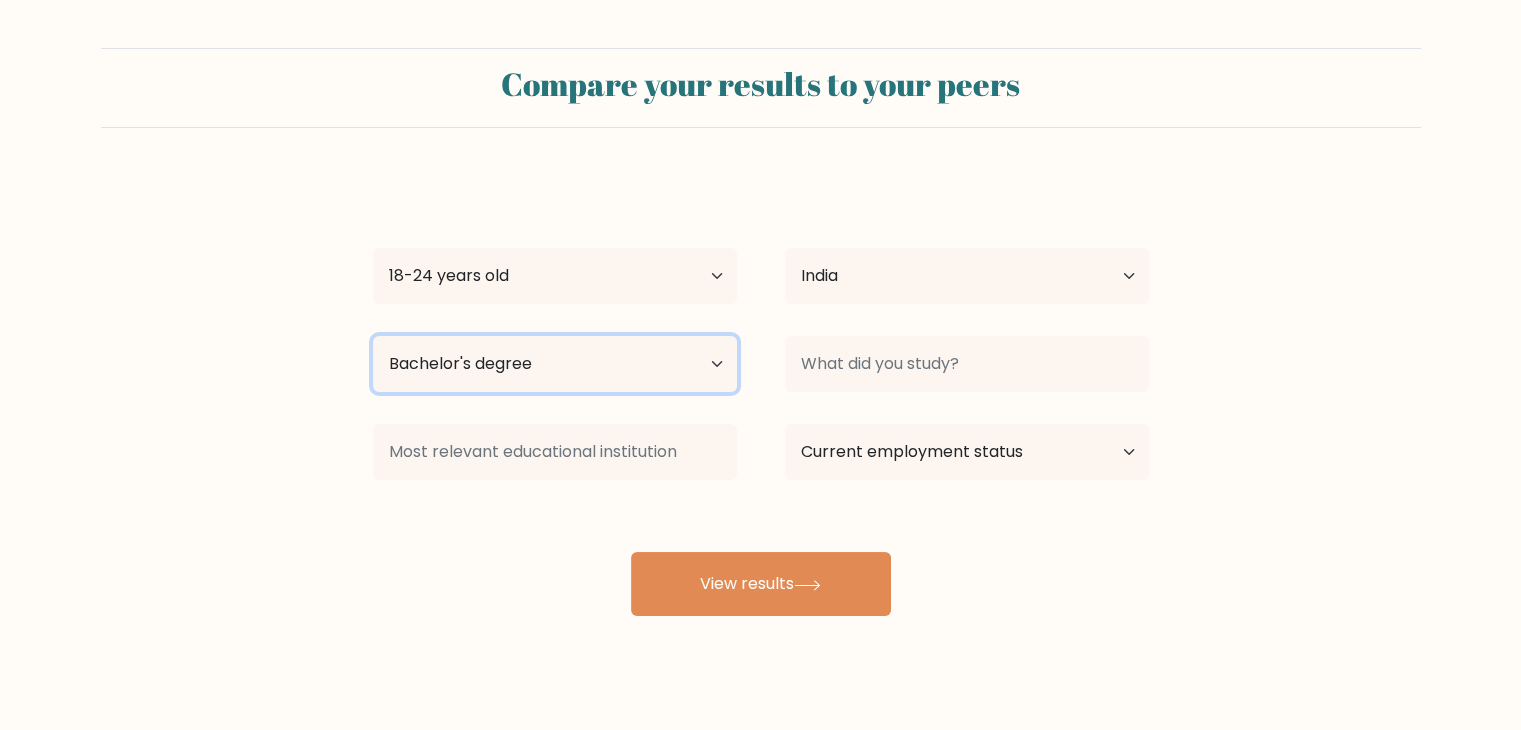 click on "Highest education level
No schooling
Primary
Lower Secondary
Upper Secondary
Occupation Specific
Bachelor's degree
Master's degree
Doctoral degree" at bounding box center (555, 364) 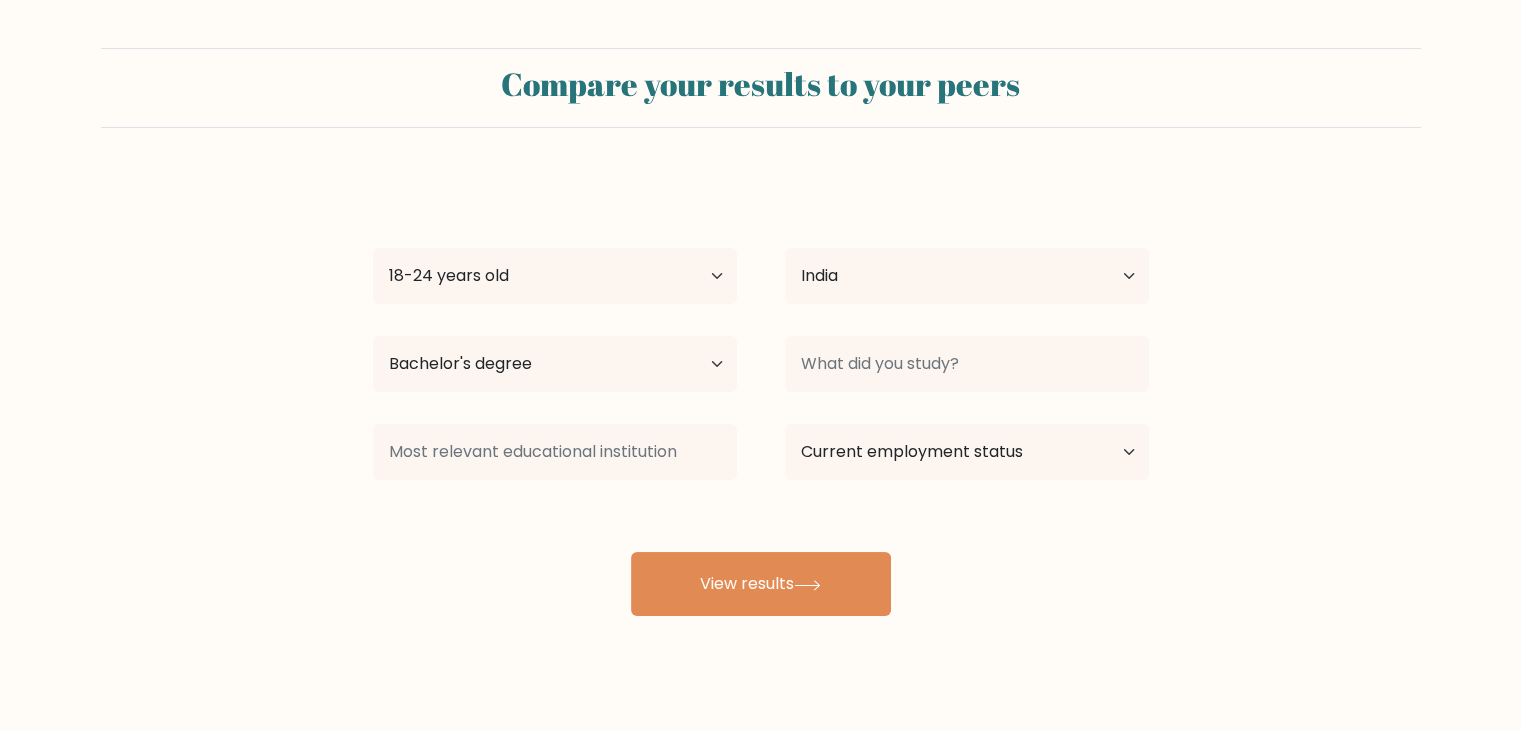 click on "Highest education level
No schooling
Primary
Lower Secondary
Upper Secondary
Occupation Specific
Bachelor's degree
Master's degree
Doctoral degree" at bounding box center (555, 276) 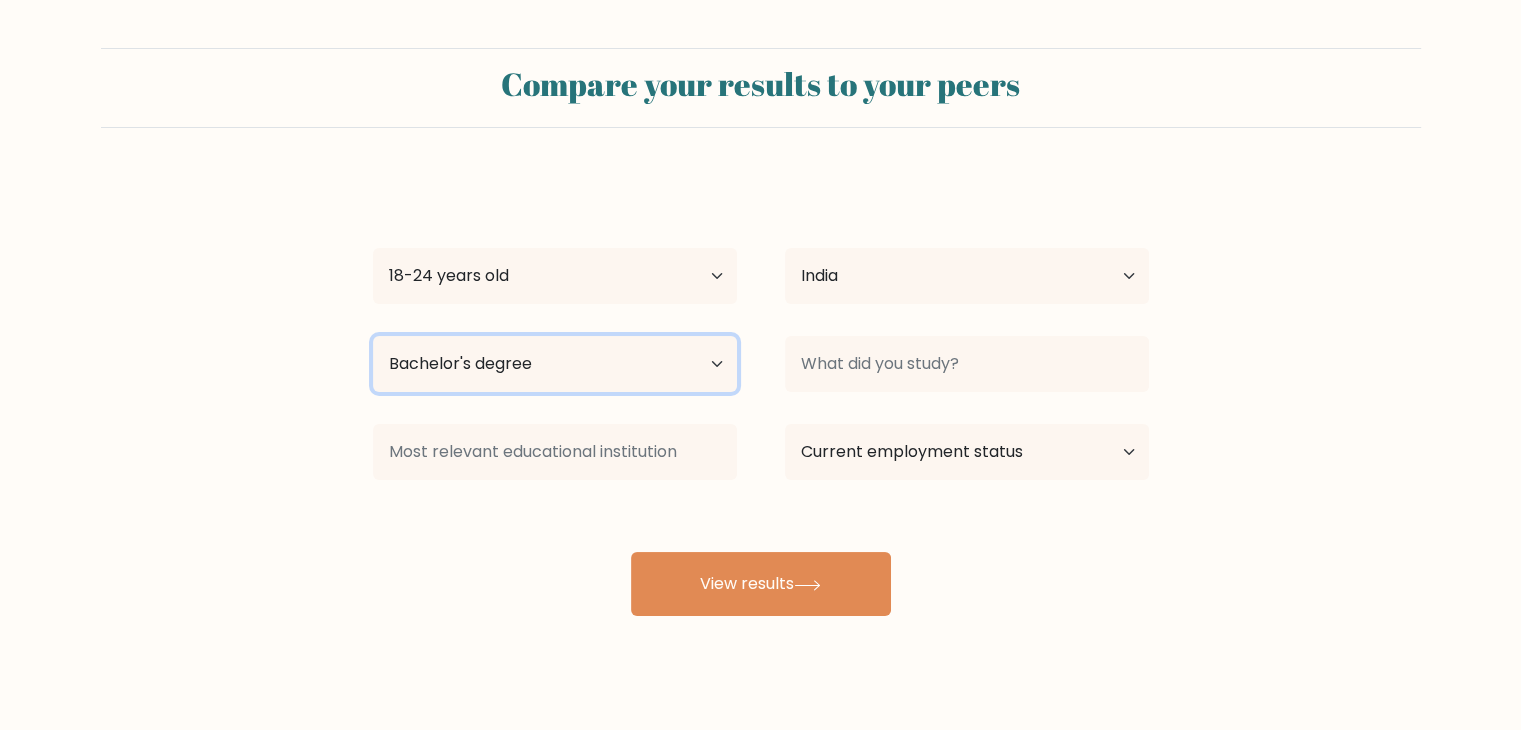 click on "Highest education level
No schooling
Primary
Lower Secondary
Upper Secondary
Occupation Specific
Bachelor's degree
Master's degree
Doctoral degree" at bounding box center (555, 364) 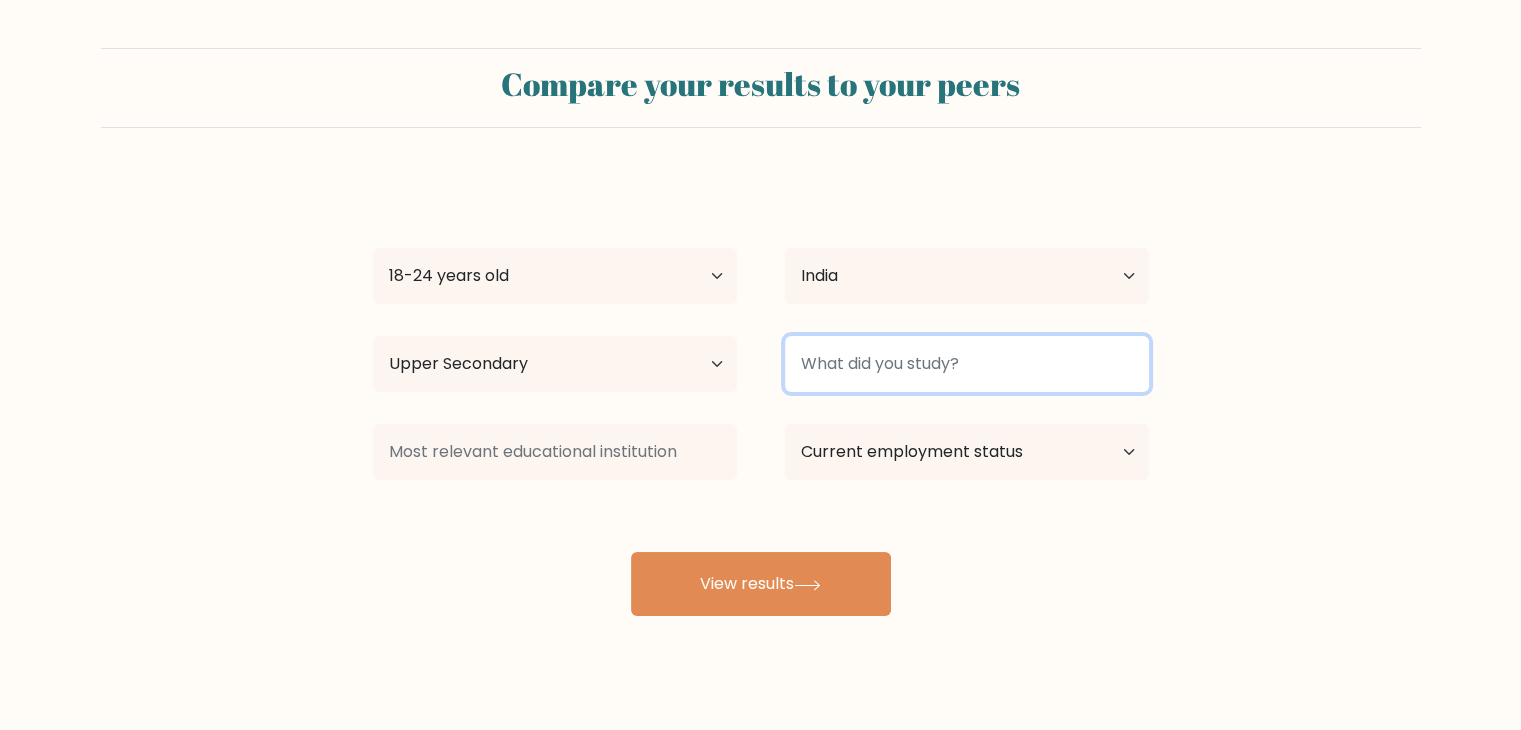 click at bounding box center (967, 364) 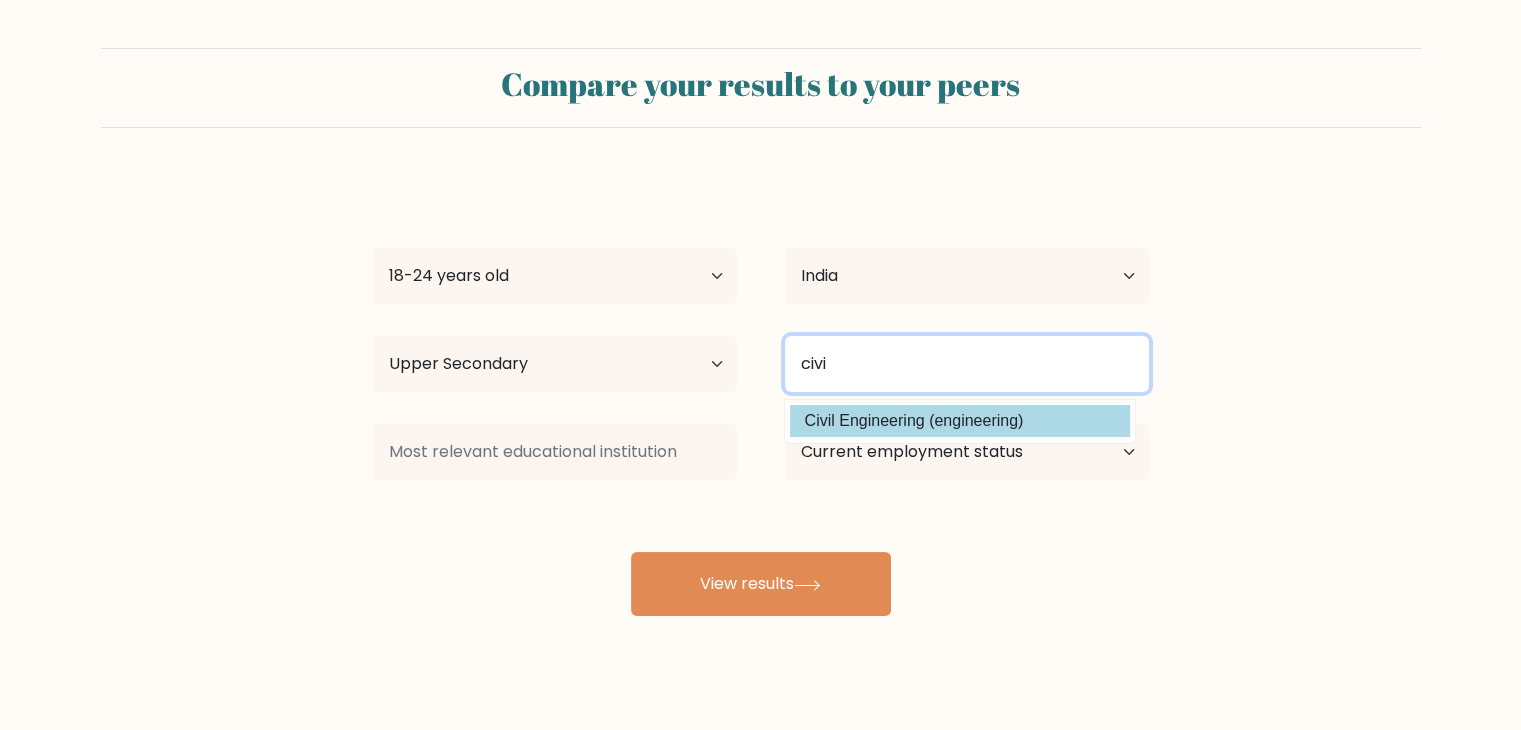 type on "civi" 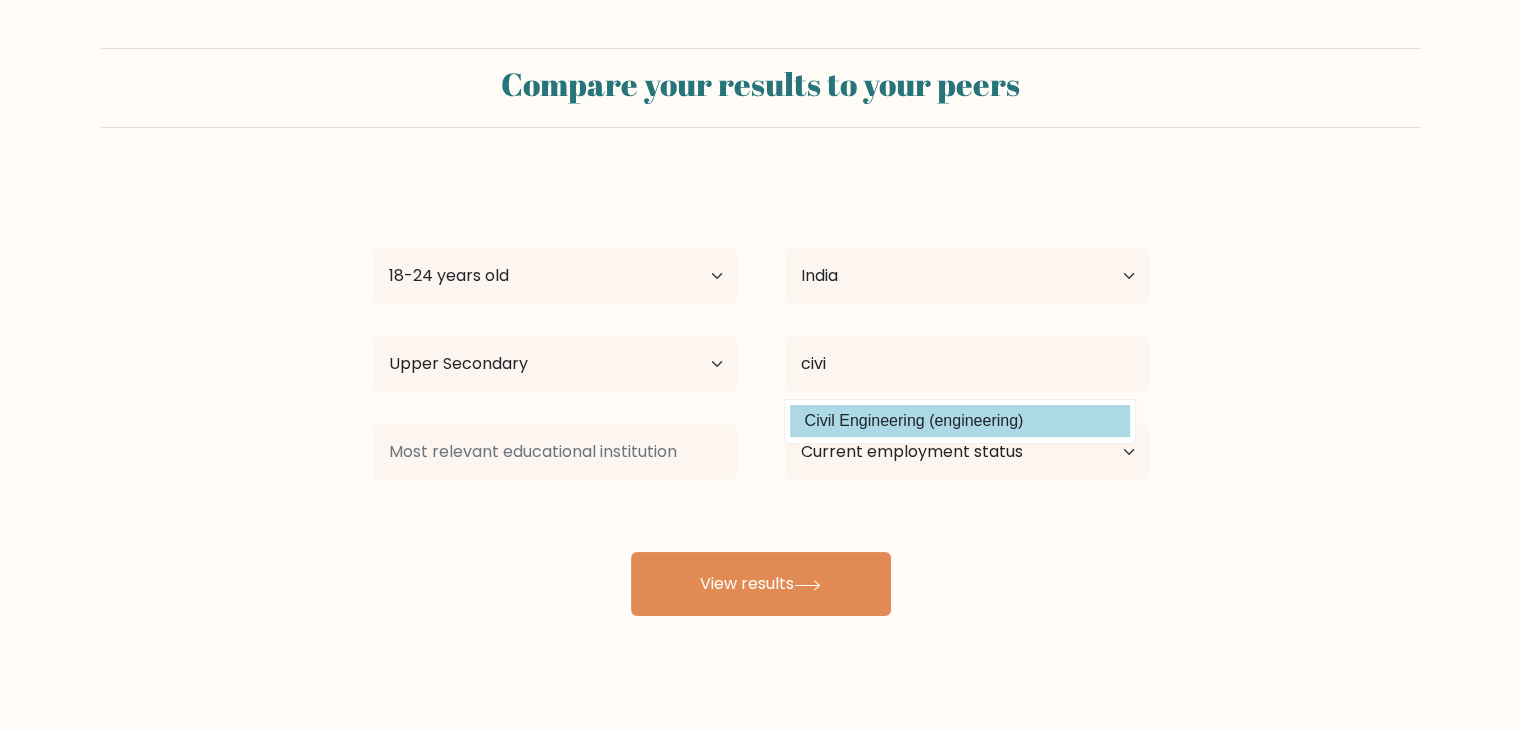 click on "Mayank
[LAST]
Age
Under 18 years old
18-24 years old
25-34 years old
35-44 years old
45-54 years old
55-64 years old
65 years old and above
Country
Afghanistan
Albania
Algeria
American Samoa
Andorra
Angola
Anguilla
Antarctica
Antigua and Barbuda
Argentina
Armenia
Aruba
Australia
Austria
Azerbaijan
Bahamas
Bahrain
Bangladesh
Barbados
Belarus
Belgium
Belize
Benin
Bermuda
Bhutan
Bolivia
Bonaire, Sint Eustatius and Saba
Bosnia and Herzegovina
Botswana
Bouvet Island
Brazil
Brunei" at bounding box center [761, 396] 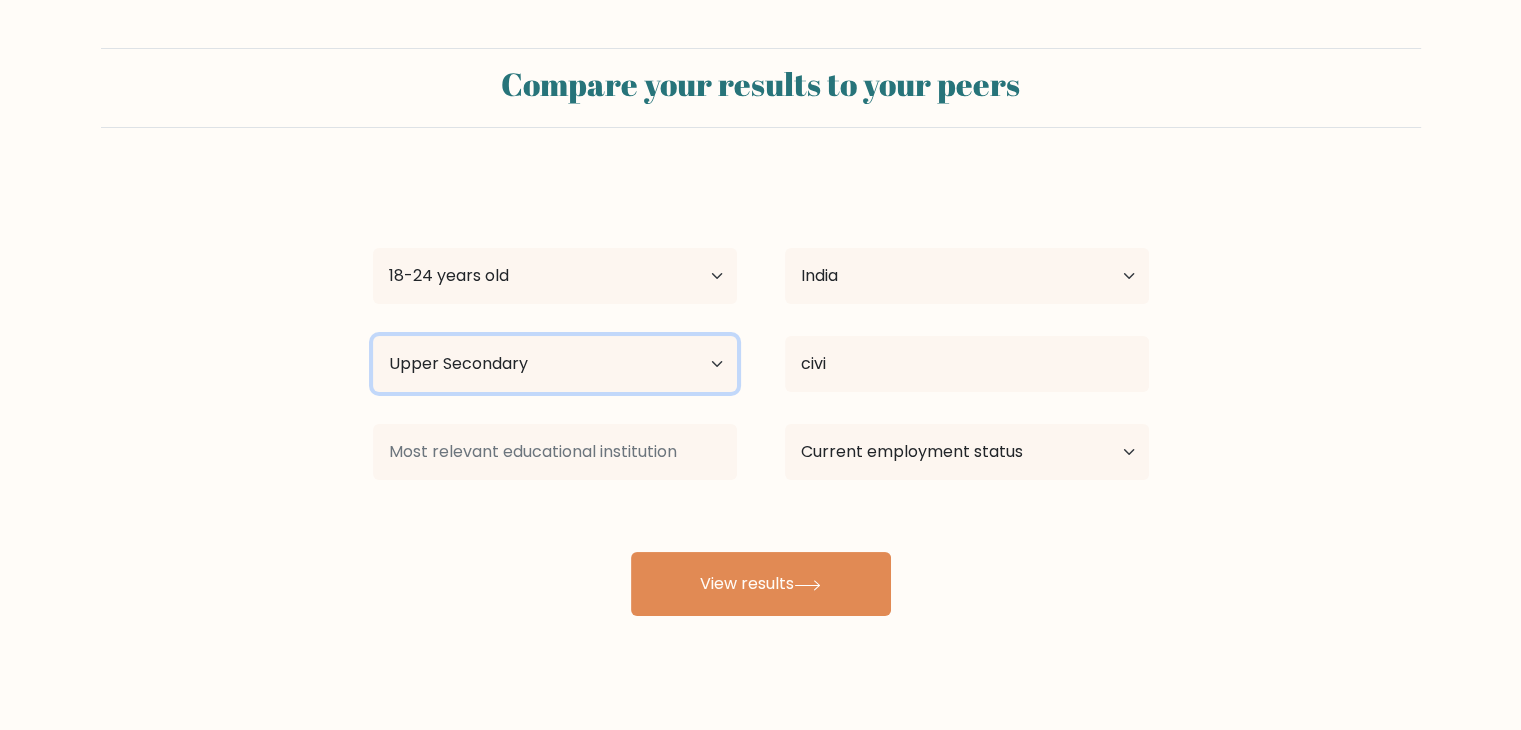 click on "Highest education level
No schooling
Primary
Lower Secondary
Upper Secondary
Occupation Specific
Bachelor's degree
Master's degree
Doctoral degree" at bounding box center (555, 364) 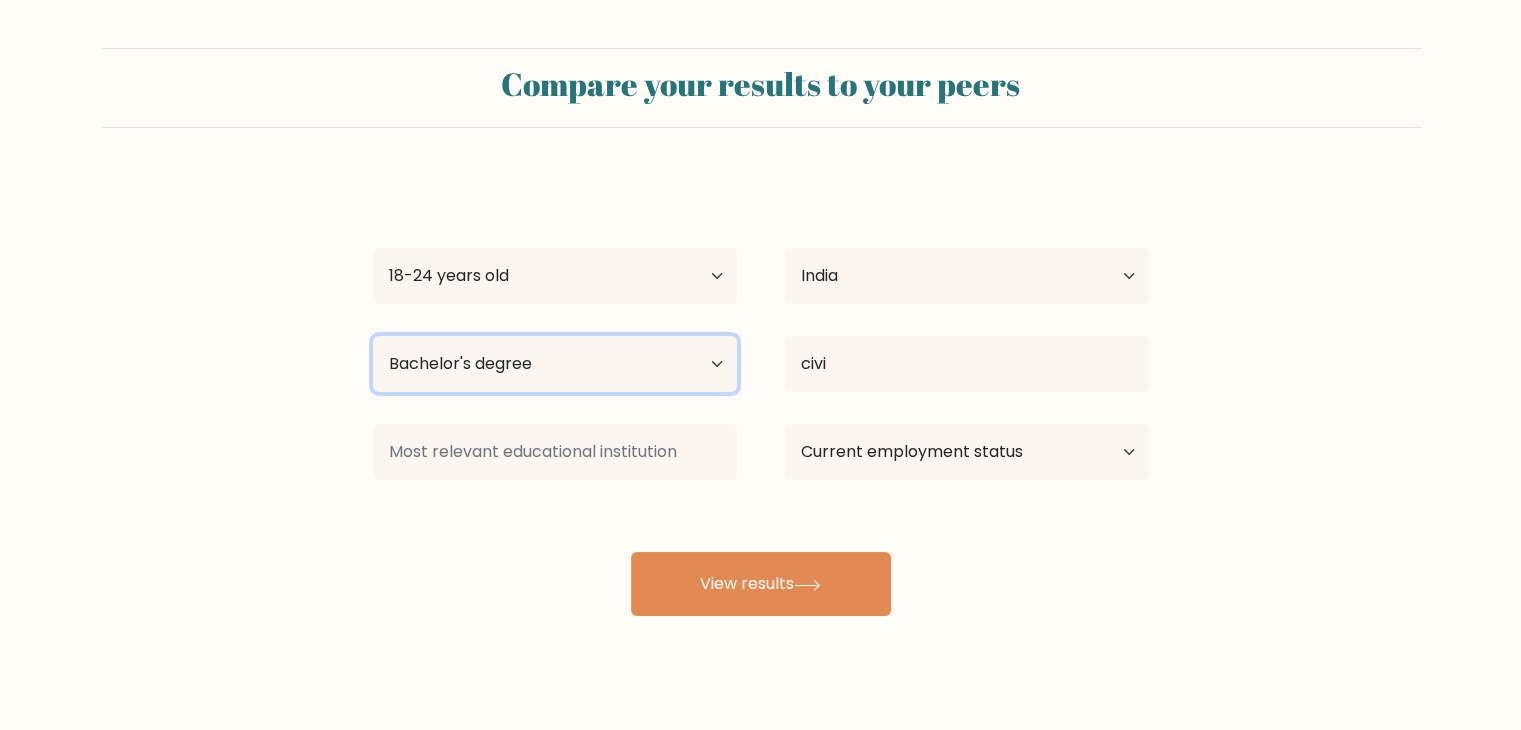 click on "Highest education level
No schooling
Primary
Lower Secondary
Upper Secondary
Occupation Specific
Bachelor's degree
Master's degree
Doctoral degree" at bounding box center (555, 364) 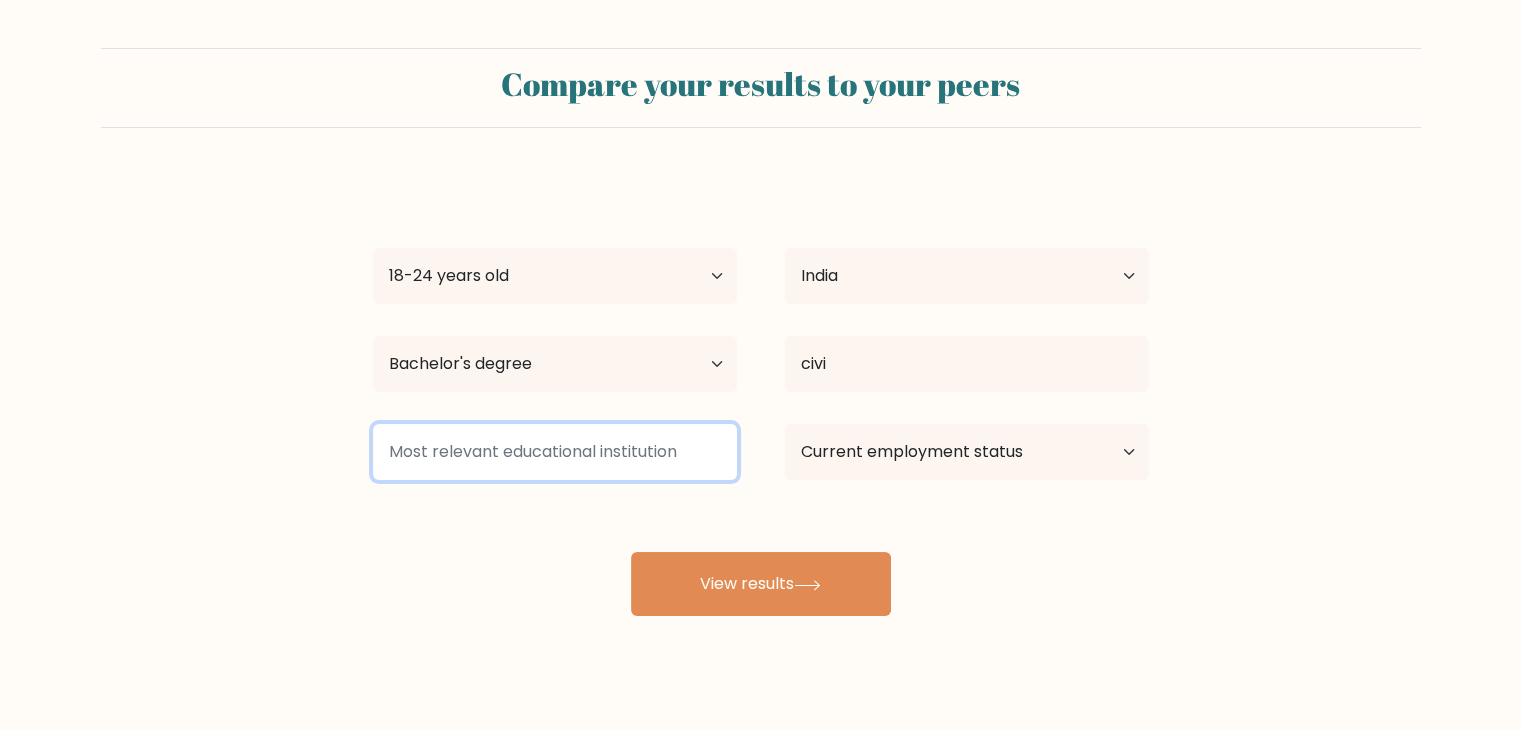 click at bounding box center [555, 452] 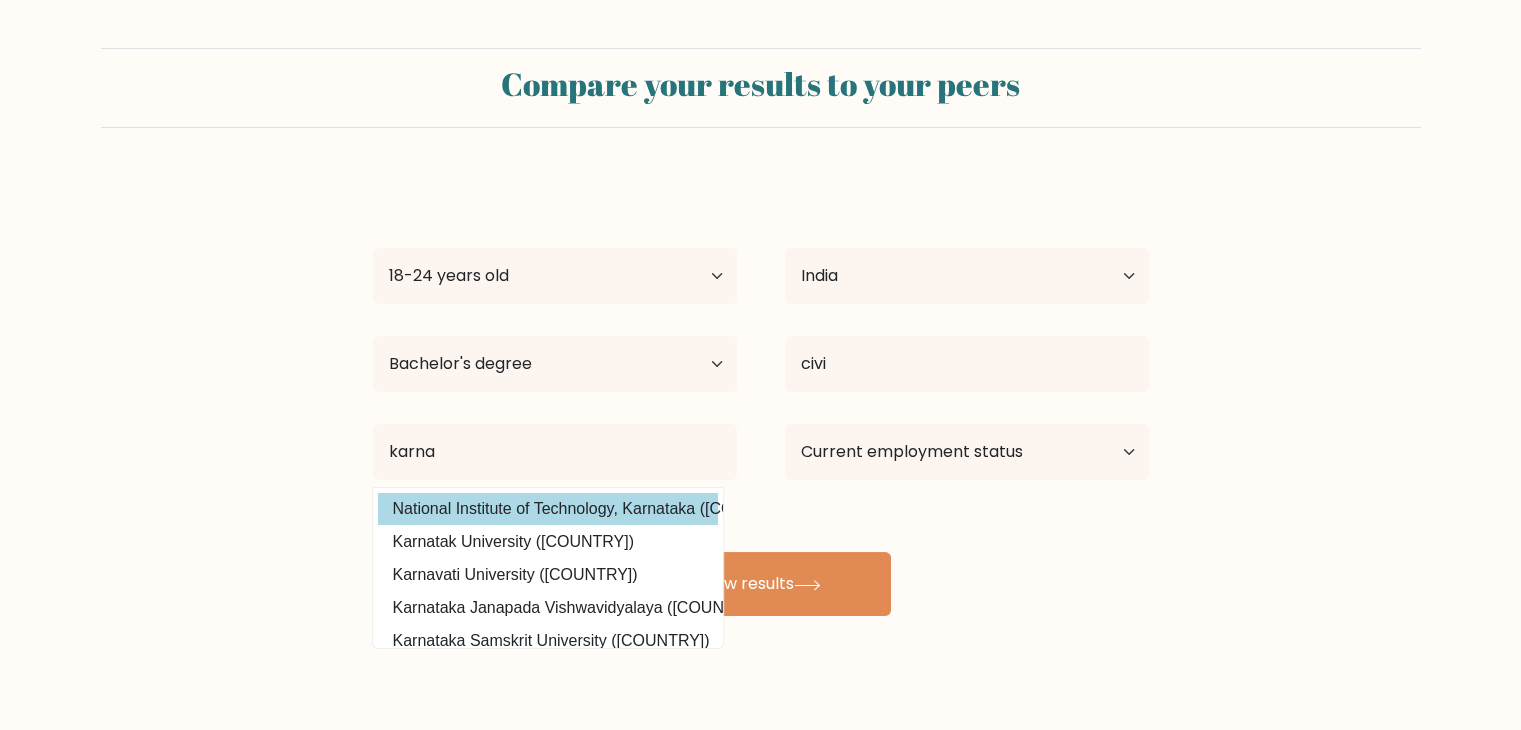 click on "Mayank
[LAST]
Age
Under 18 years old
18-24 years old
25-34 years old
35-44 years old
45-54 years old
55-64 years old
65 years old and above
Country
Afghanistan
Albania
Algeria
American Samoa
Andorra
Angola
Anguilla
Antarctica
Antigua and Barbuda
Argentina
Armenia
Aruba
Australia
Austria
Azerbaijan
Bahamas
Bahrain
Bangladesh
Barbados
Belarus
Belgium
Belize
Benin
Bermuda
Bhutan
Bolivia
Bonaire, Sint Eustatius and Saba
Bosnia and Herzegovina
Botswana
Bouvet Island
Brazil
Brunei" at bounding box center [761, 396] 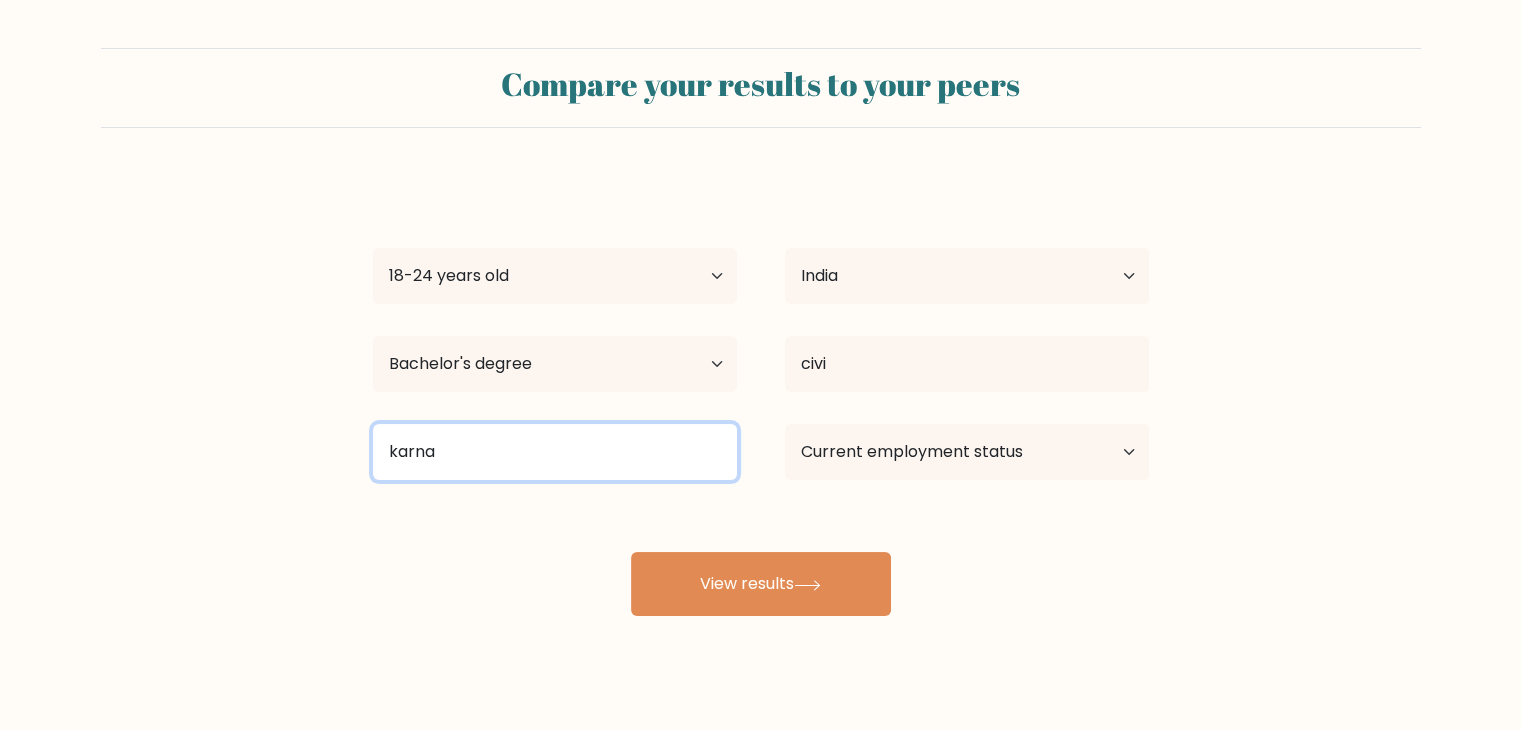 click on "karna" at bounding box center (555, 452) 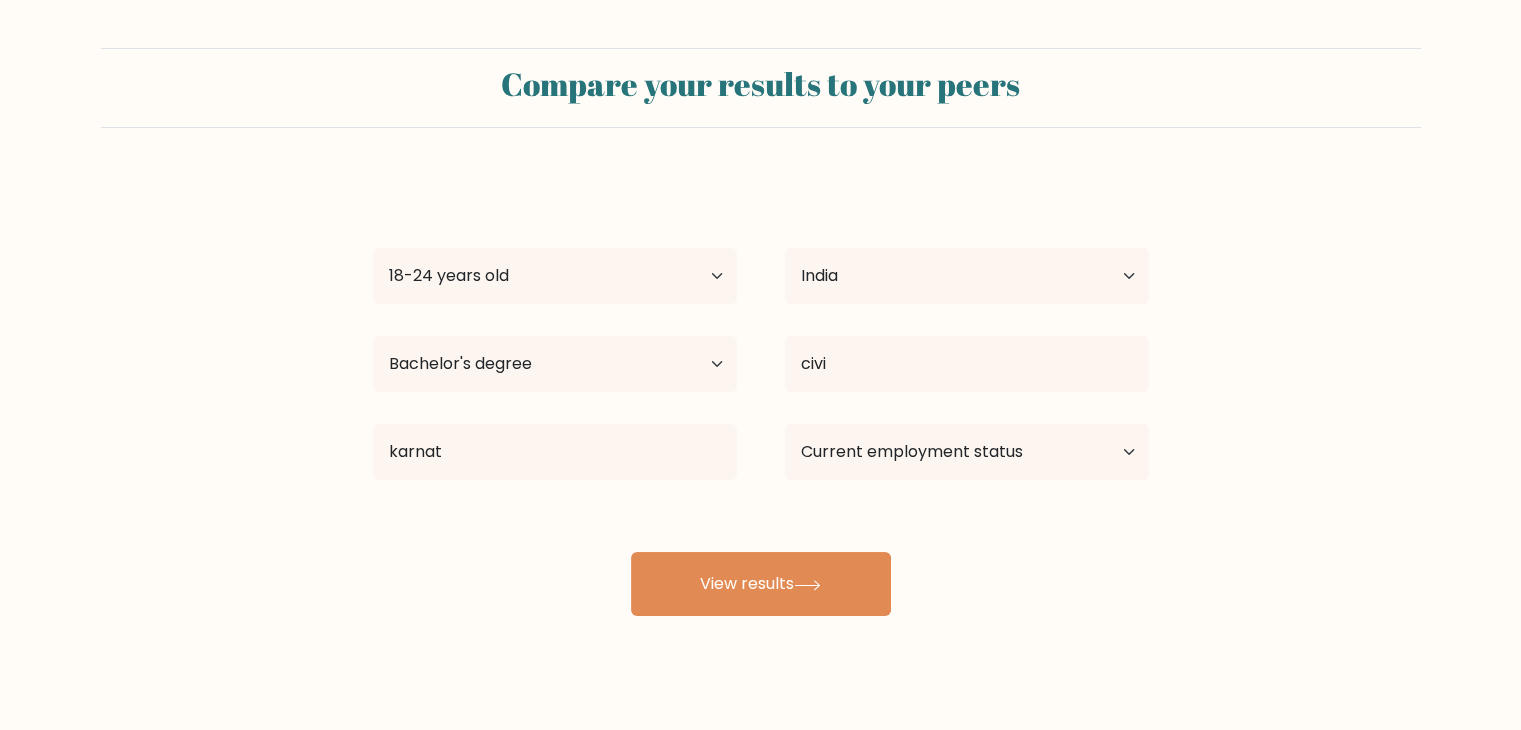 click on "Mayank
[LAST]
Age
Under 18 years old
18-24 years old
25-34 years old
35-44 years old
45-54 years old
55-64 years old
65 years old and above
Country
Afghanistan
Albania
Algeria
American Samoa
Andorra
Angola
Anguilla
Antarctica
Antigua and Barbuda
Argentina
Armenia
Aruba
Australia
Austria
Azerbaijan
Bahamas
Bahrain
Bangladesh
Barbados
Belarus
Belgium
Belize
Benin
Bermuda
Bhutan
Bolivia
Bonaire, Sint Eustatius and Saba
Bosnia and Herzegovina
Botswana
Bouvet Island
Brazil
Brunei" at bounding box center [761, 396] 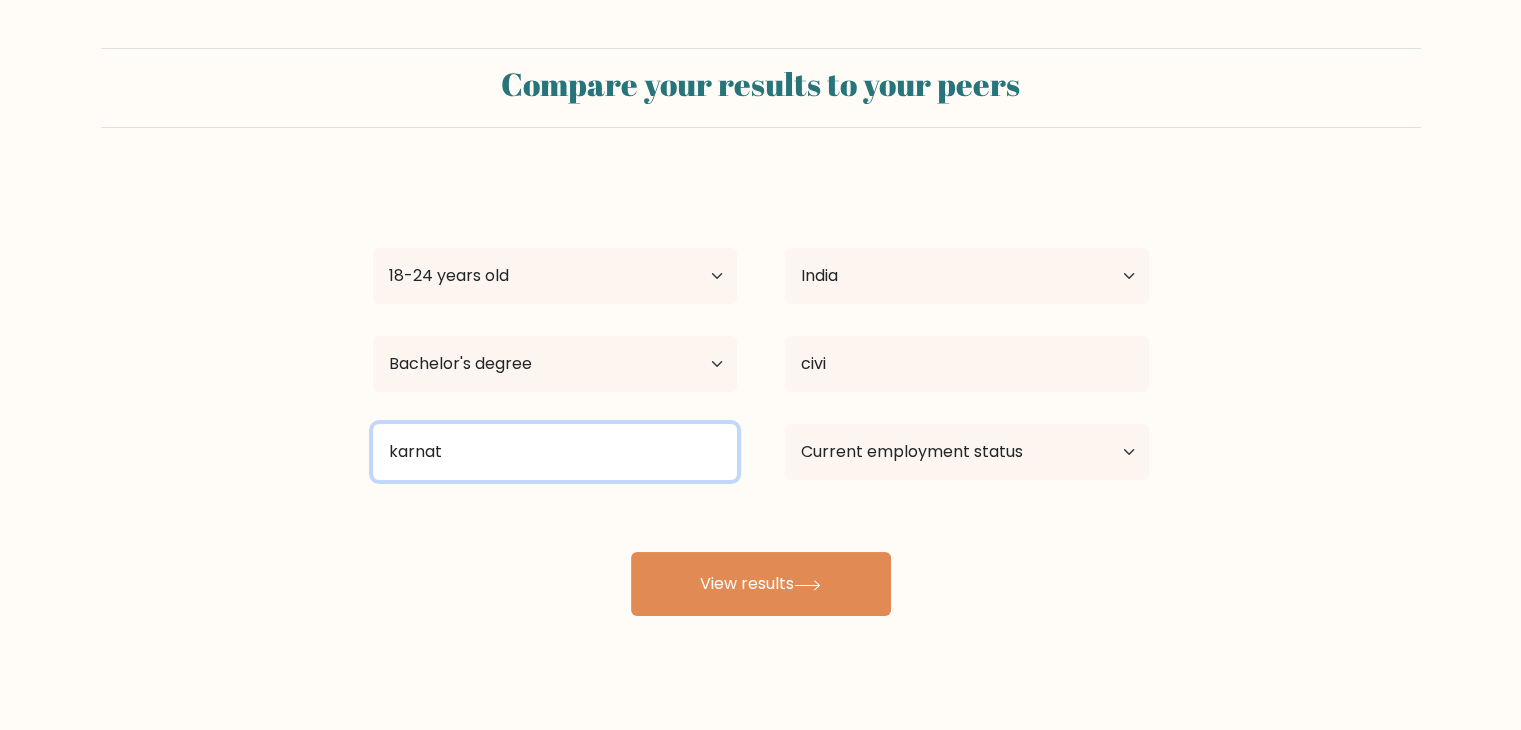 click on "karnat" at bounding box center [555, 452] 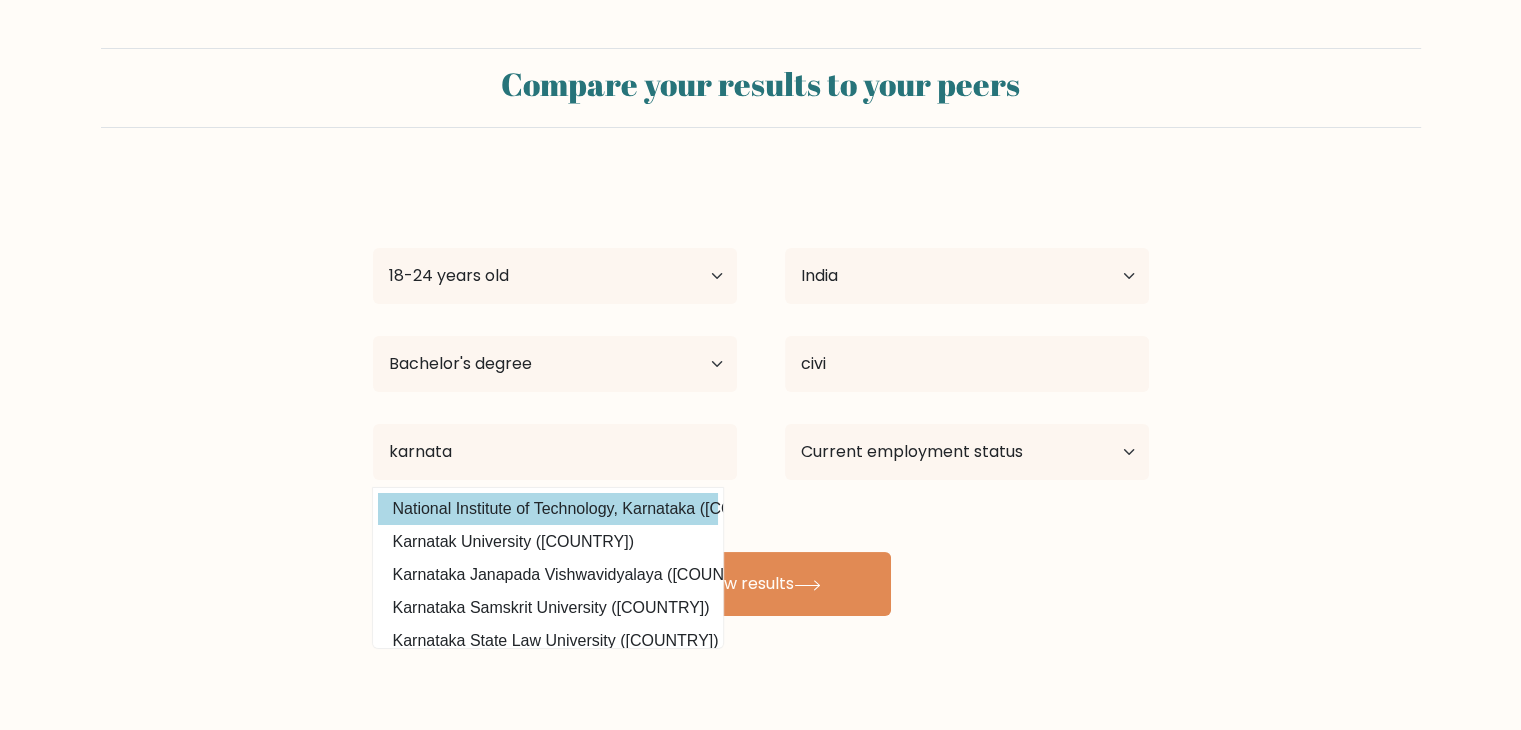 click on "Mayank
[LAST]
Age
Under 18 years old
18-24 years old
25-34 years old
35-44 years old
45-54 years old
55-64 years old
65 years old and above
Country
Afghanistan
Albania
Algeria
American Samoa
Andorra
Angola
Anguilla
Antarctica
Antigua and Barbuda
Argentina
Armenia
Aruba
Australia
Austria
Azerbaijan
Bahamas
Bahrain
Bangladesh
Barbados
Belarus
Belgium
Belize
Benin
Bermuda
Bhutan
Bolivia
Bonaire, Sint Eustatius and Saba
Bosnia and Herzegovina
Botswana
Bouvet Island
Brazil
Brunei" at bounding box center [761, 396] 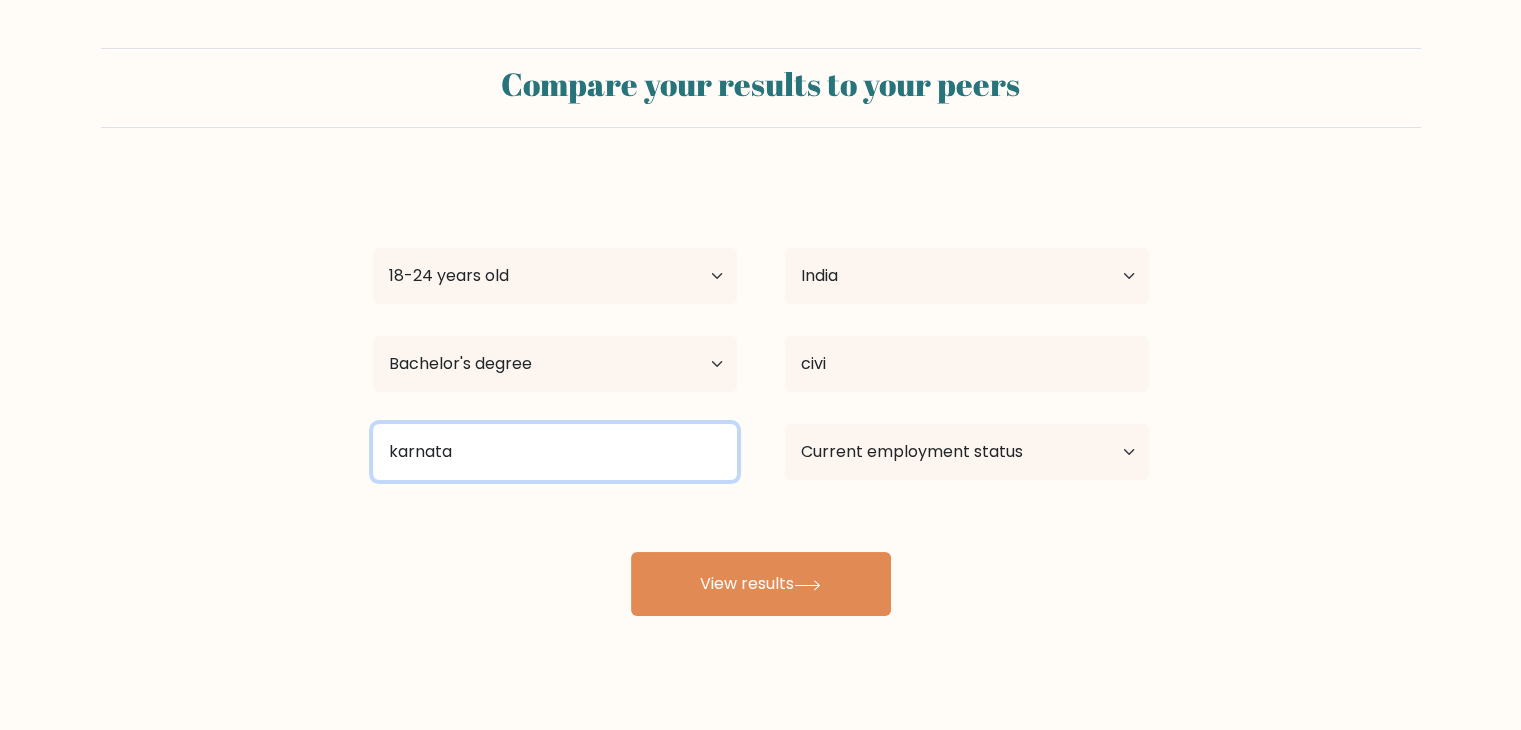 click on "karnata" at bounding box center [555, 452] 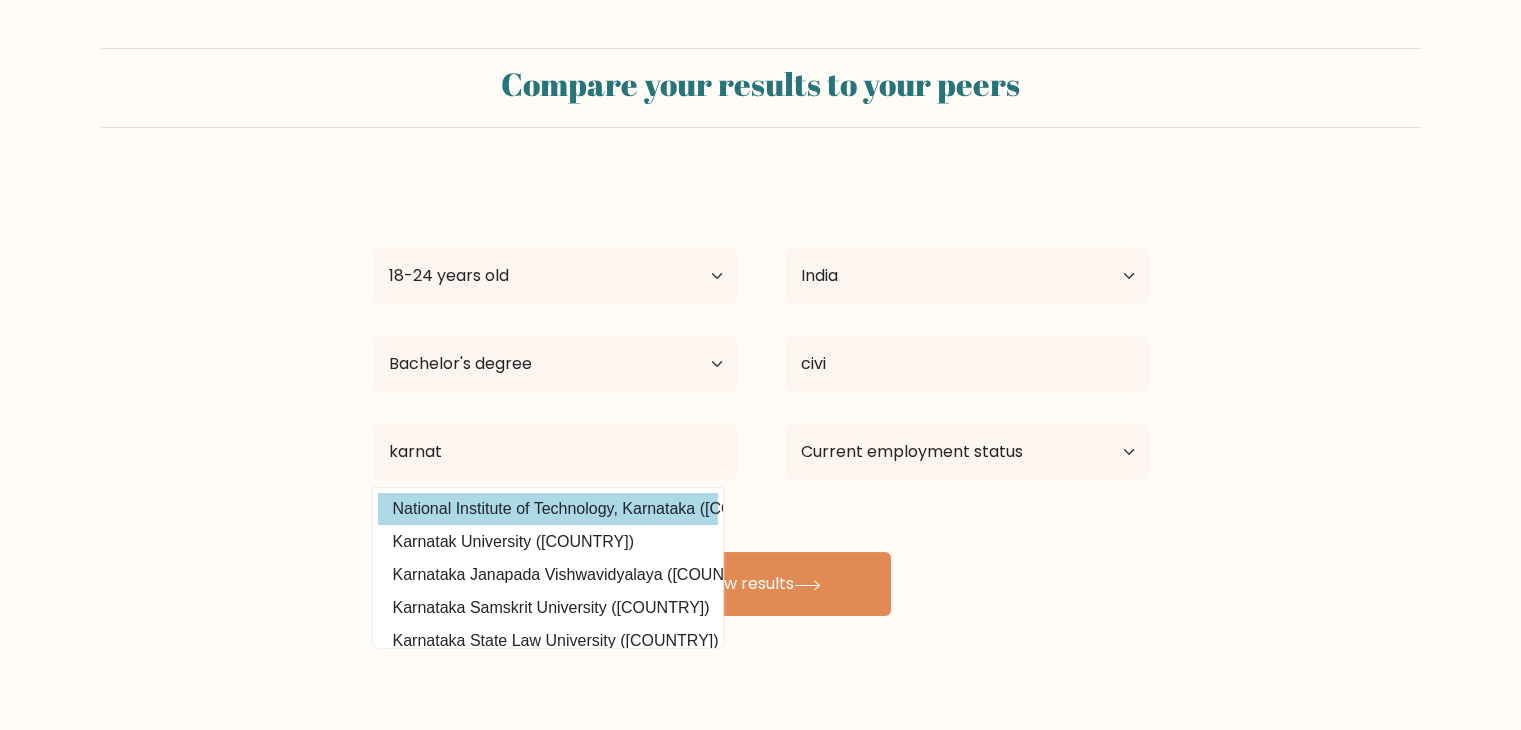 click on "Mayank
Tiwari
Age
Under 18 years old
18-24 years old
25-34 years old
35-44 years old
45-54 years old
55-64 years old
65 years old and above
Country
Afghanistan
Albania
Algeria
American Samoa
Andorra
Angola
Anguilla
Antarctica
Antigua and Barbuda
Argentina
Armenia
Aruba
Australia
Austria
Azerbaijan
Bahamas
Bahrain
Bangladesh
Barbados
Belarus
Belgium
Belize
Benin
Bermuda
Bhutan
Bolivia
Bonaire, Sint Eustatius and Saba
Bosnia and Herzegovina
Botswana
Bouvet Island
Brazil
Brunei" at bounding box center [761, 396] 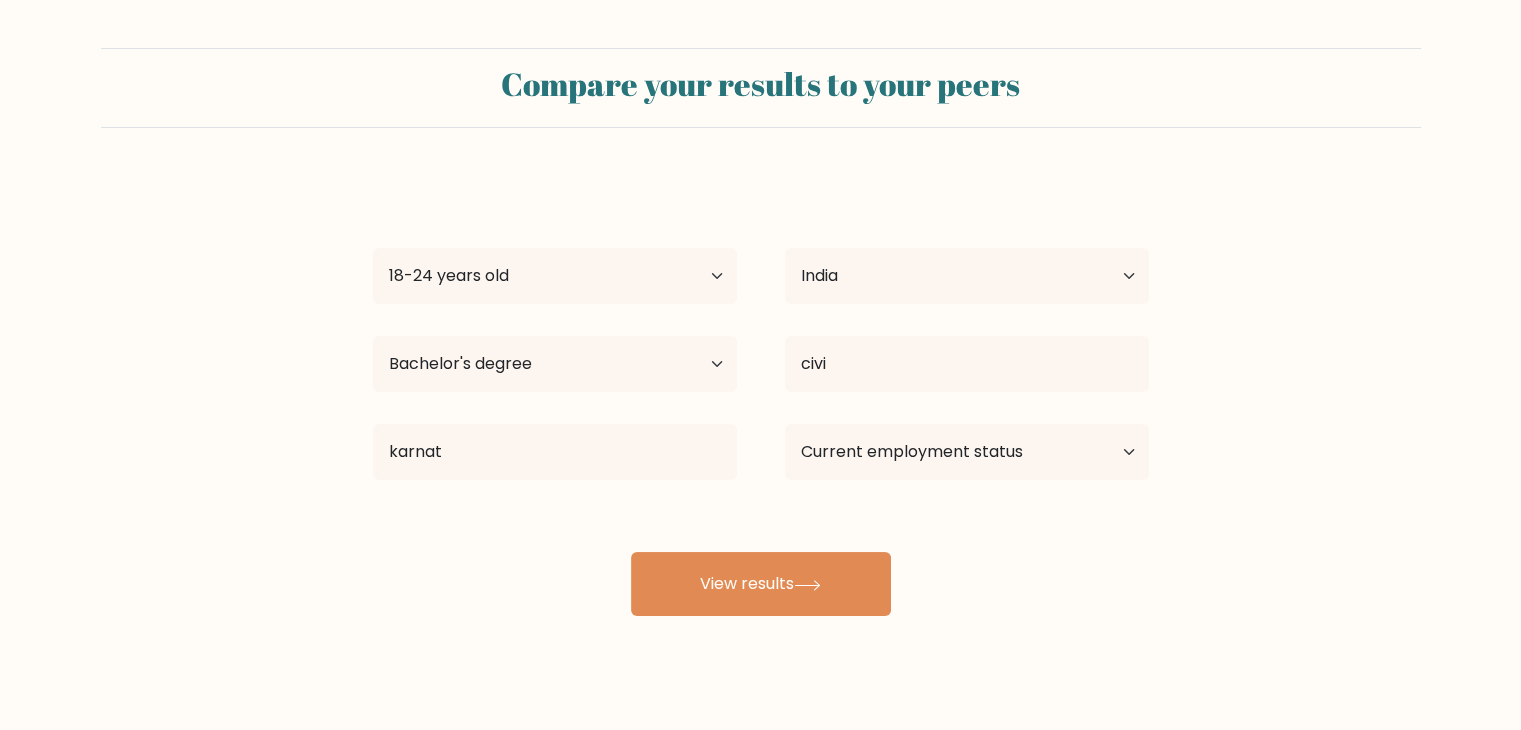 click on "Mayank
Tiwari
Age
Under 18 years old
18-24 years old
25-34 years old
35-44 years old
45-54 years old
55-64 years old
65 years old and above
Country
Afghanistan
Albania
Algeria
American Samoa
Andorra
Angola
Anguilla
Antarctica
Antigua and Barbuda
Argentina
Armenia
Aruba
Australia
Austria
Azerbaijan
Bahamas
Bahrain
Bangladesh
Barbados
Belarus
Belgium
Belize
Benin
Bermuda
Bhutan
Bolivia
Bonaire, Sint Eustatius and Saba
Bosnia and Herzegovina
Botswana
Bouvet Island
Brazil
Brunei" at bounding box center (761, 396) 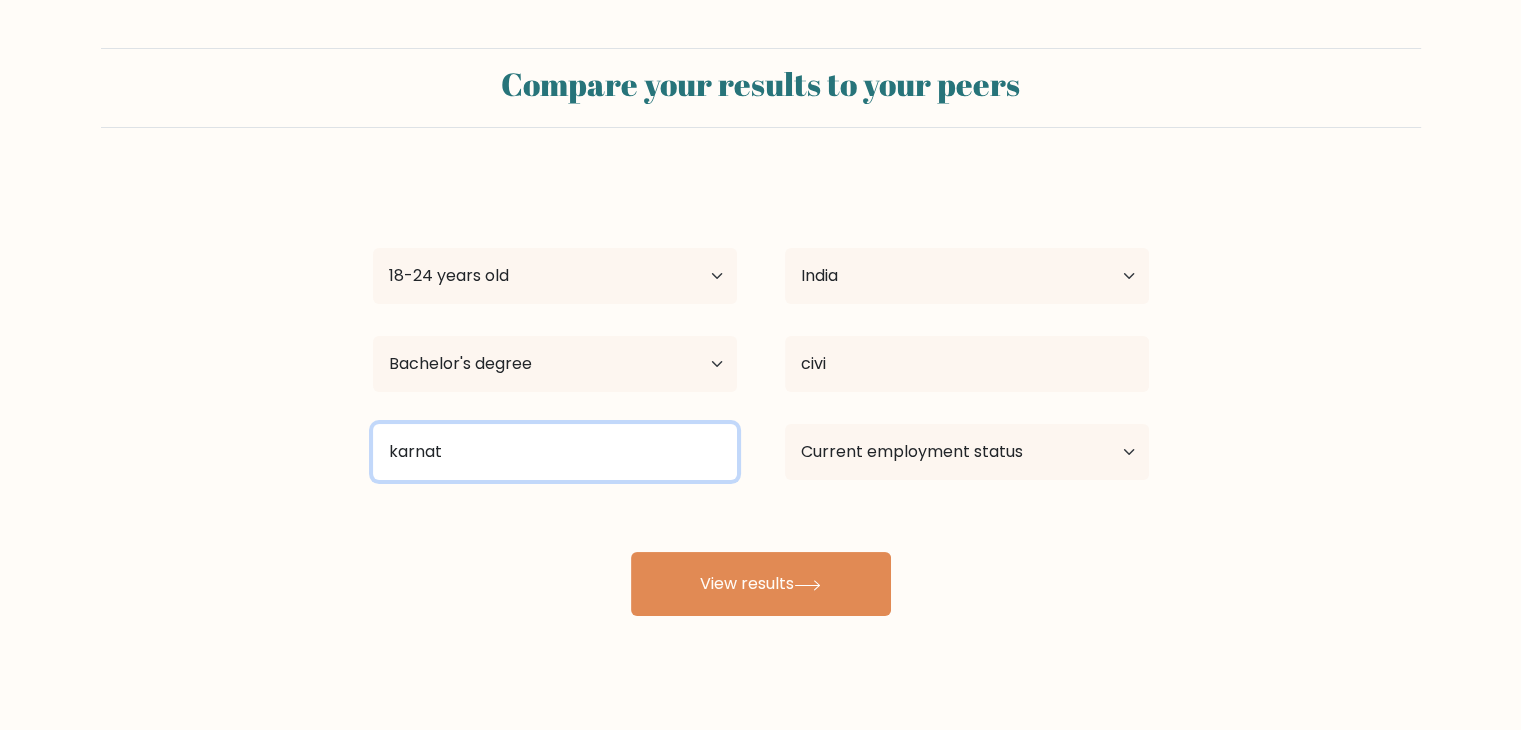 click on "karnat" at bounding box center [555, 452] 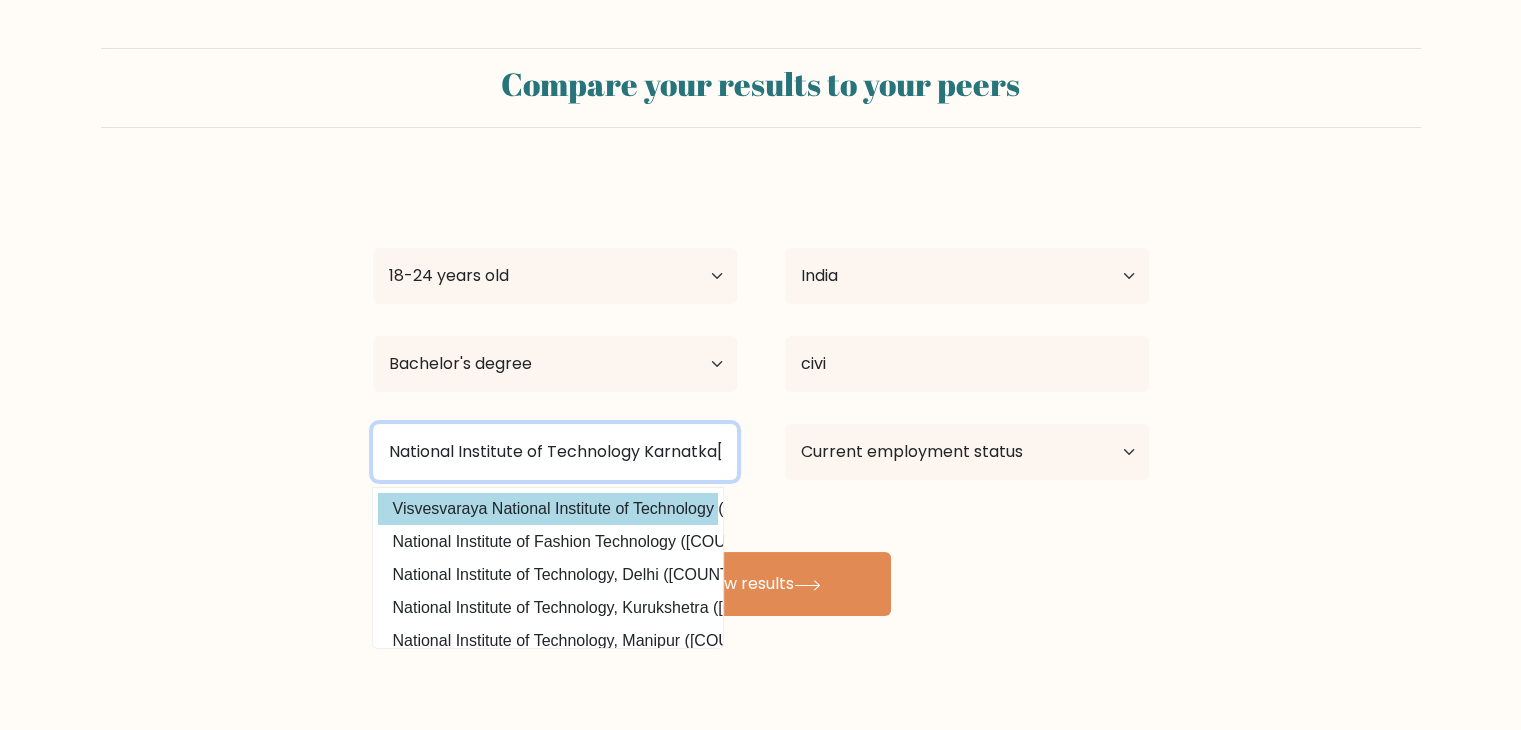 type on "National Institute of Technology Karnatka" 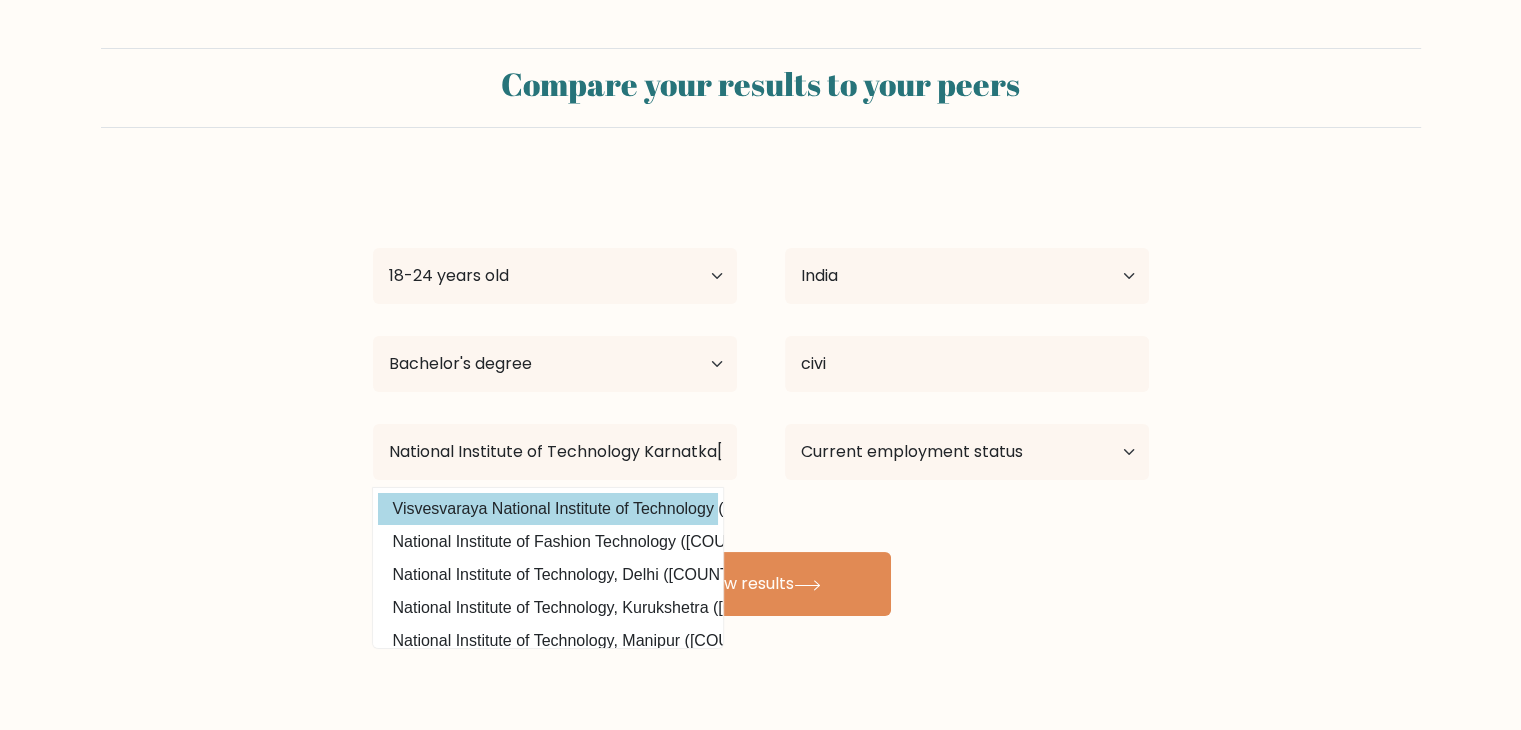 click on "Mayank
Tiwari
Age
Under 18 years old
18-24 years old
25-34 years old
35-44 years old
45-54 years old
55-64 years old
65 years old and above
Country
Afghanistan
Albania
Algeria
American Samoa
Andorra
Angola
Anguilla
Antarctica
Antigua and Barbuda
Argentina
Armenia
Aruba
Australia
Austria
Azerbaijan
Bahamas
Bahrain
Bangladesh
Barbados
Belarus
Belgium
Belize
Benin
Bermuda
Bhutan
Bolivia
Bonaire, Sint Eustatius and Saba
Bosnia and Herzegovina
Botswana
Bouvet Island
Brazil
Brunei" at bounding box center (761, 396) 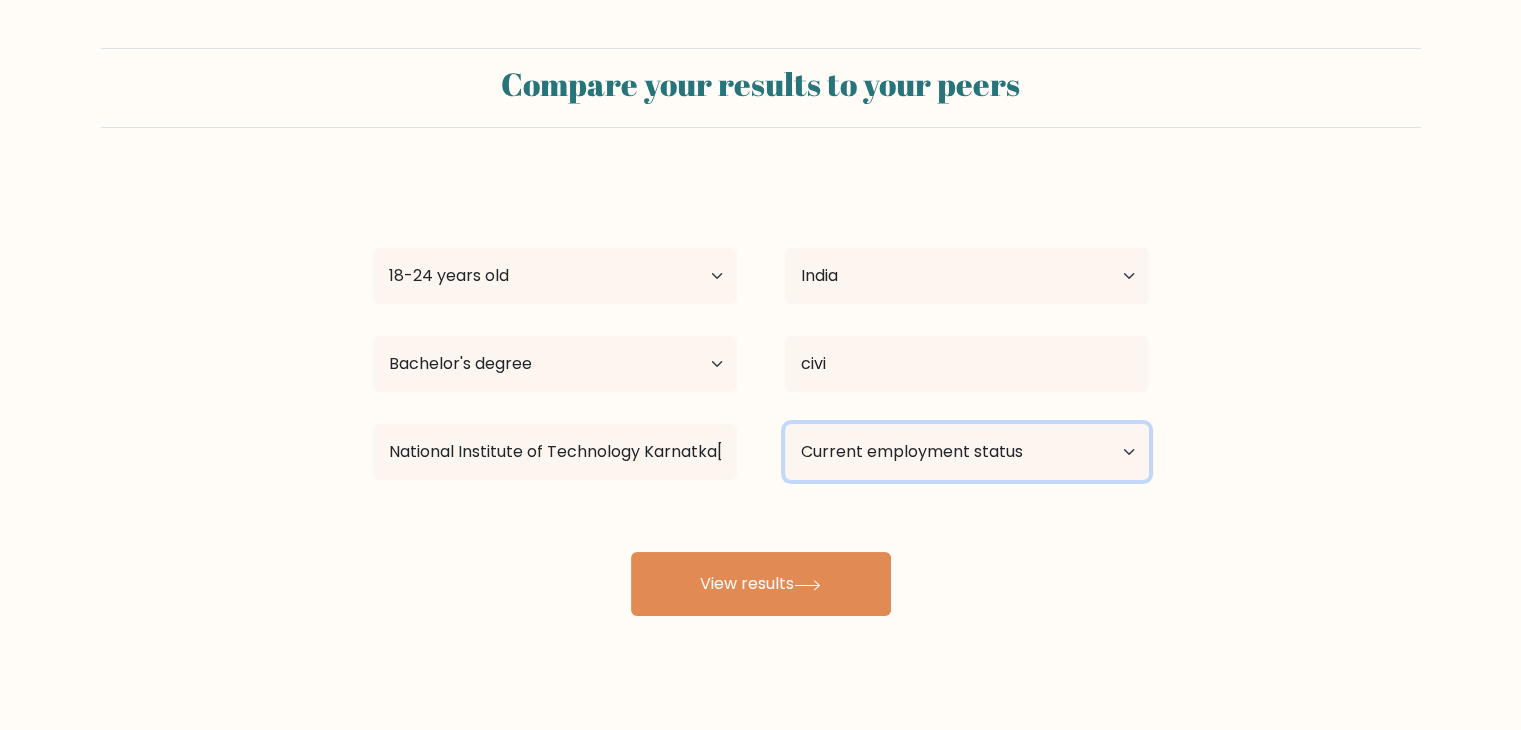 click on "Current employment status
Employed
Student
Retired
Other / prefer not to answer" at bounding box center [967, 452] 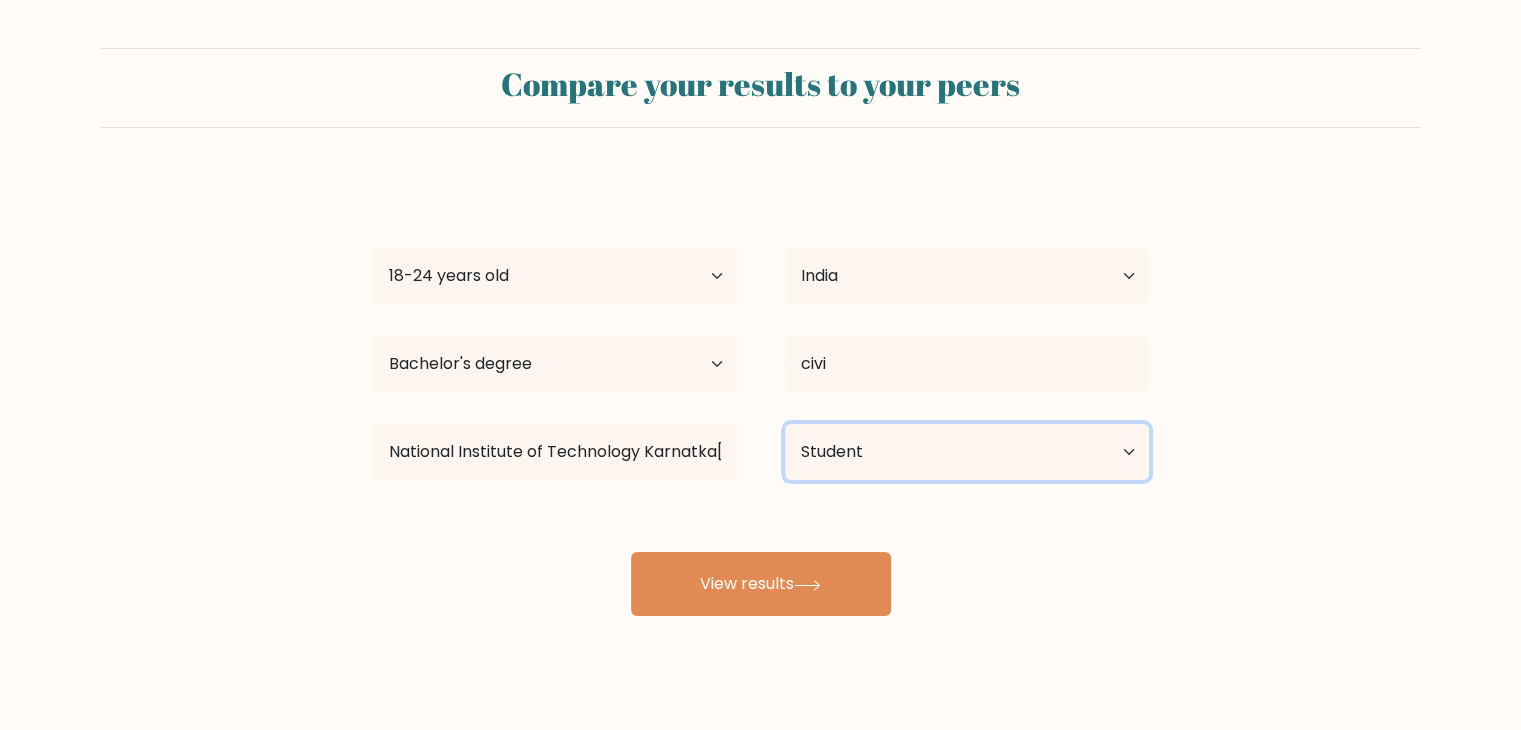 click on "Current employment status
Employed
Student
Retired
Other / prefer not to answer" at bounding box center (967, 452) 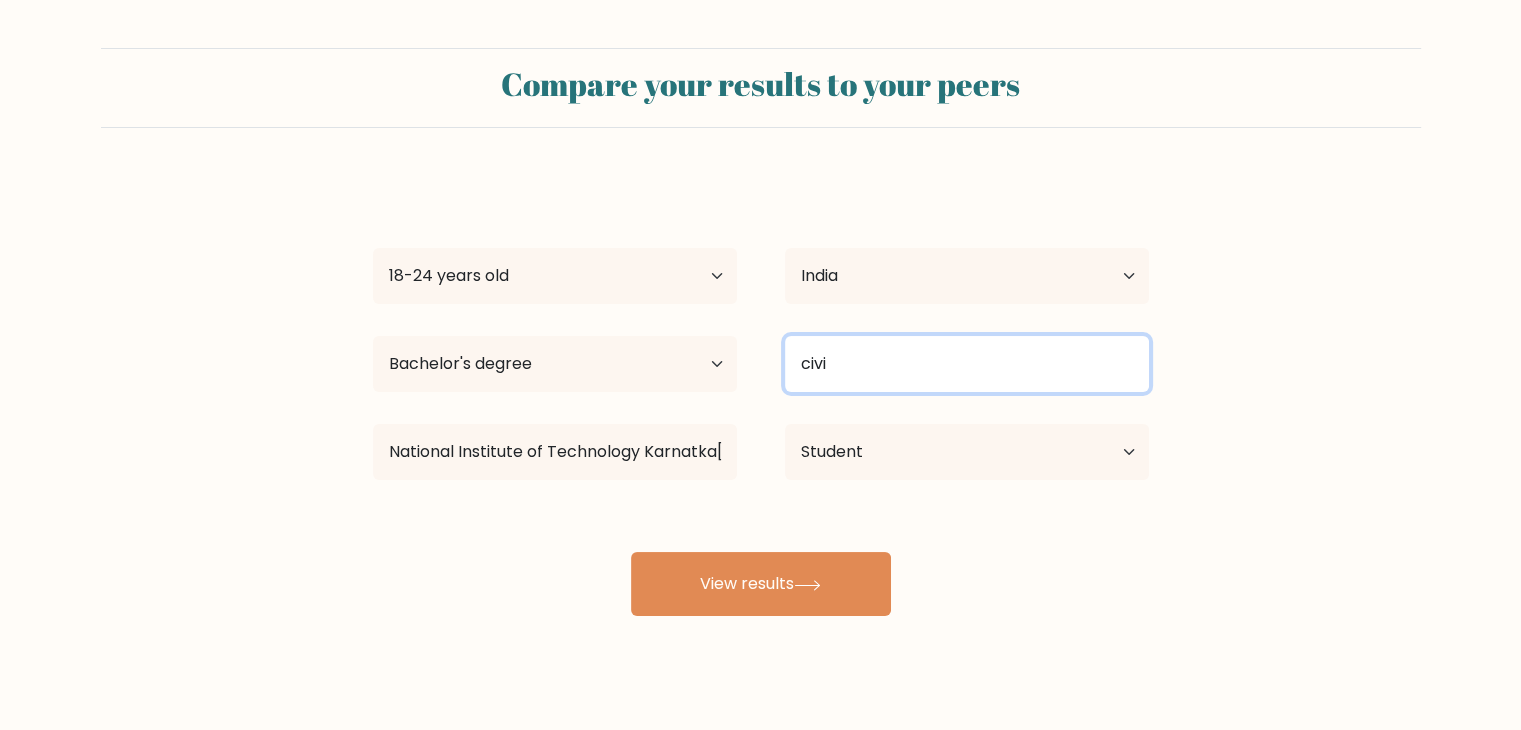 click on "civi" at bounding box center (967, 364) 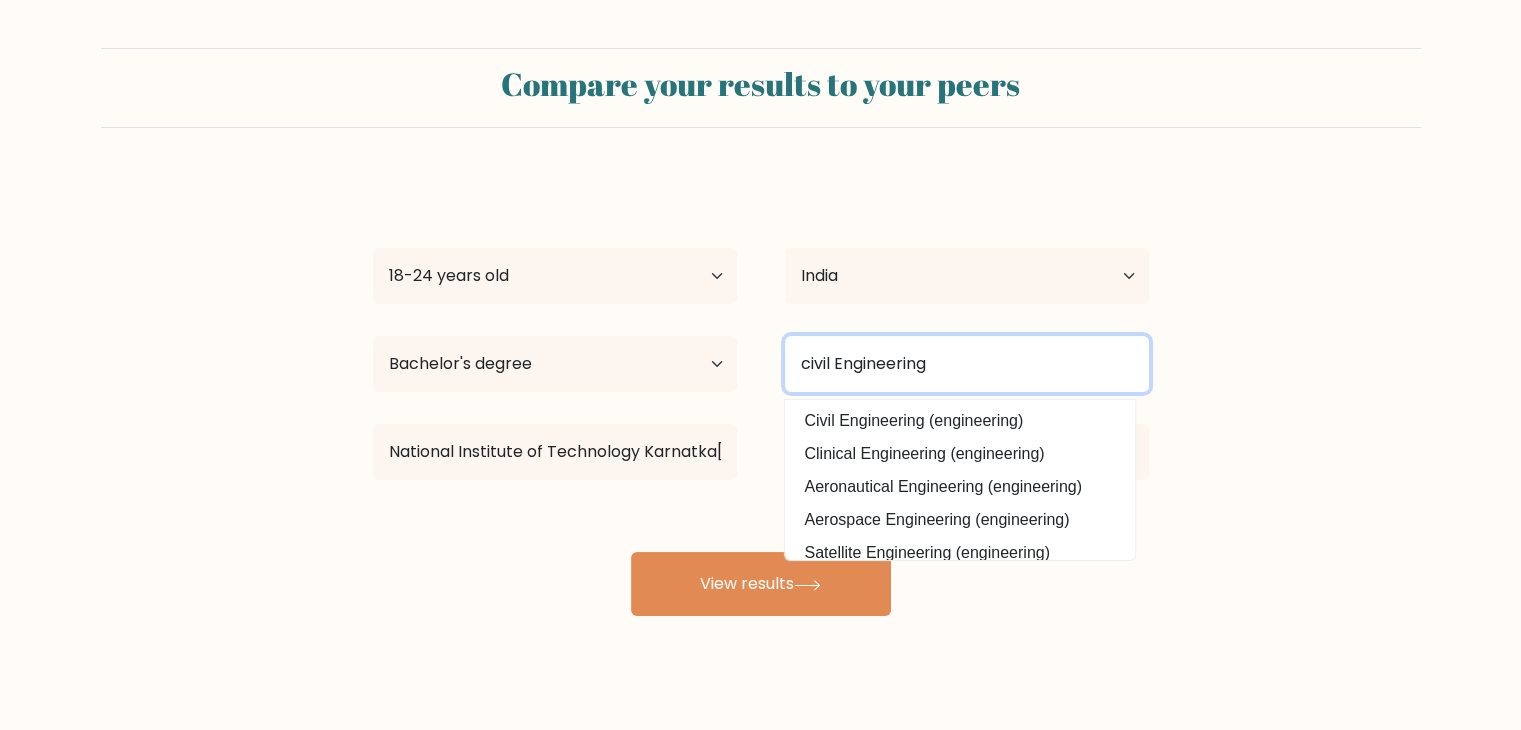 type on "civil Engineering" 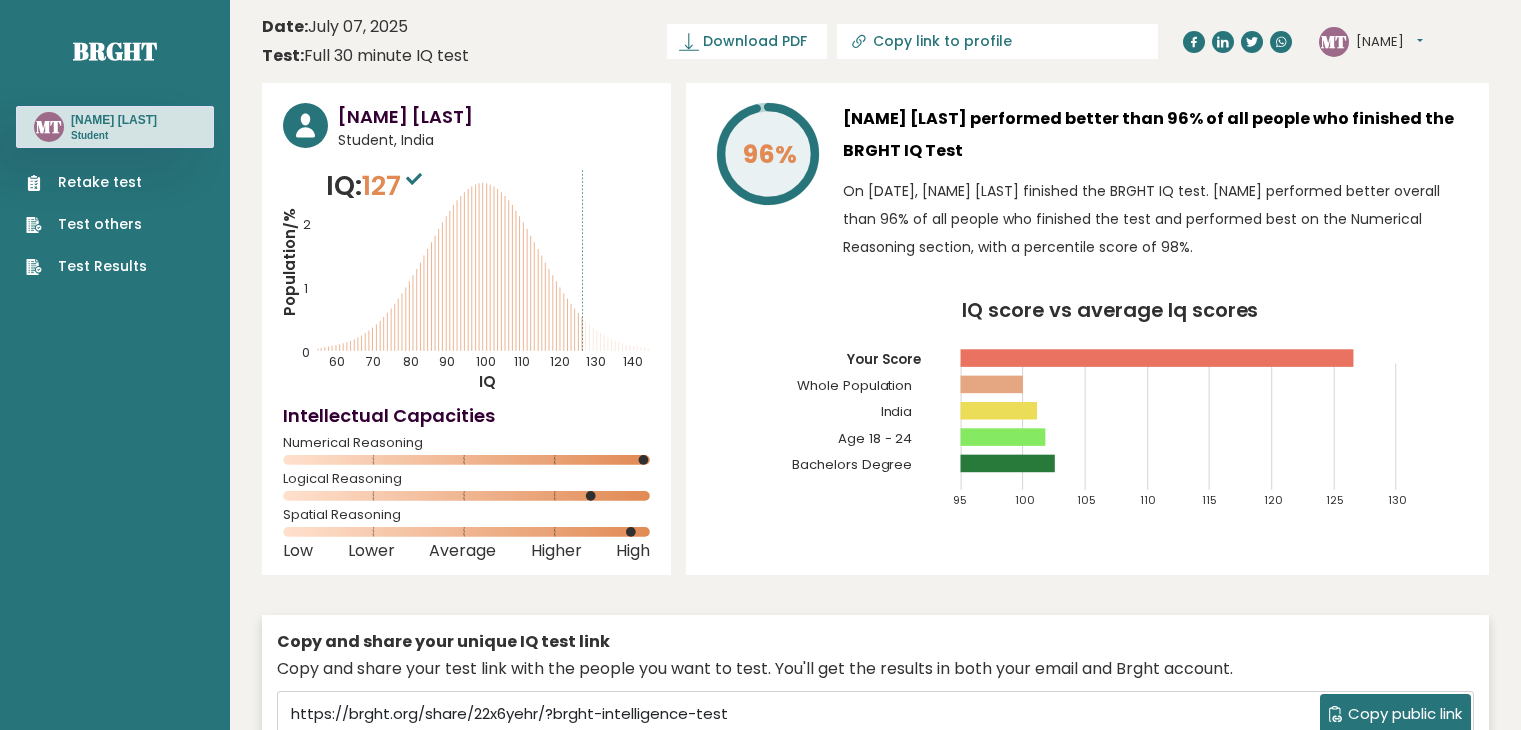 scroll, scrollTop: 0, scrollLeft: 0, axis: both 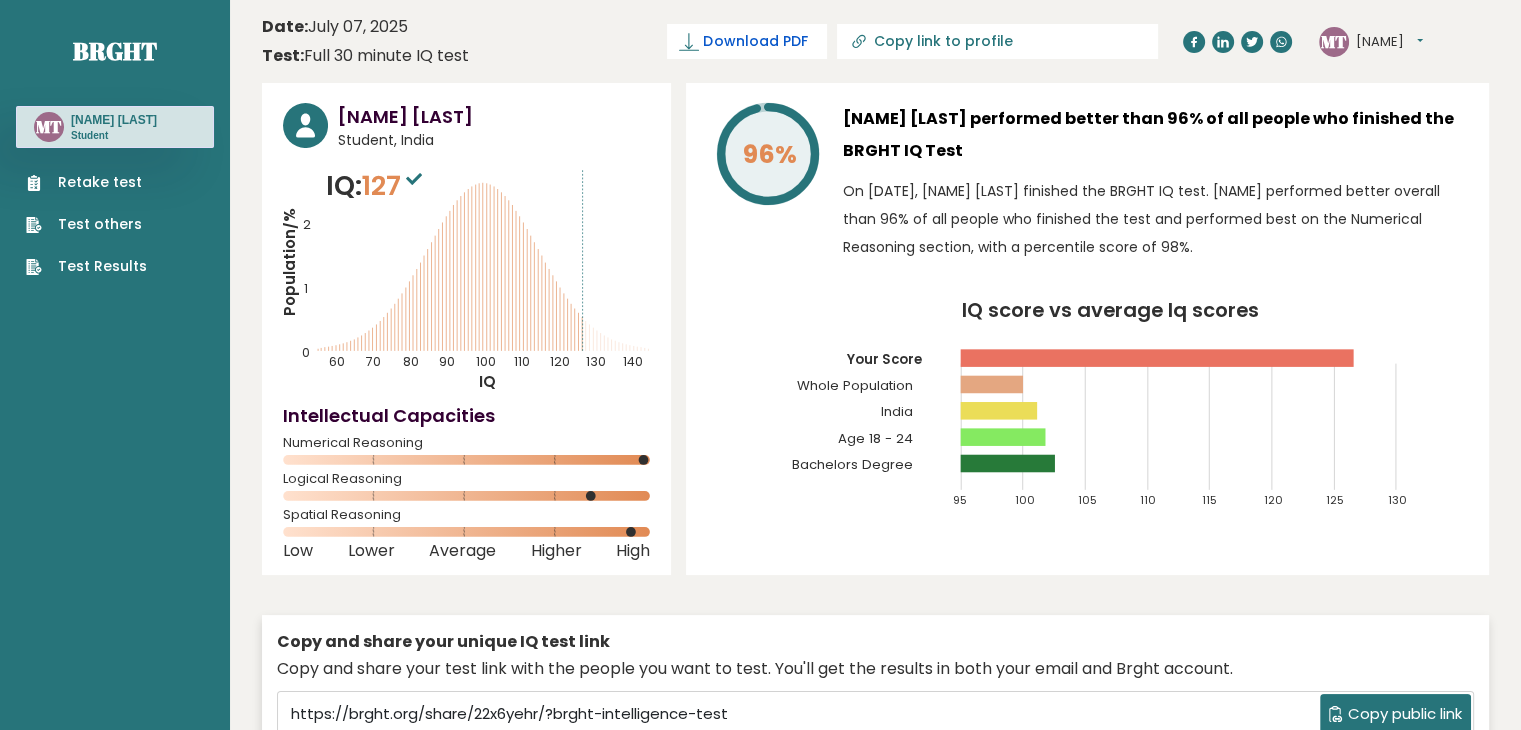 click on "Download PDF" at bounding box center [755, 41] 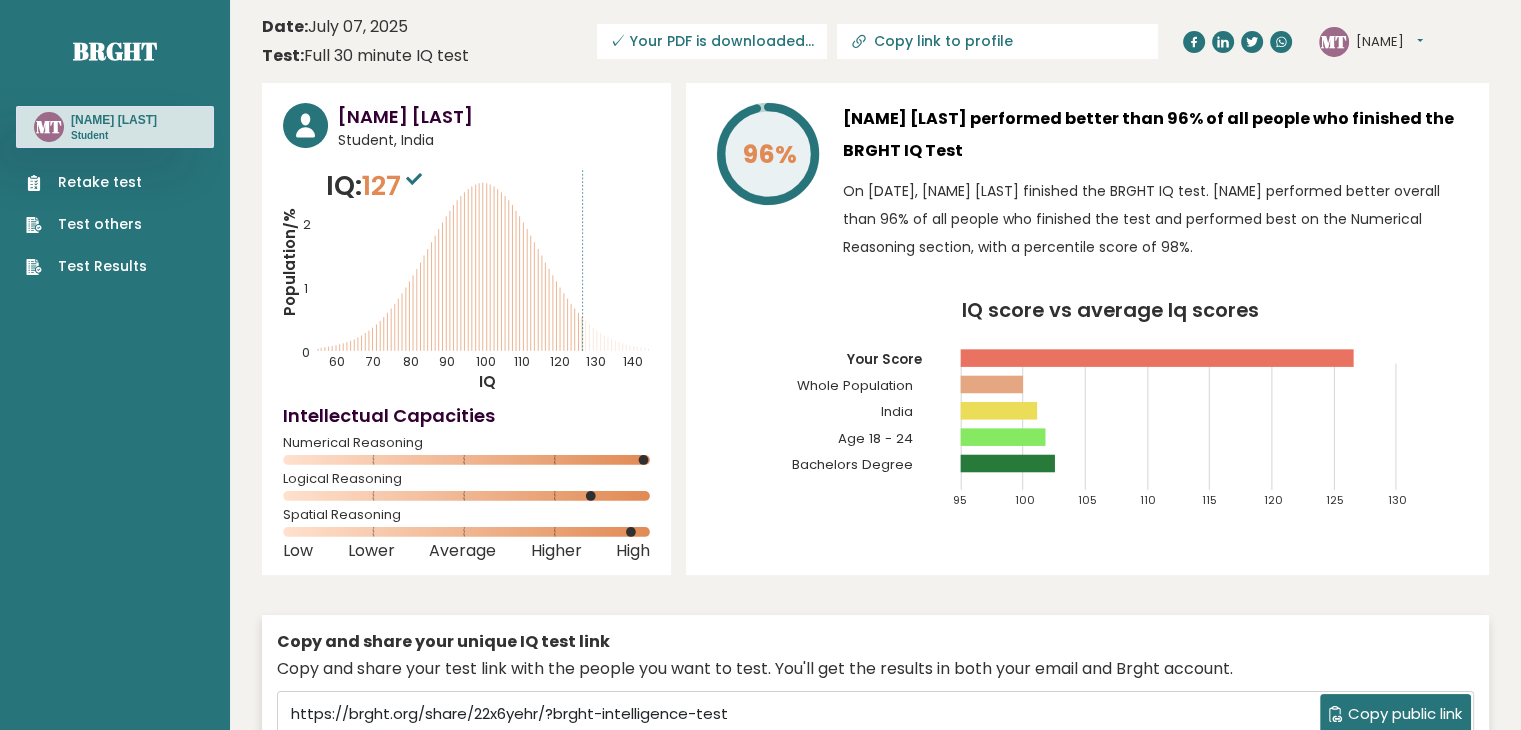 click on "96%
[NAME] [LAST] performed better than
96% of all
people who finished the BRGHT IQ Test
On [DATE], [NAME]
[LAST] finished the BRGHT IQ test. [NAME] performed better overall than
96% of all people who finished the test and
performed best on the
Numerical Reasoning section, with
a percentile score of 98%.
IQ score vs average Iq scores
95
100
105
110
115
120
125
130
Your Score
Whole Population" at bounding box center (1087, 329) 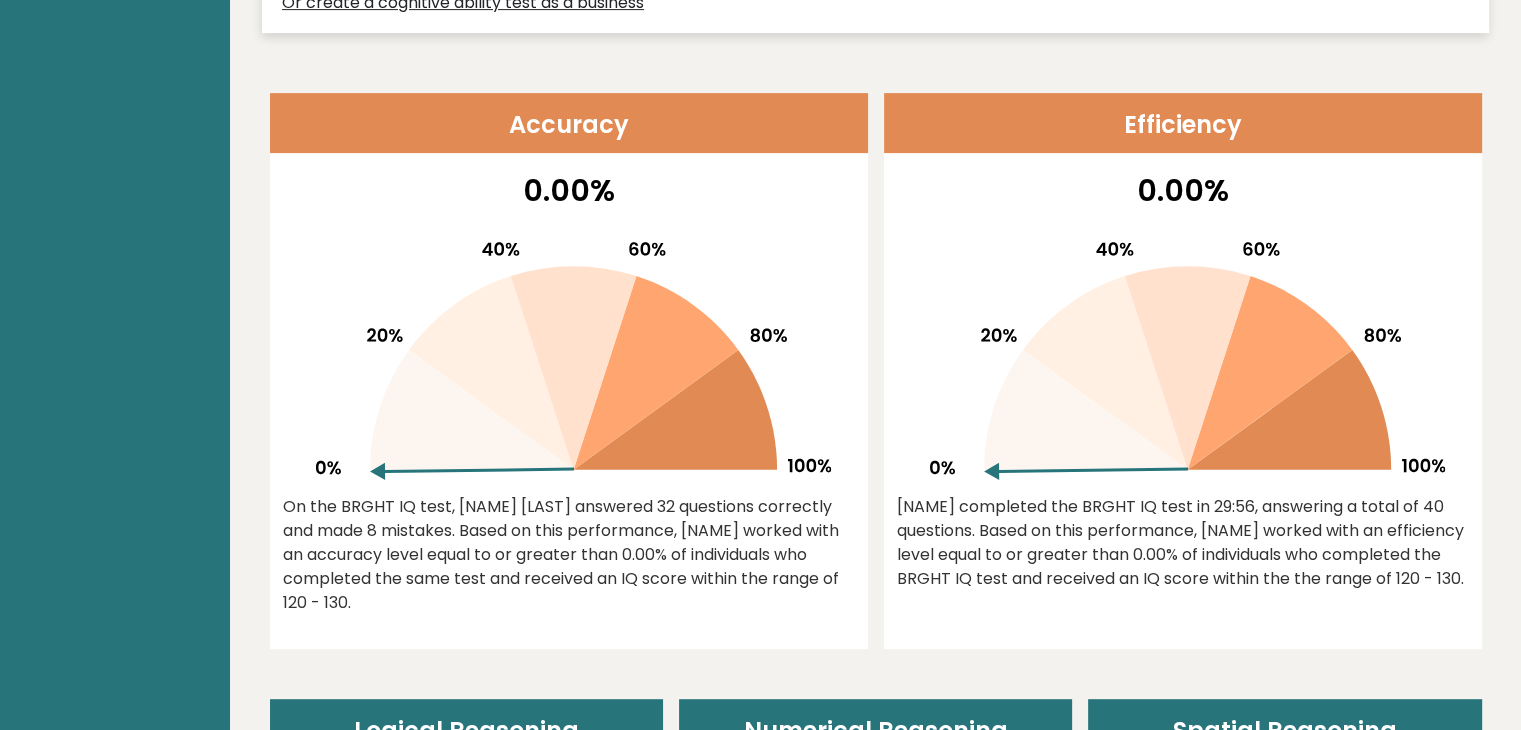 scroll, scrollTop: 780, scrollLeft: 0, axis: vertical 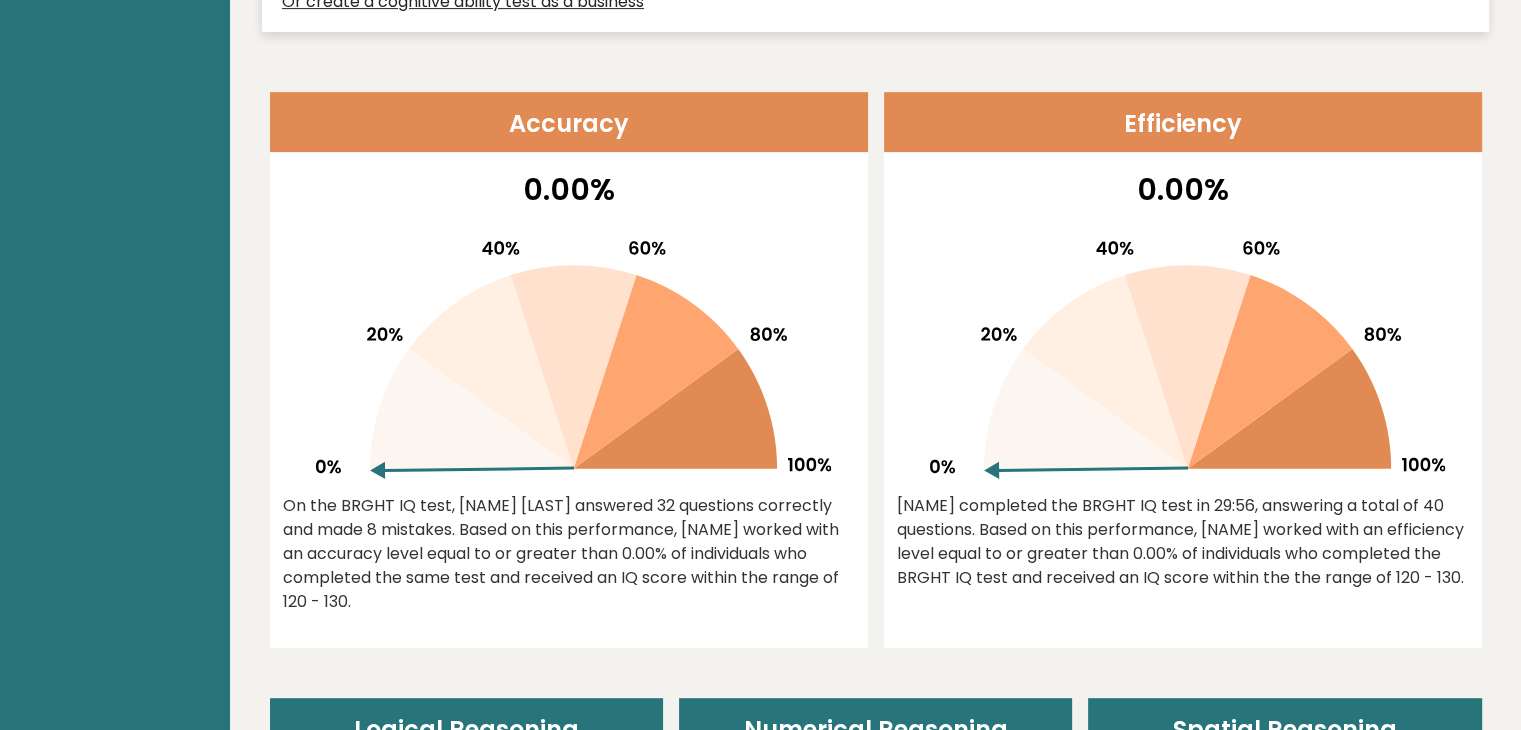 drag, startPoint x: 477, startPoint y: 451, endPoint x: 514, endPoint y: 340, distance: 117.00427 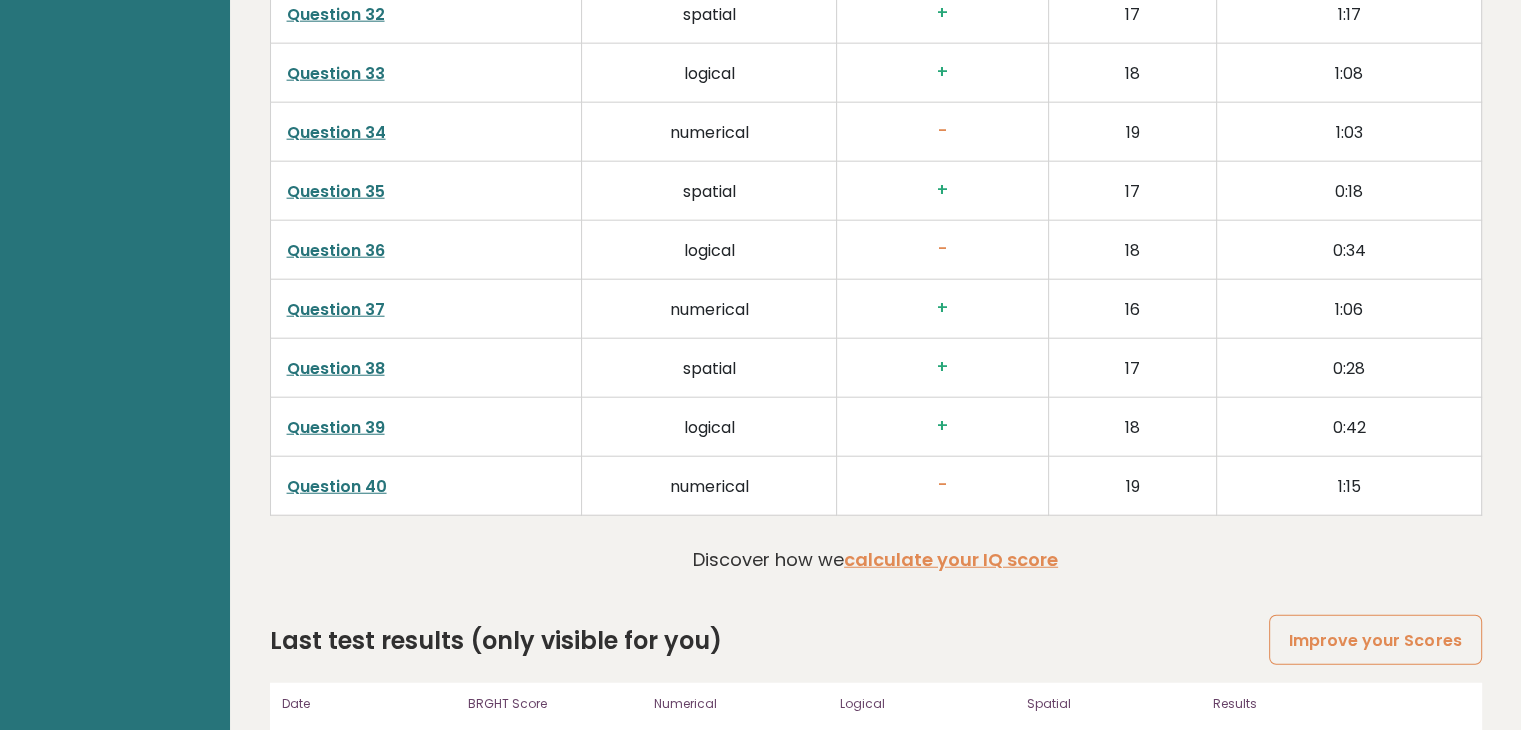 scroll, scrollTop: 5108, scrollLeft: 0, axis: vertical 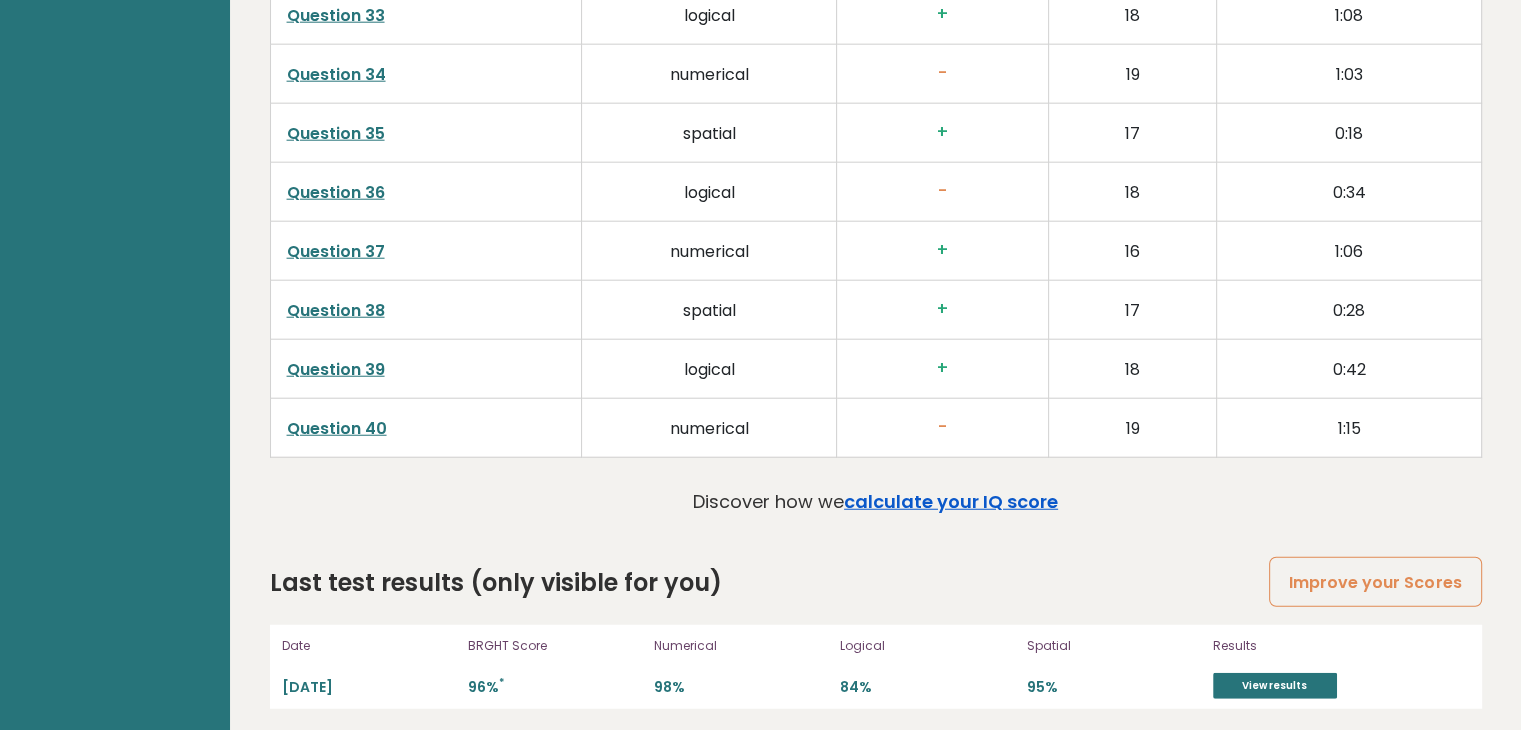 click on "calculate your IQ score" at bounding box center [951, 501] 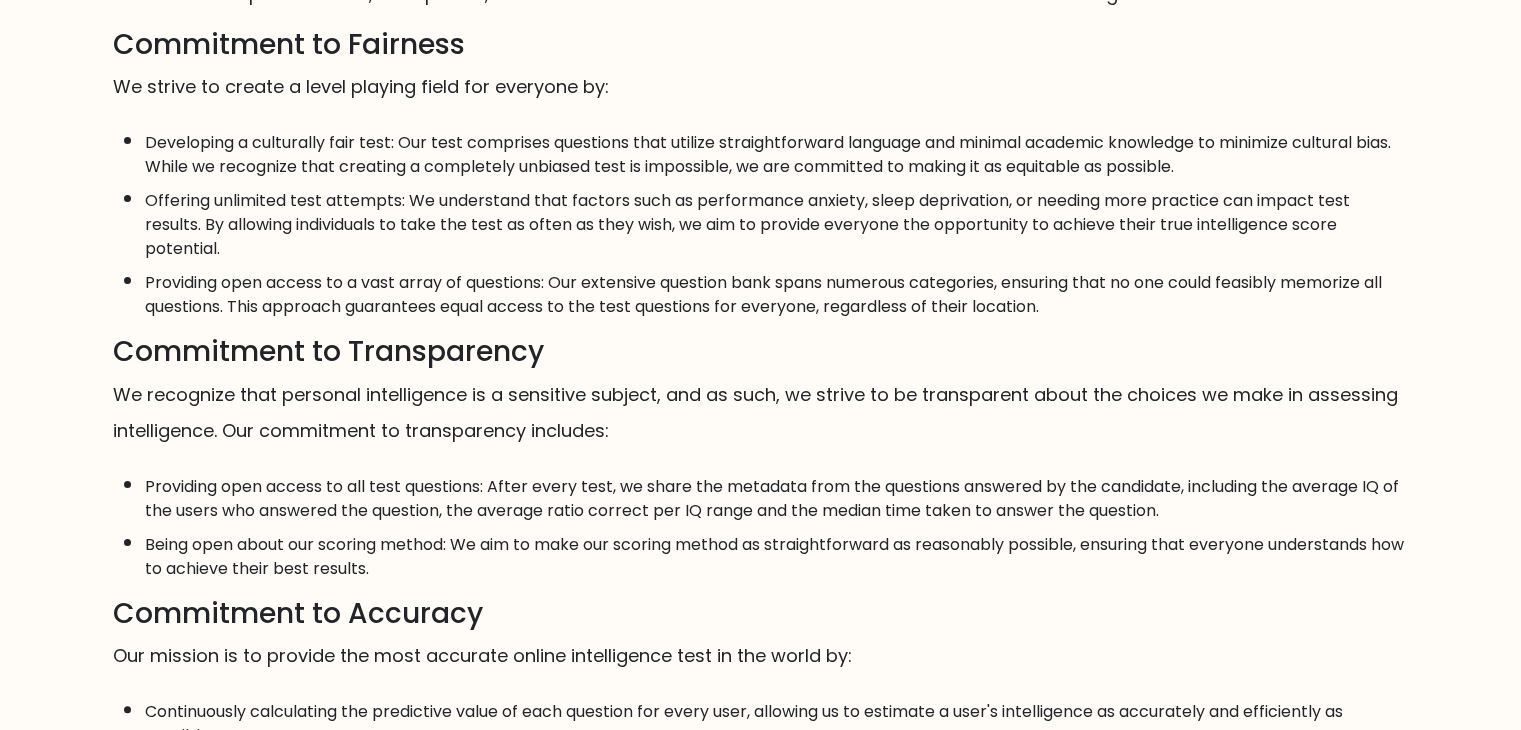 scroll, scrollTop: 0, scrollLeft: 0, axis: both 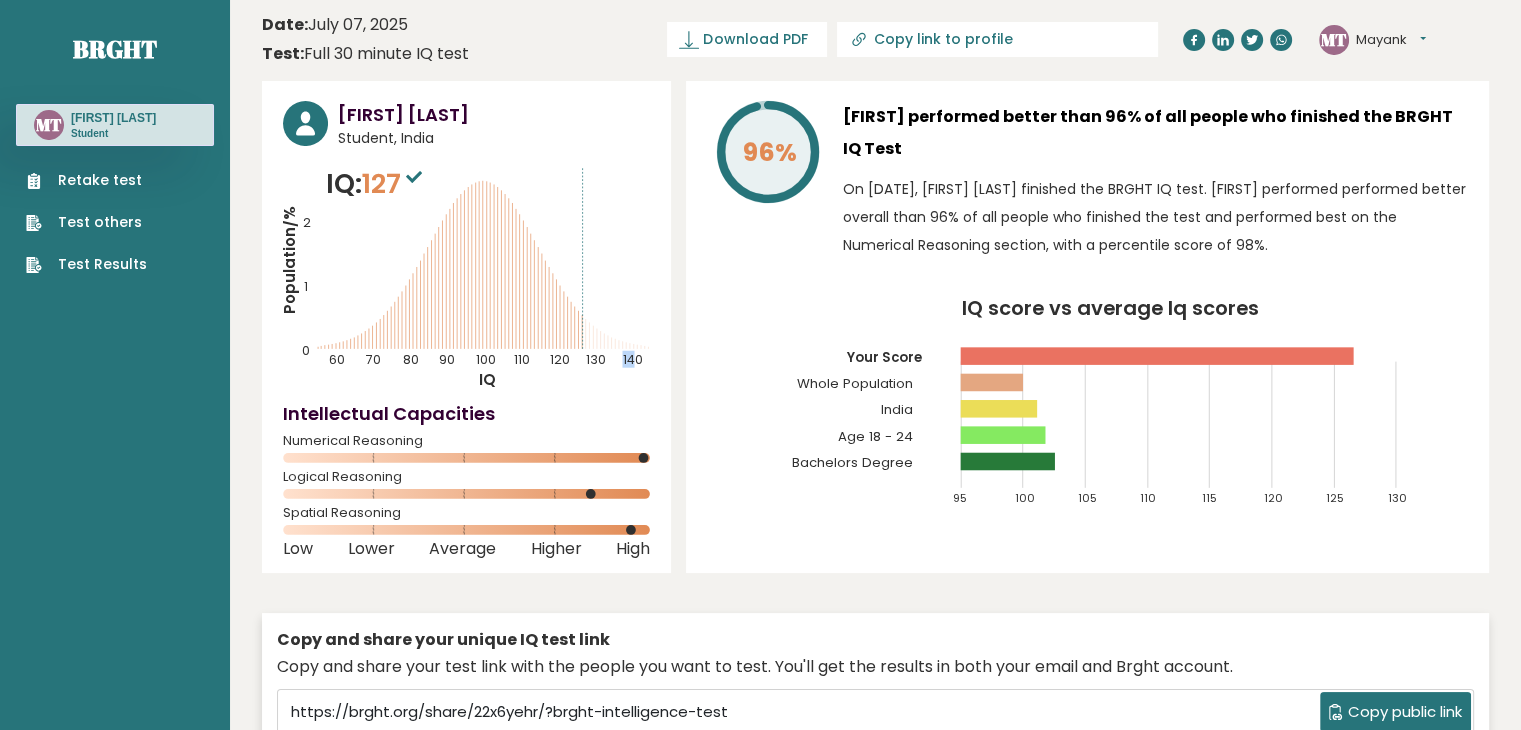 drag, startPoint x: 637, startPoint y: 342, endPoint x: 520, endPoint y: 258, distance: 144.03125 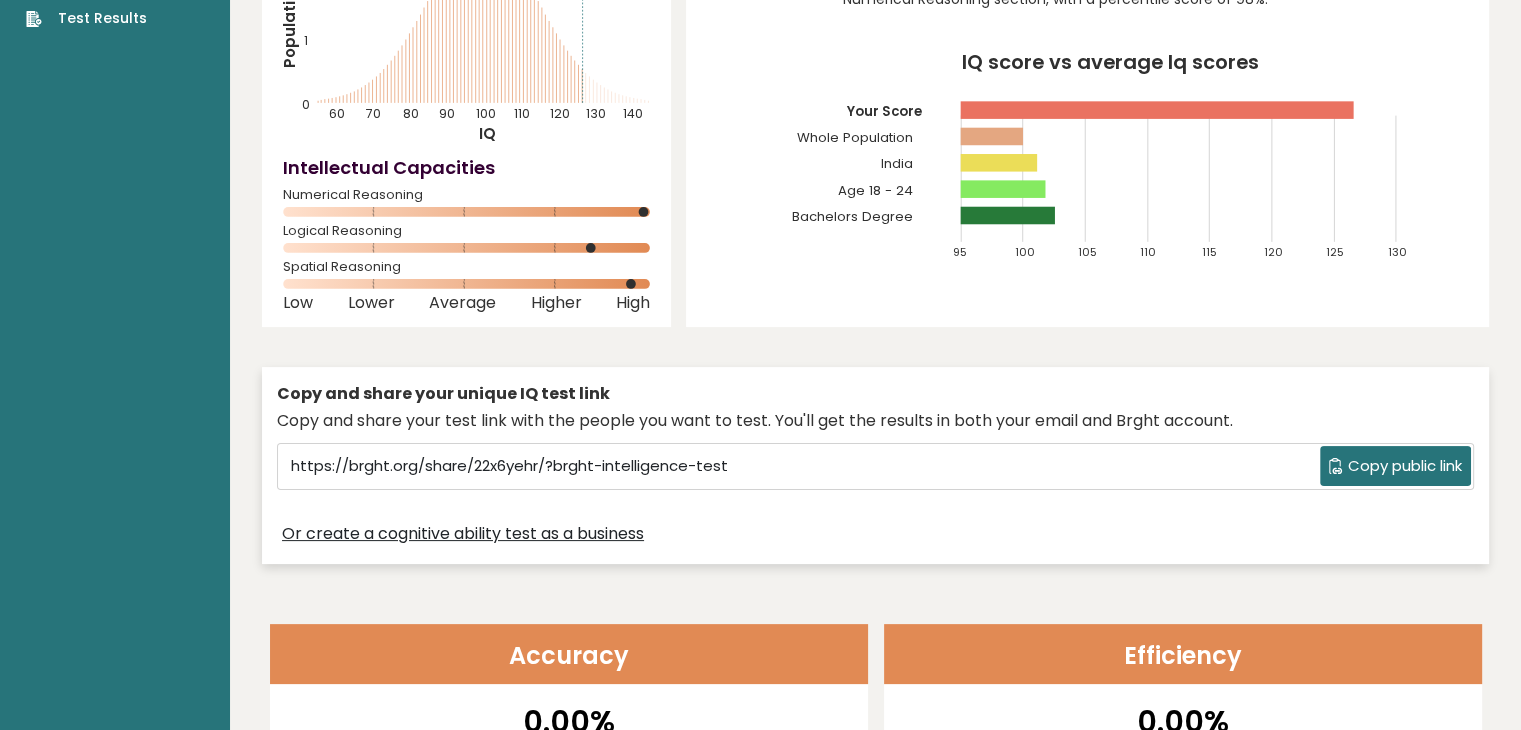scroll, scrollTop: 250, scrollLeft: 0, axis: vertical 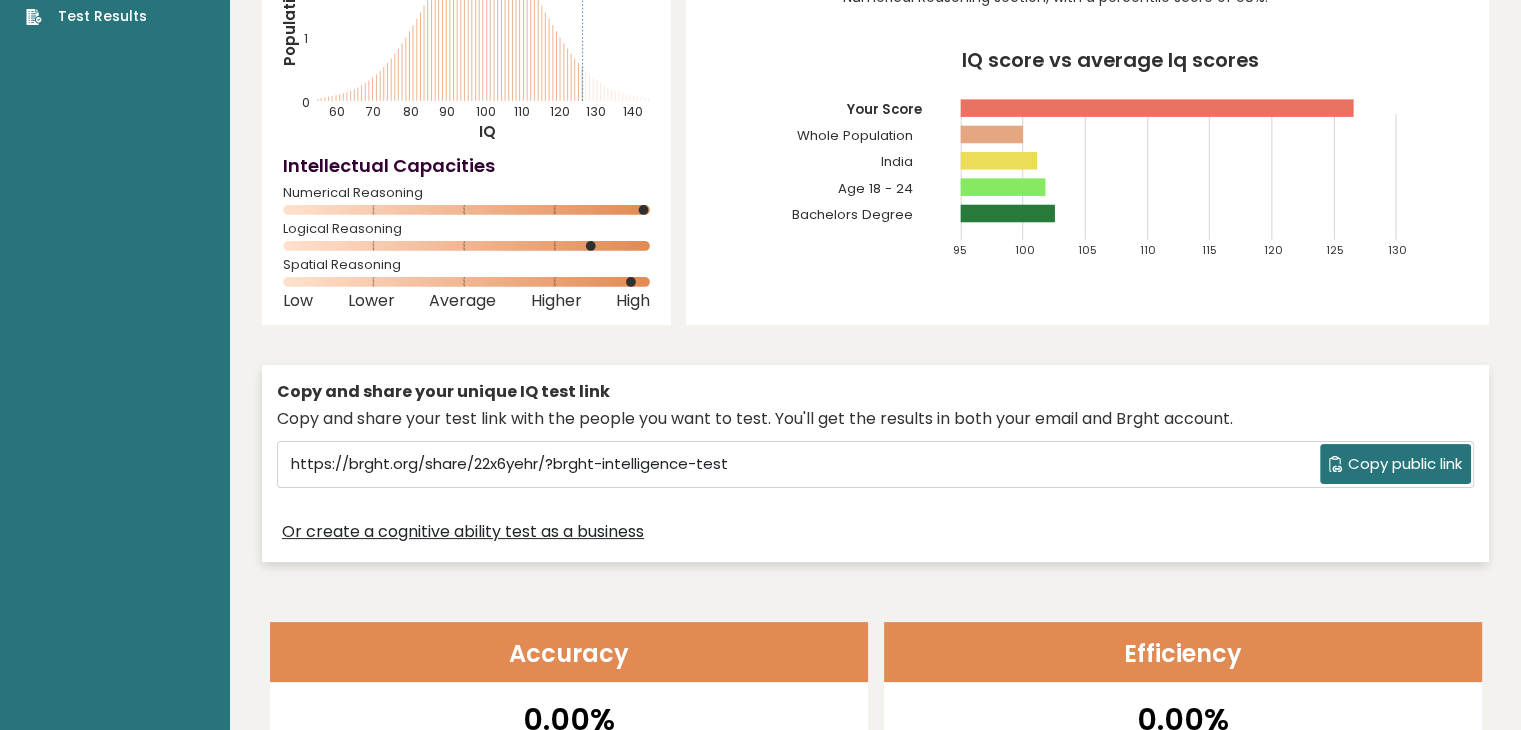 click on "Copy public link" at bounding box center (1405, 464) 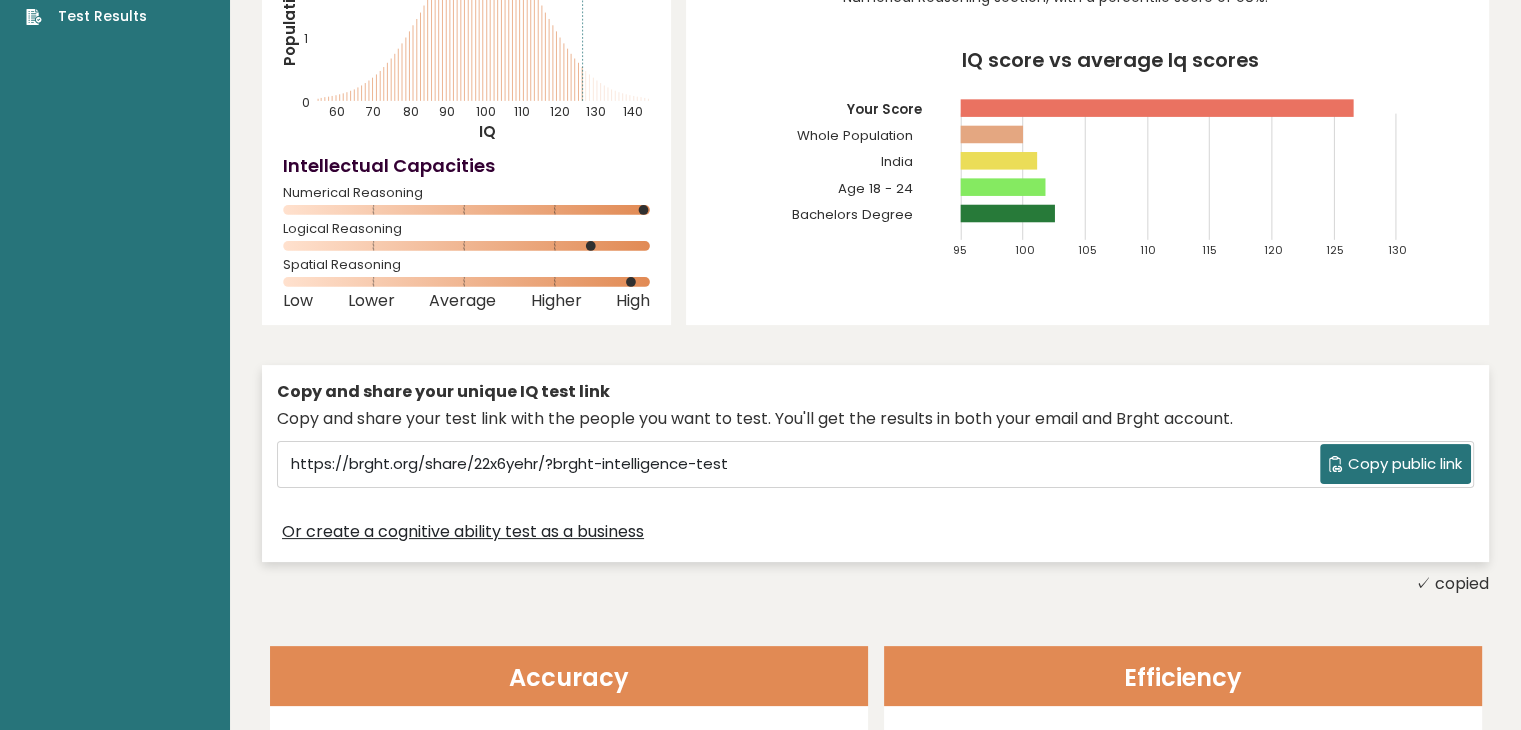 click on "Copy public link" at bounding box center (1405, 464) 